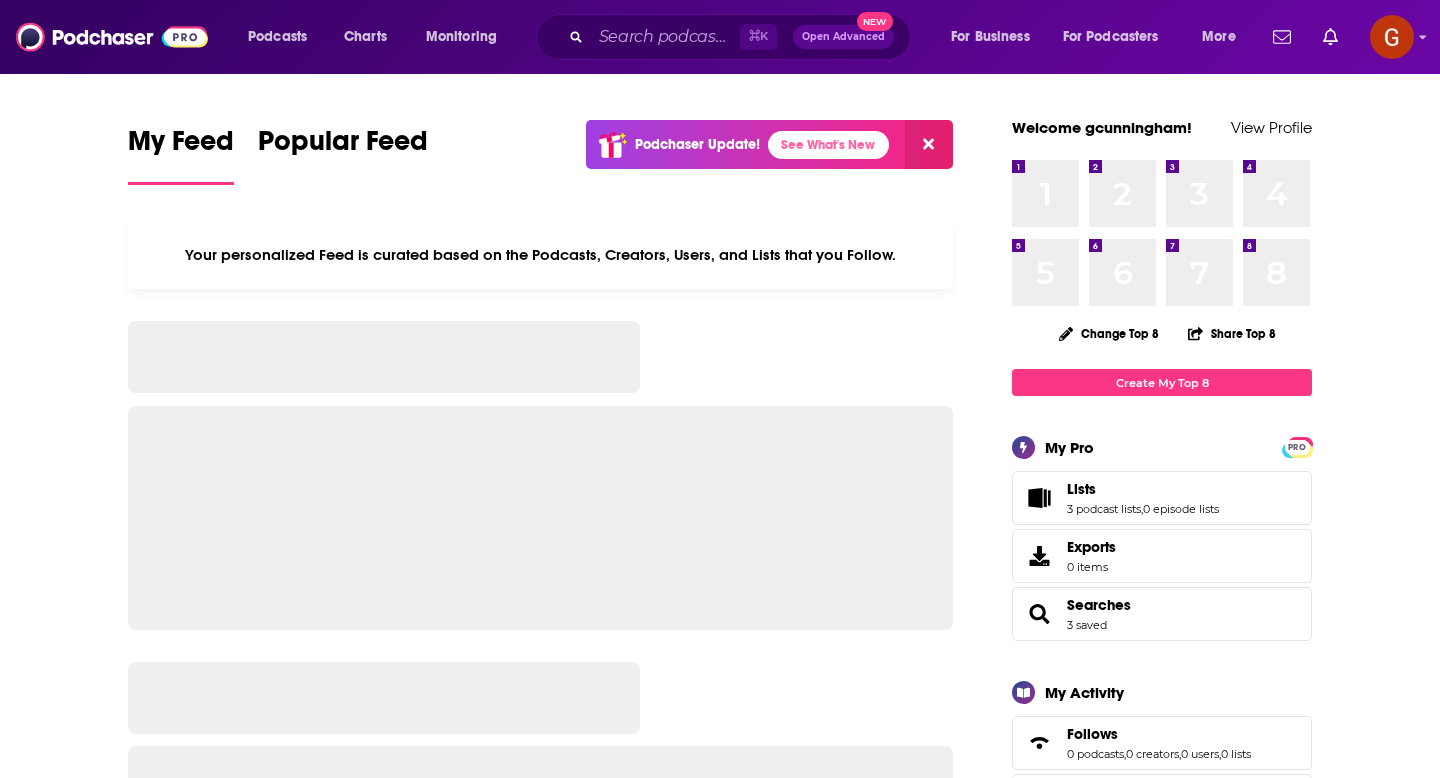scroll, scrollTop: 0, scrollLeft: 0, axis: both 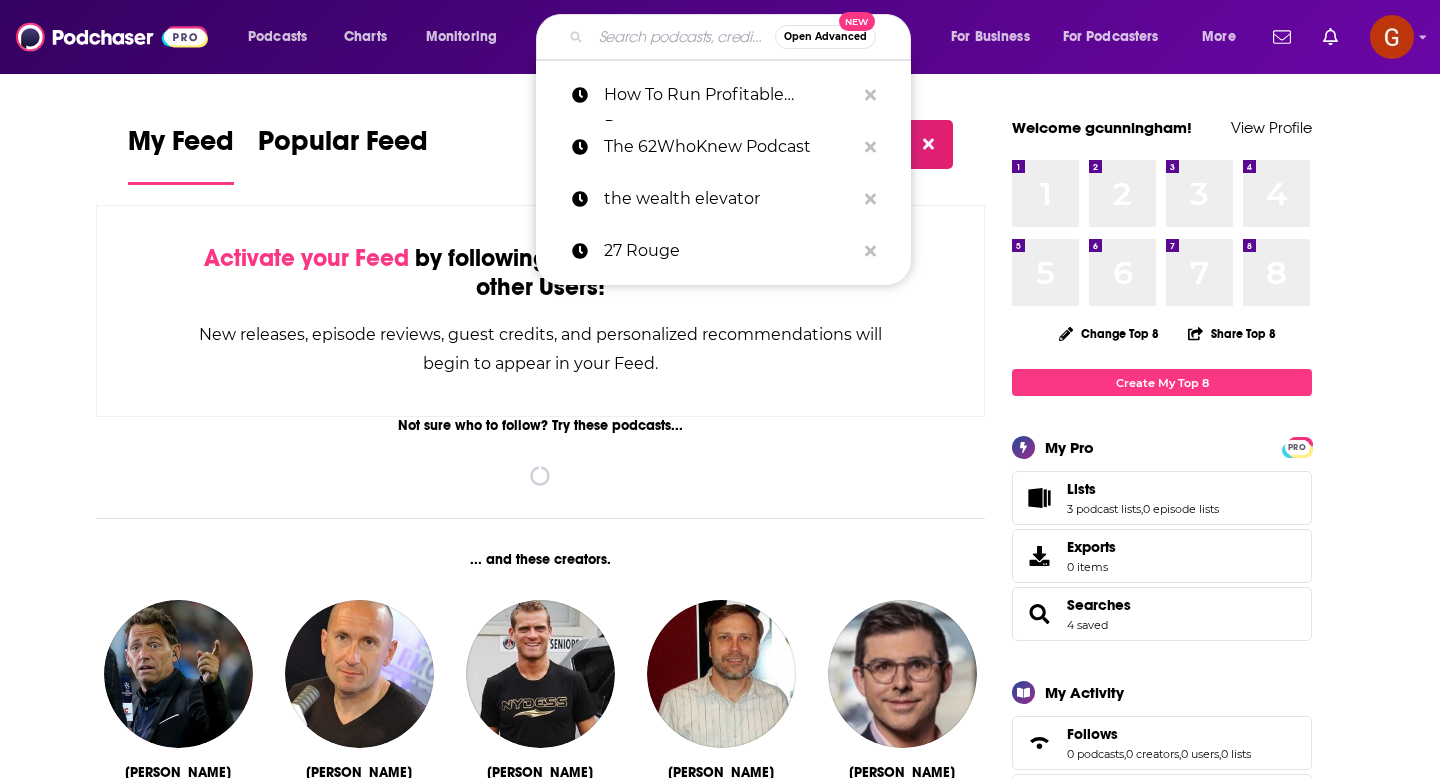 click at bounding box center [683, 37] 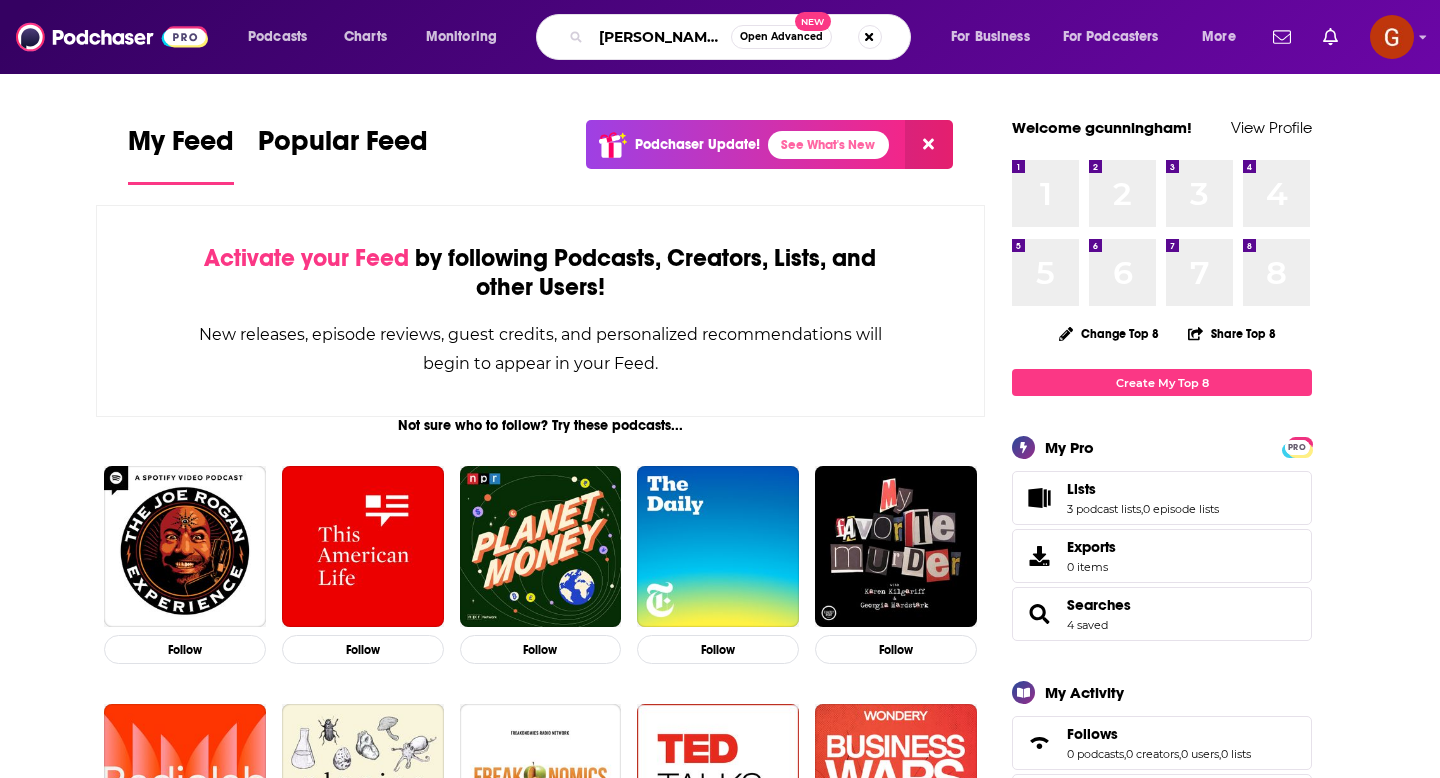 type on "[PERSON_NAME]" 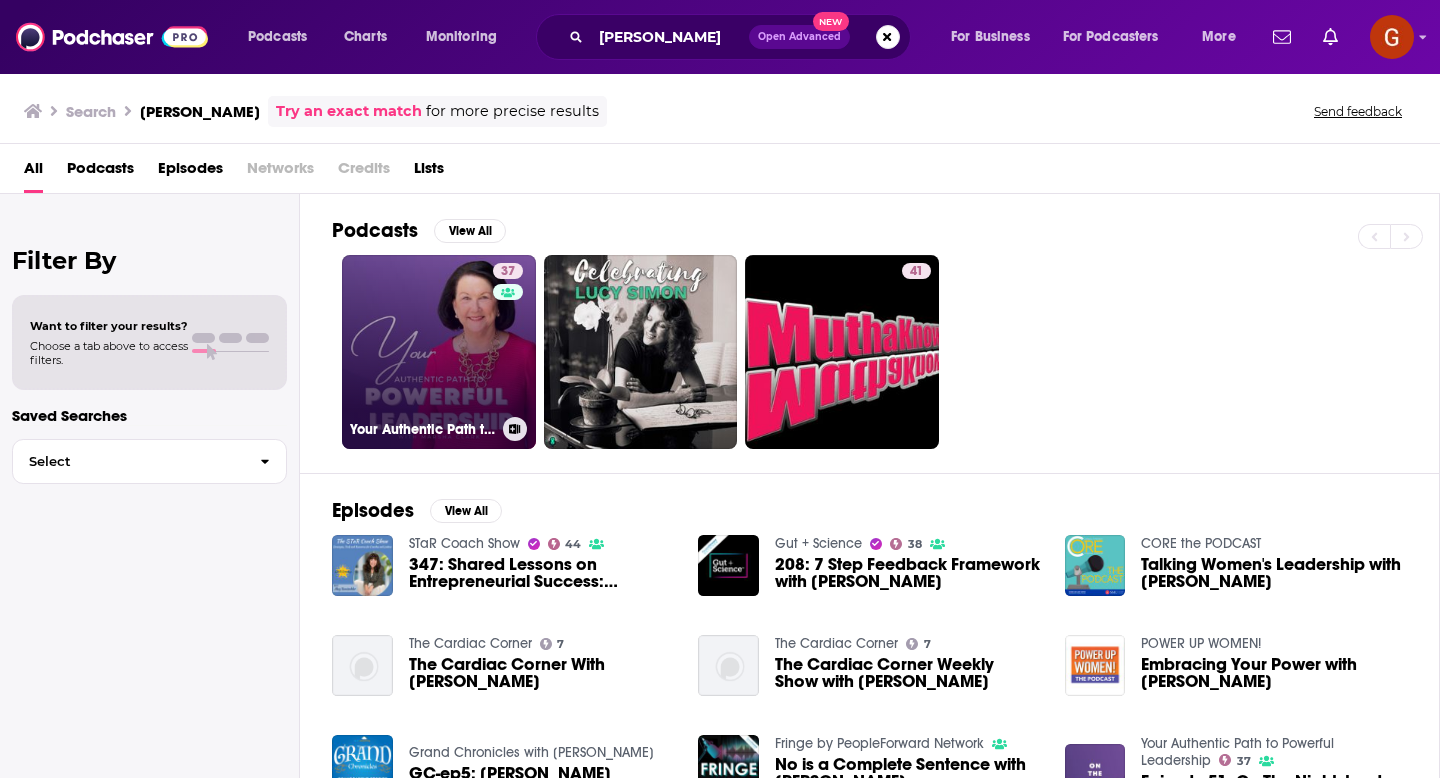 click on "37 Your Authentic Path to Powerful Leadership" at bounding box center [439, 352] 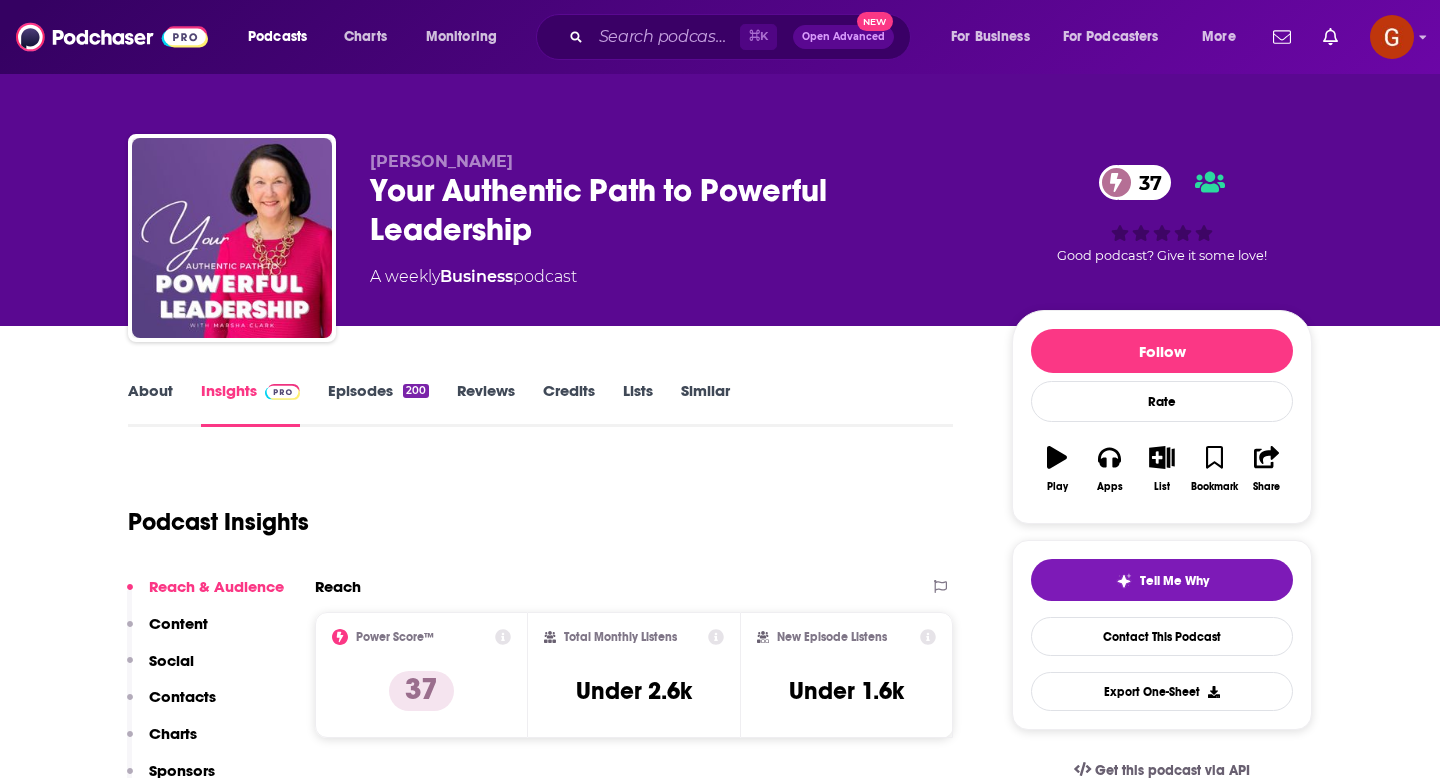 click on "[PERSON_NAME]" at bounding box center (441, 161) 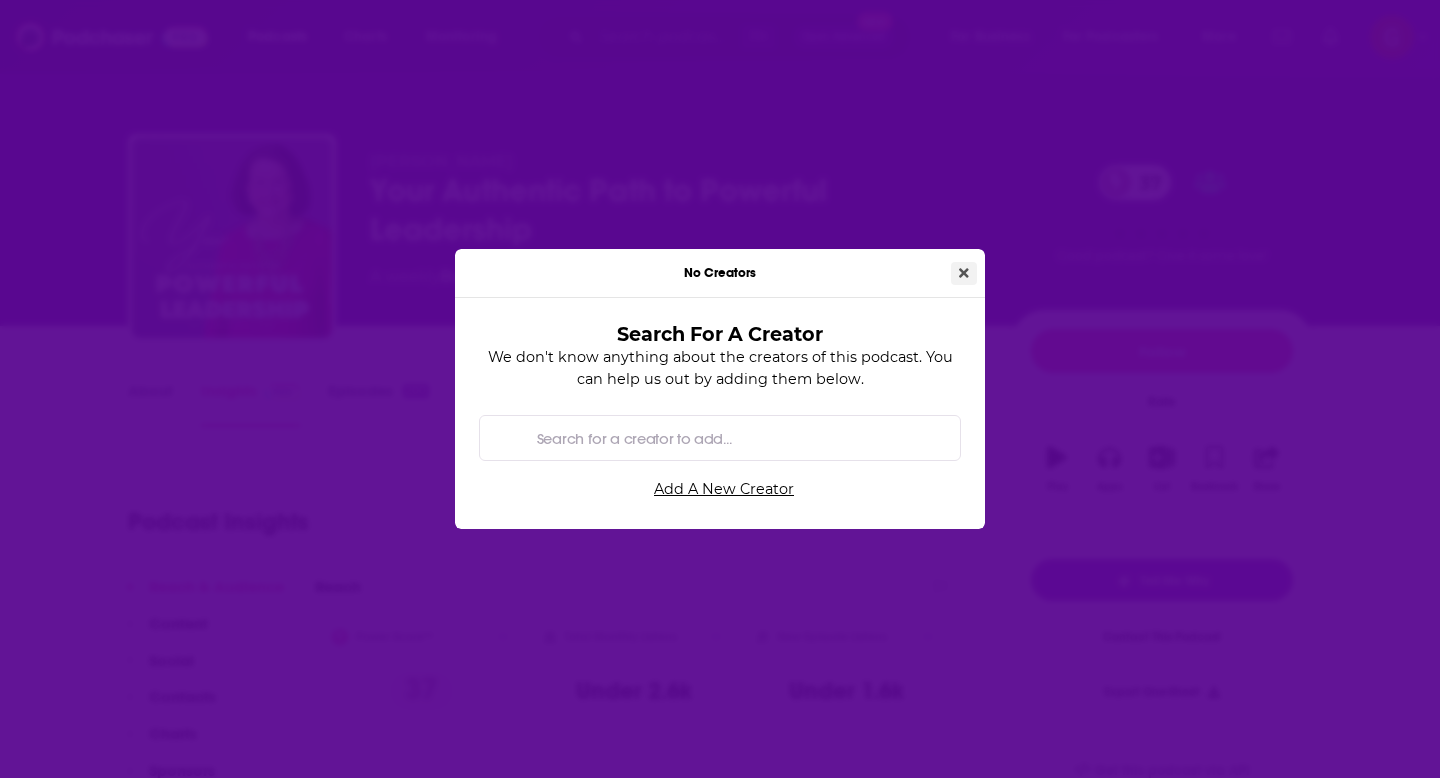 click 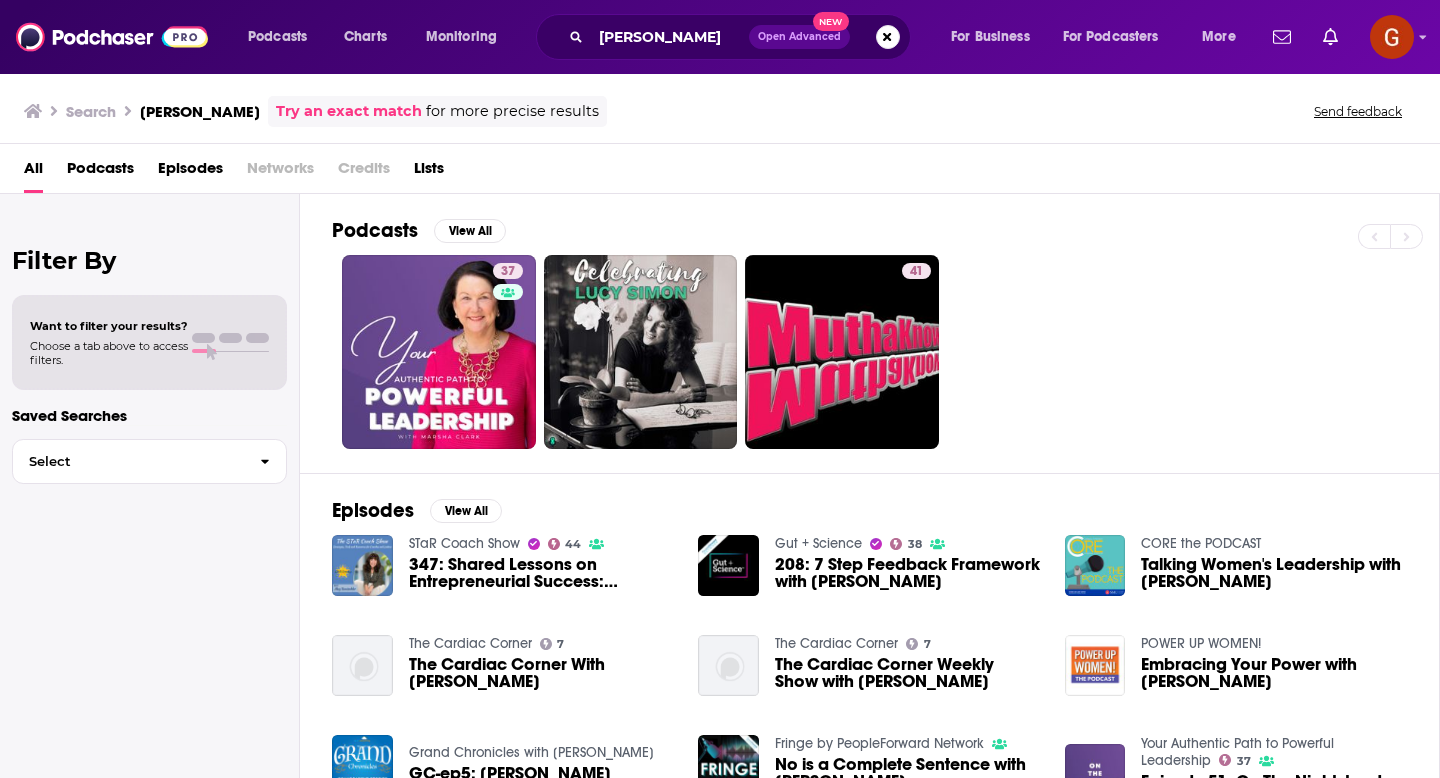 click on "347: Shared Lessons on Entrepreneurial Success: [PERSON_NAME]" at bounding box center (542, 573) 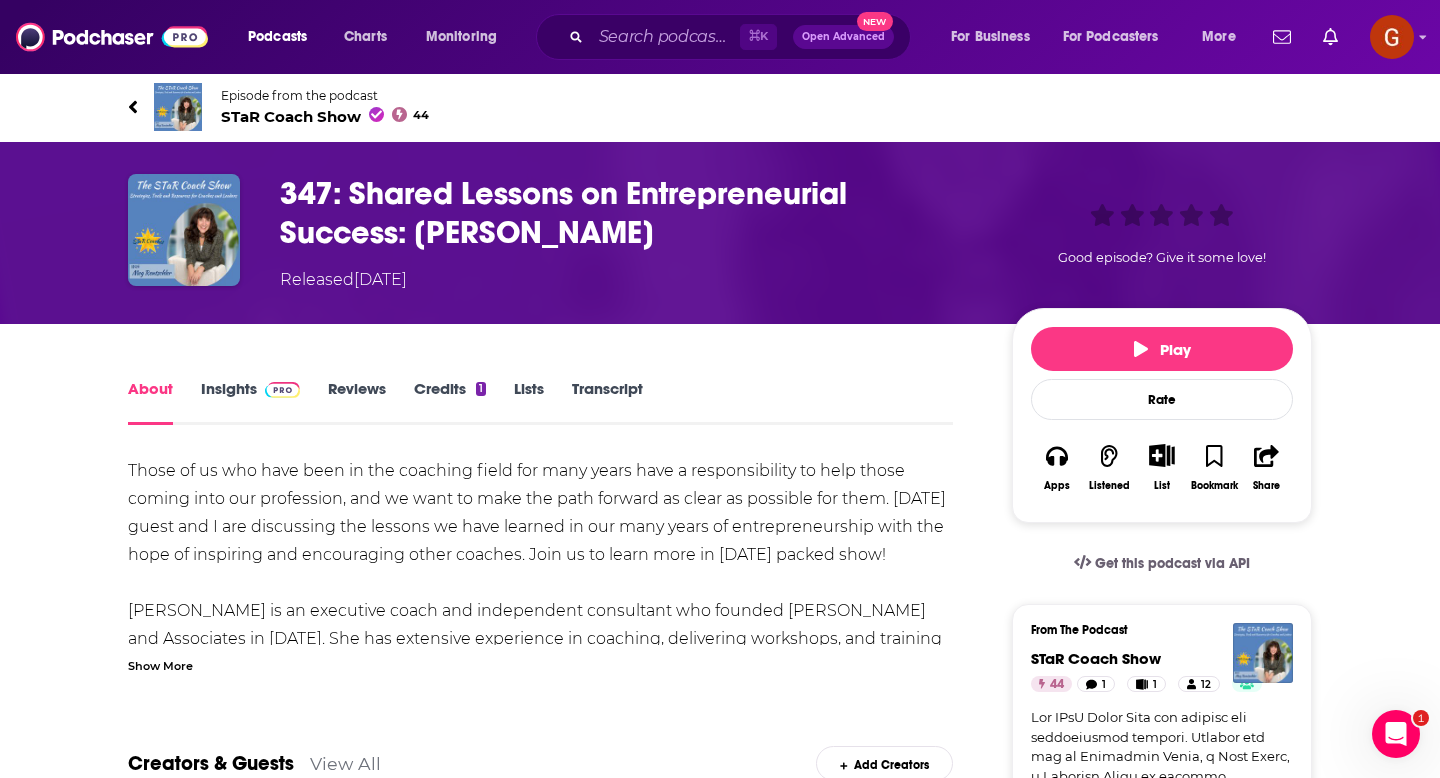 scroll, scrollTop: 0, scrollLeft: 0, axis: both 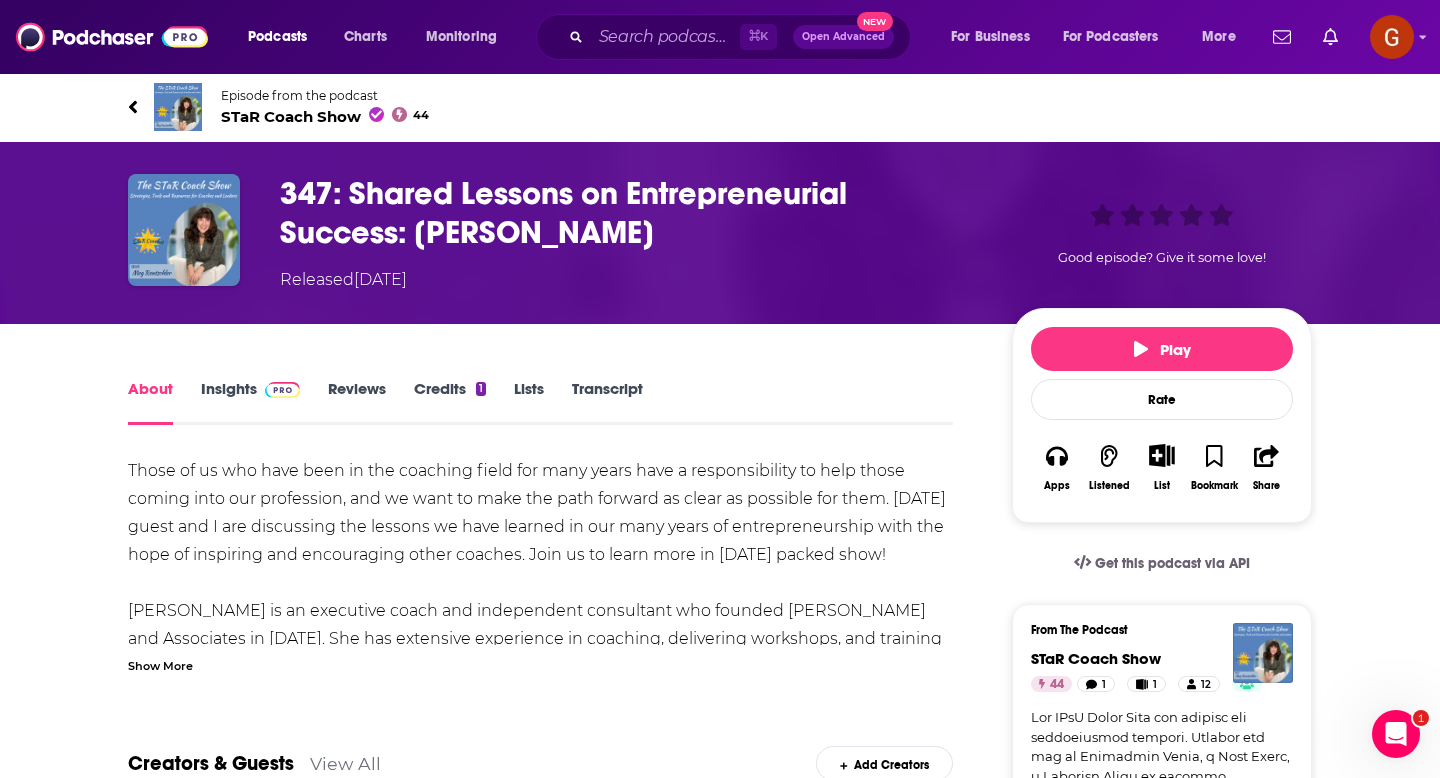 click on "STaR Coach Show 44" at bounding box center (325, 116) 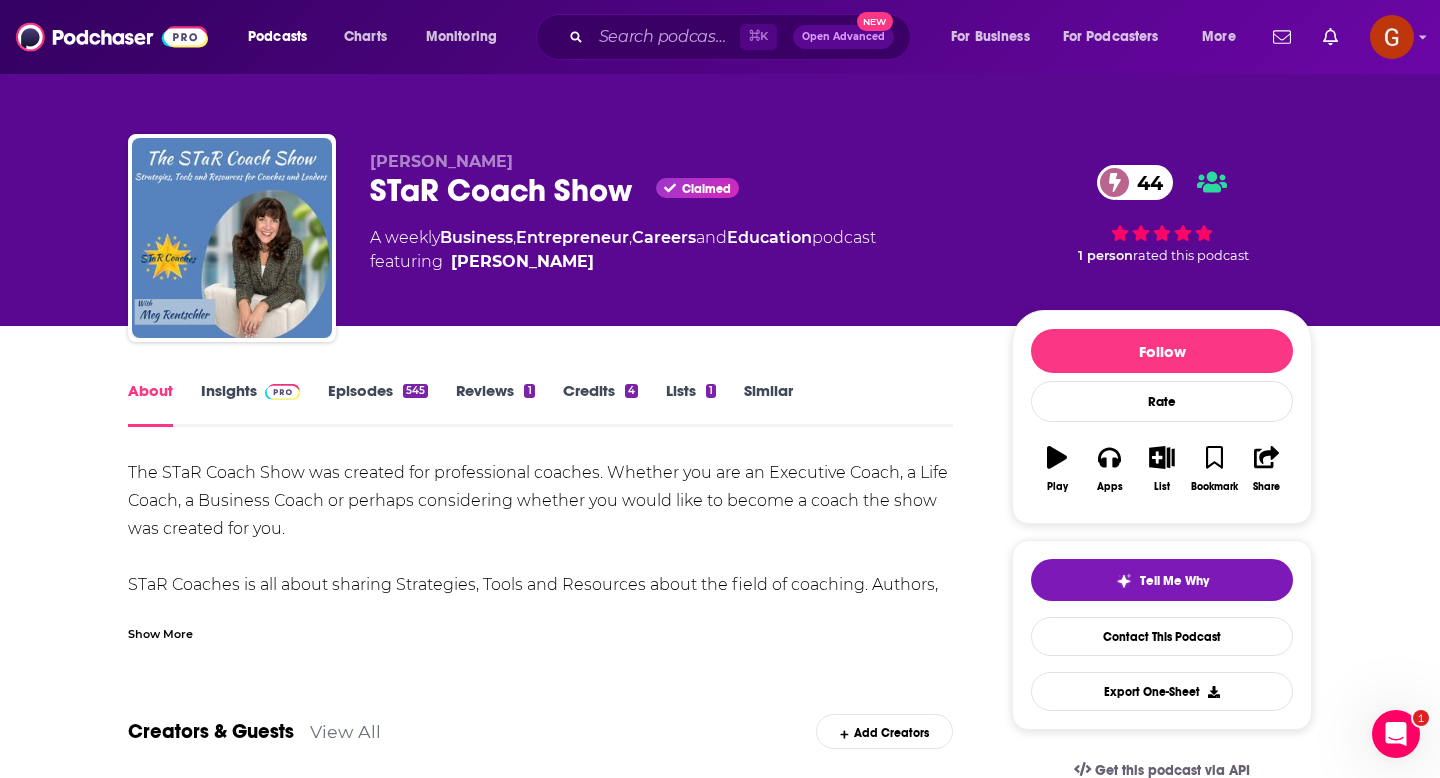 click on "STaR Coach Show Claimed 44" at bounding box center (675, 190) 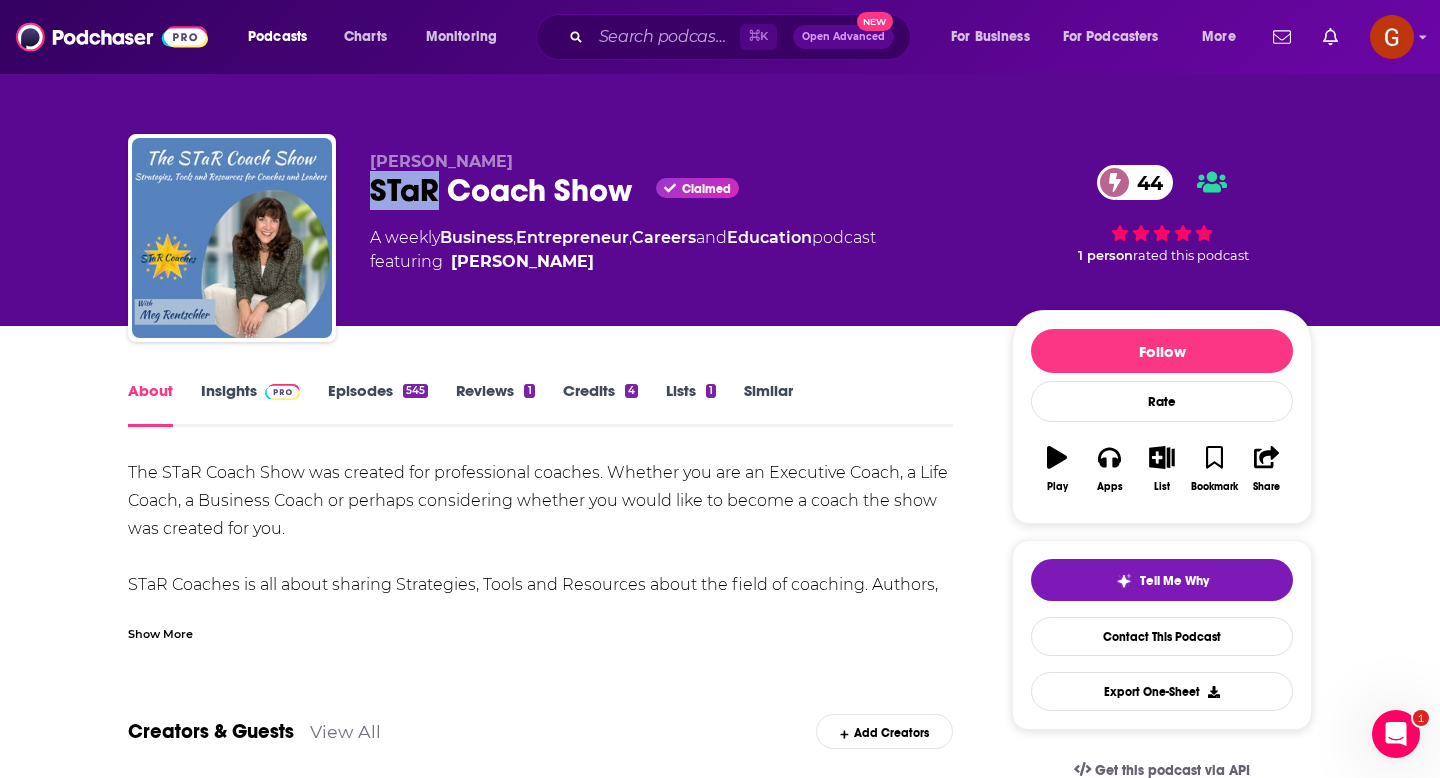 click on "STaR Coach Show Claimed 44" at bounding box center (675, 190) 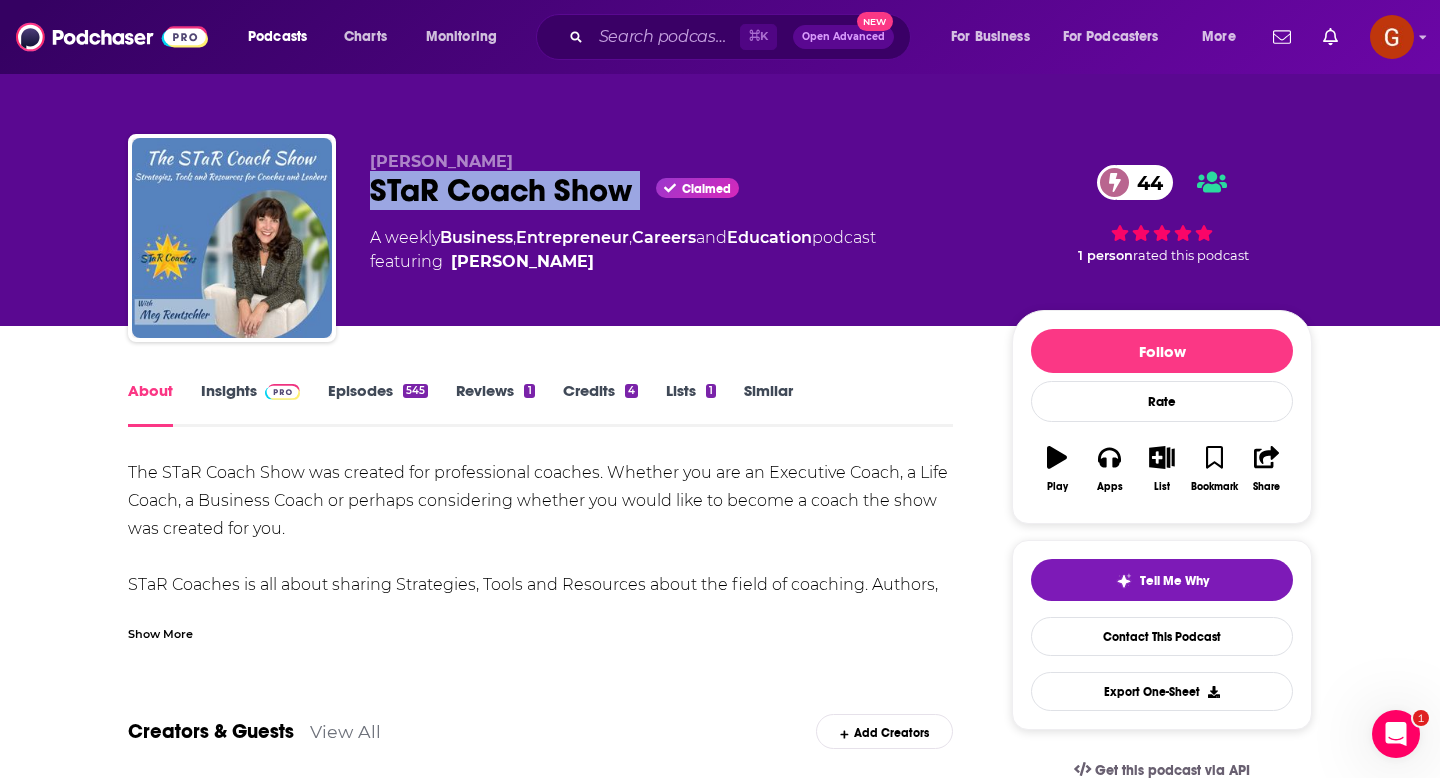 click on "STaR Coach Show Claimed 44" at bounding box center (675, 190) 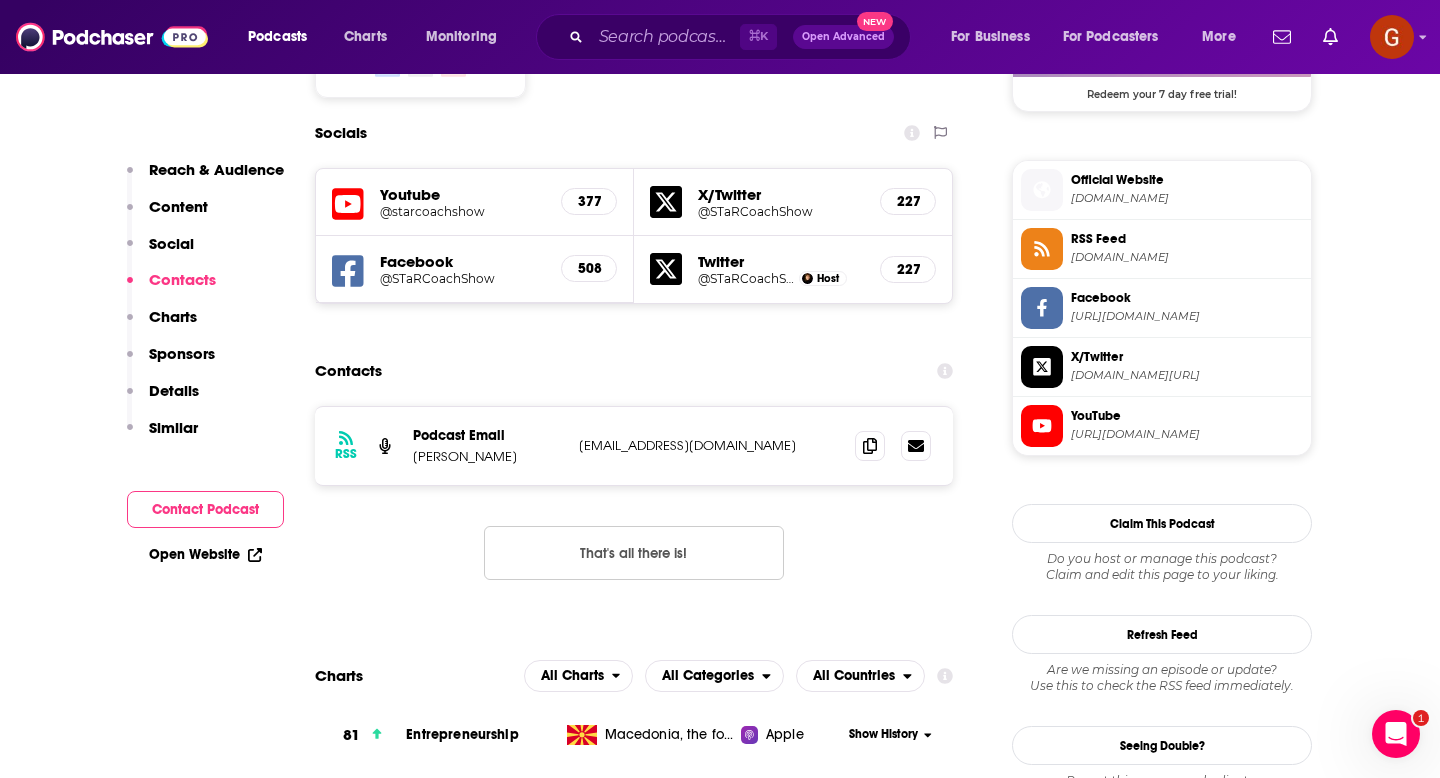 scroll, scrollTop: 1722, scrollLeft: 0, axis: vertical 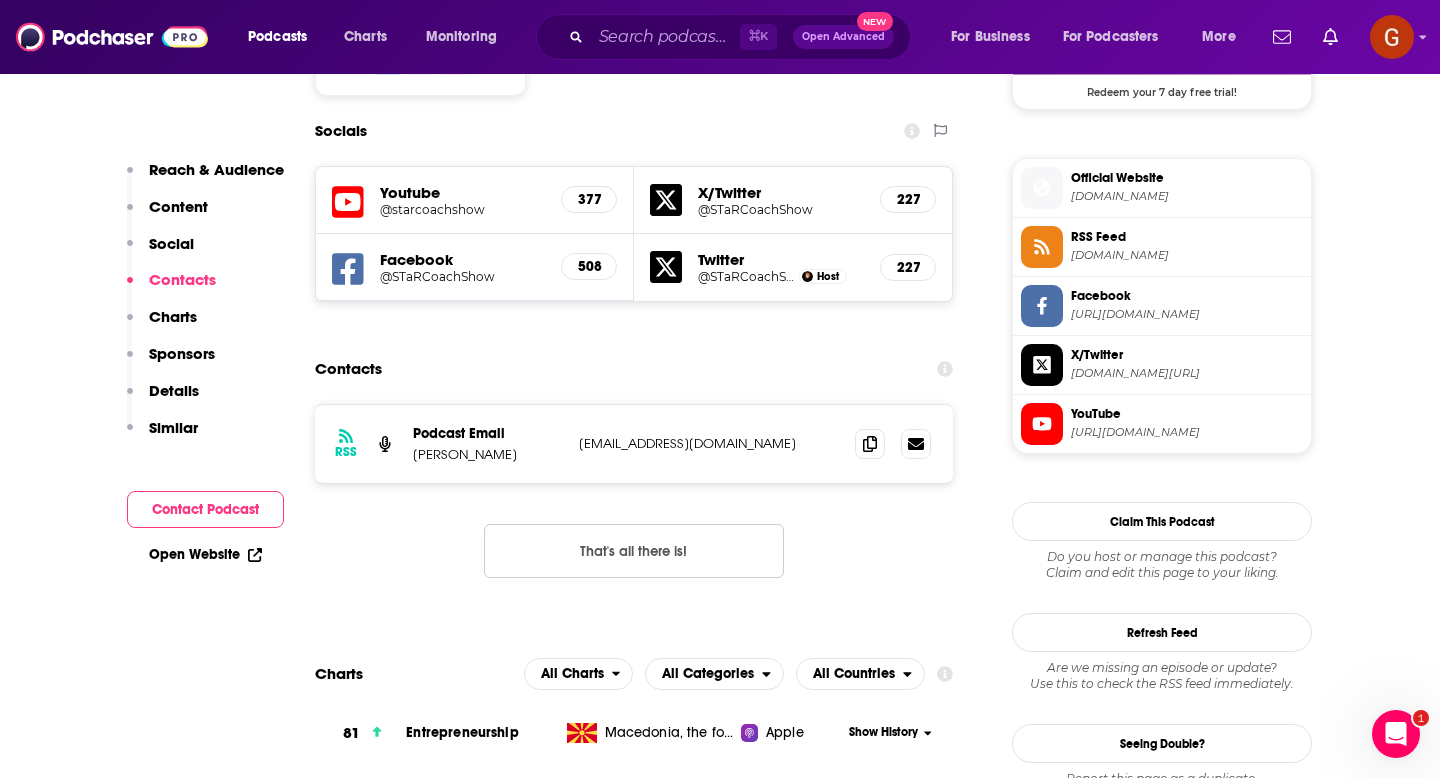 click on "[PERSON_NAME]" at bounding box center [488, 454] 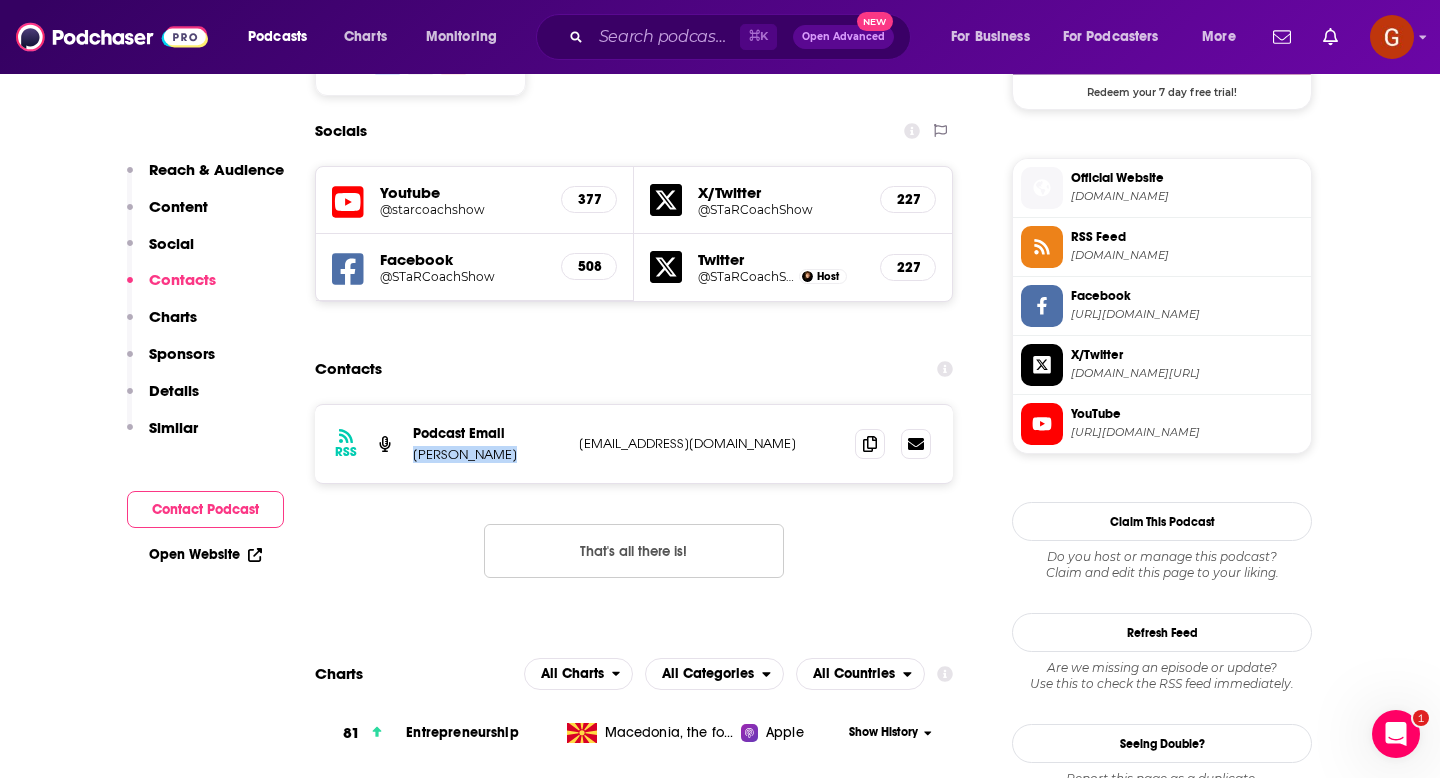 click on "[PERSON_NAME]" at bounding box center (488, 454) 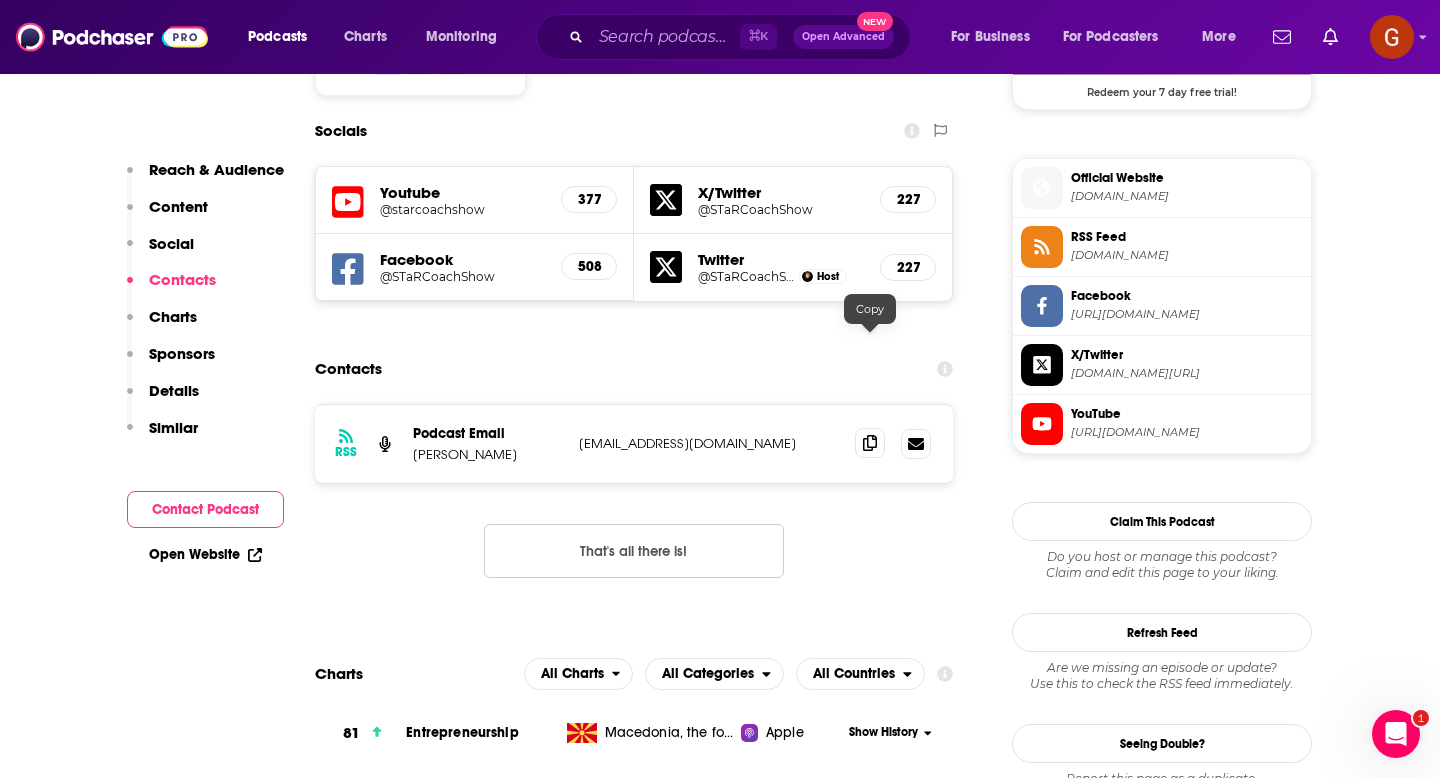 click 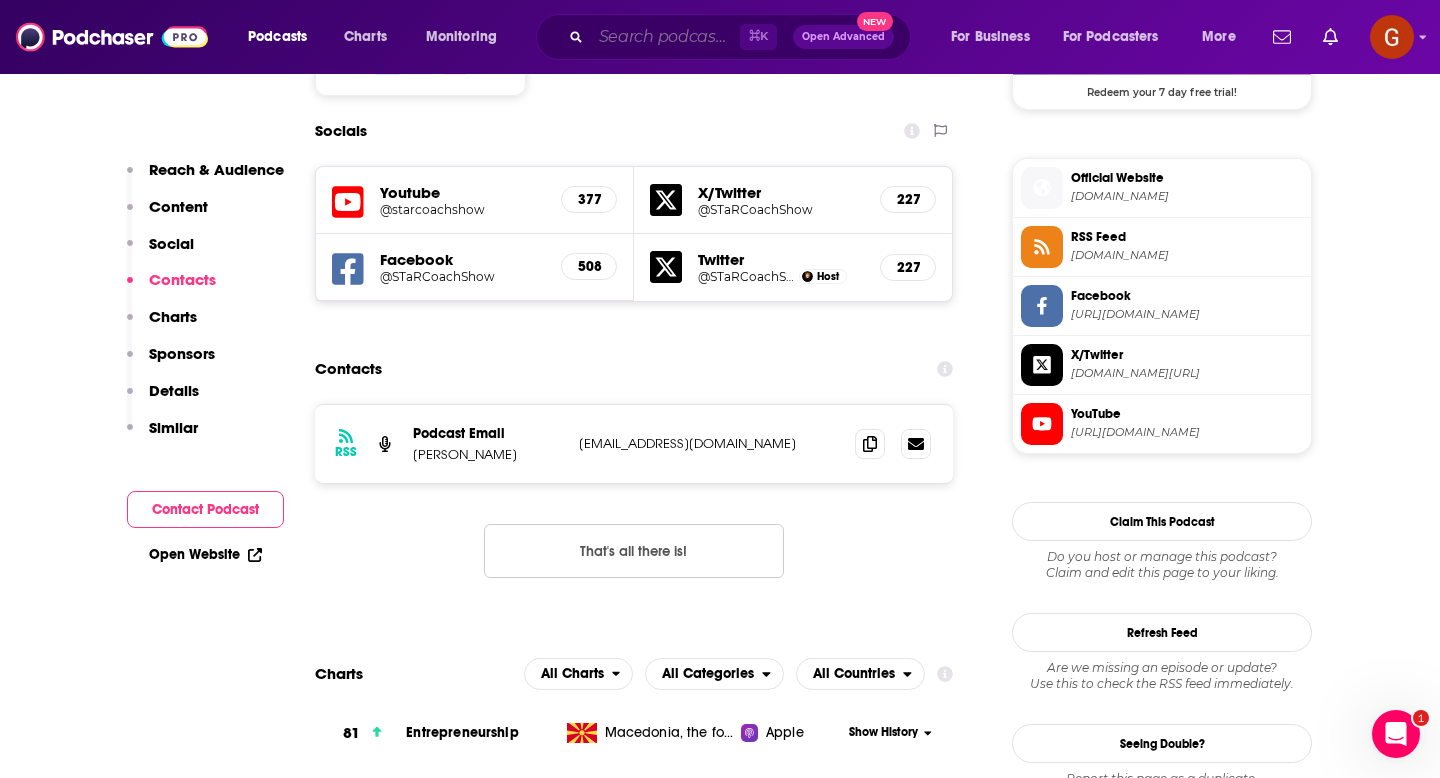 click at bounding box center [665, 37] 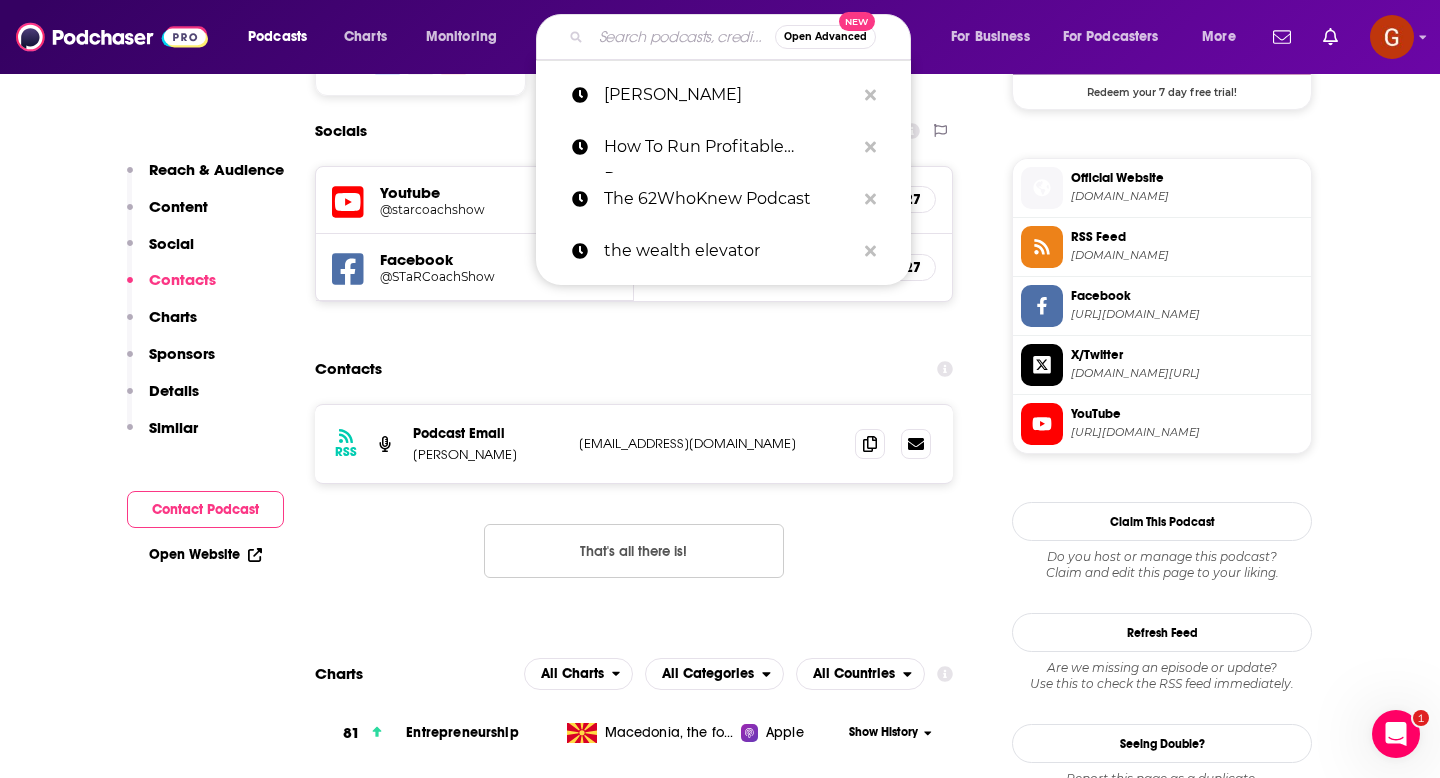 paste on "Gut + Science" 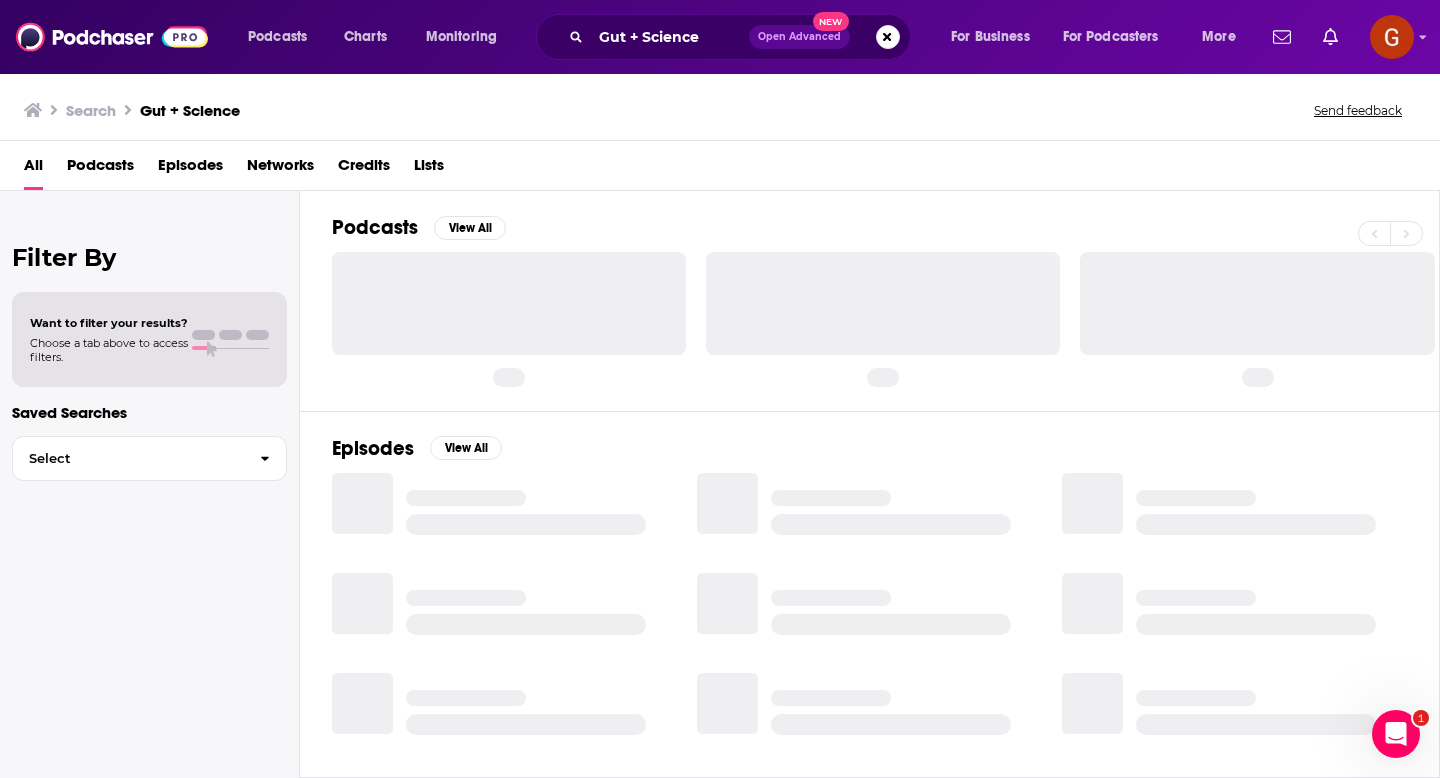 scroll, scrollTop: 0, scrollLeft: 0, axis: both 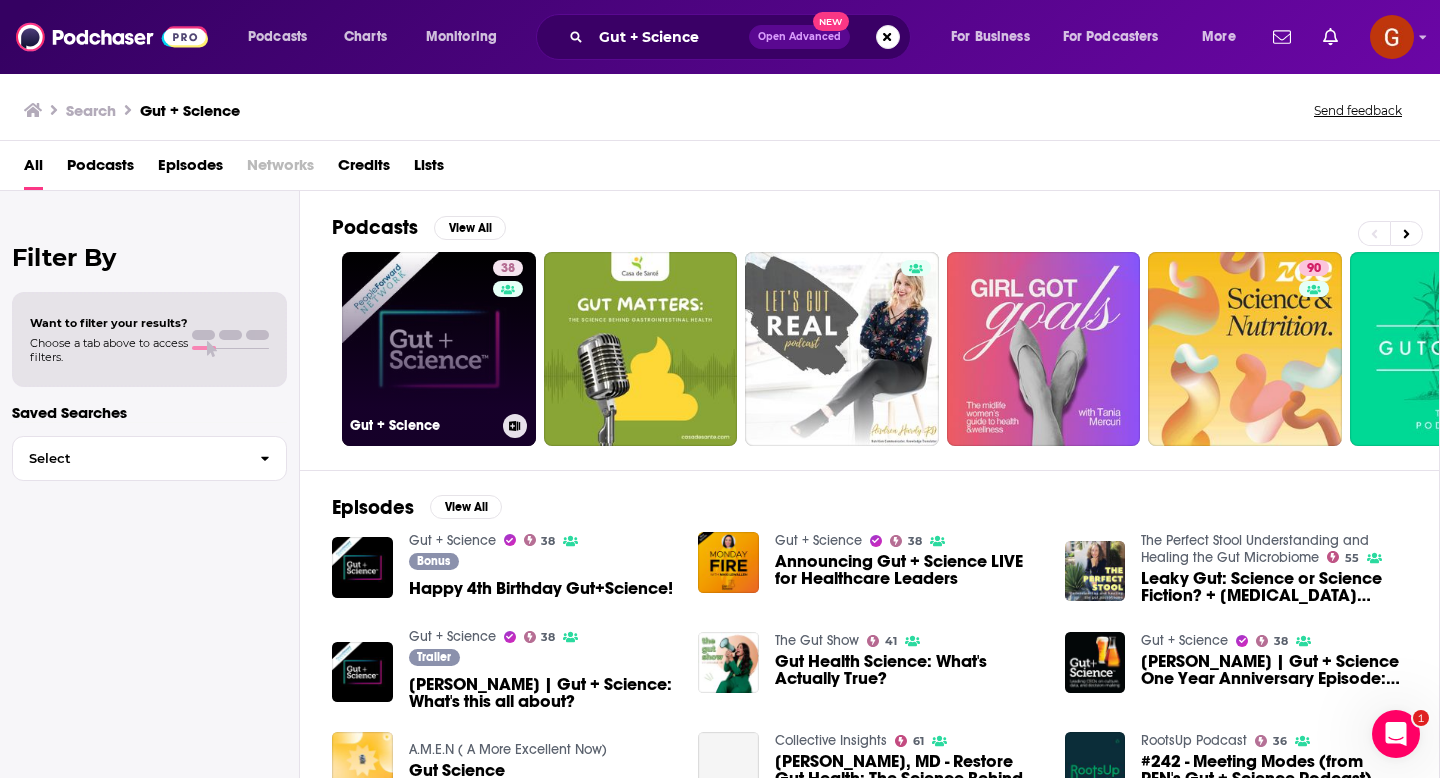 click on "38 Gut + Science" at bounding box center (439, 349) 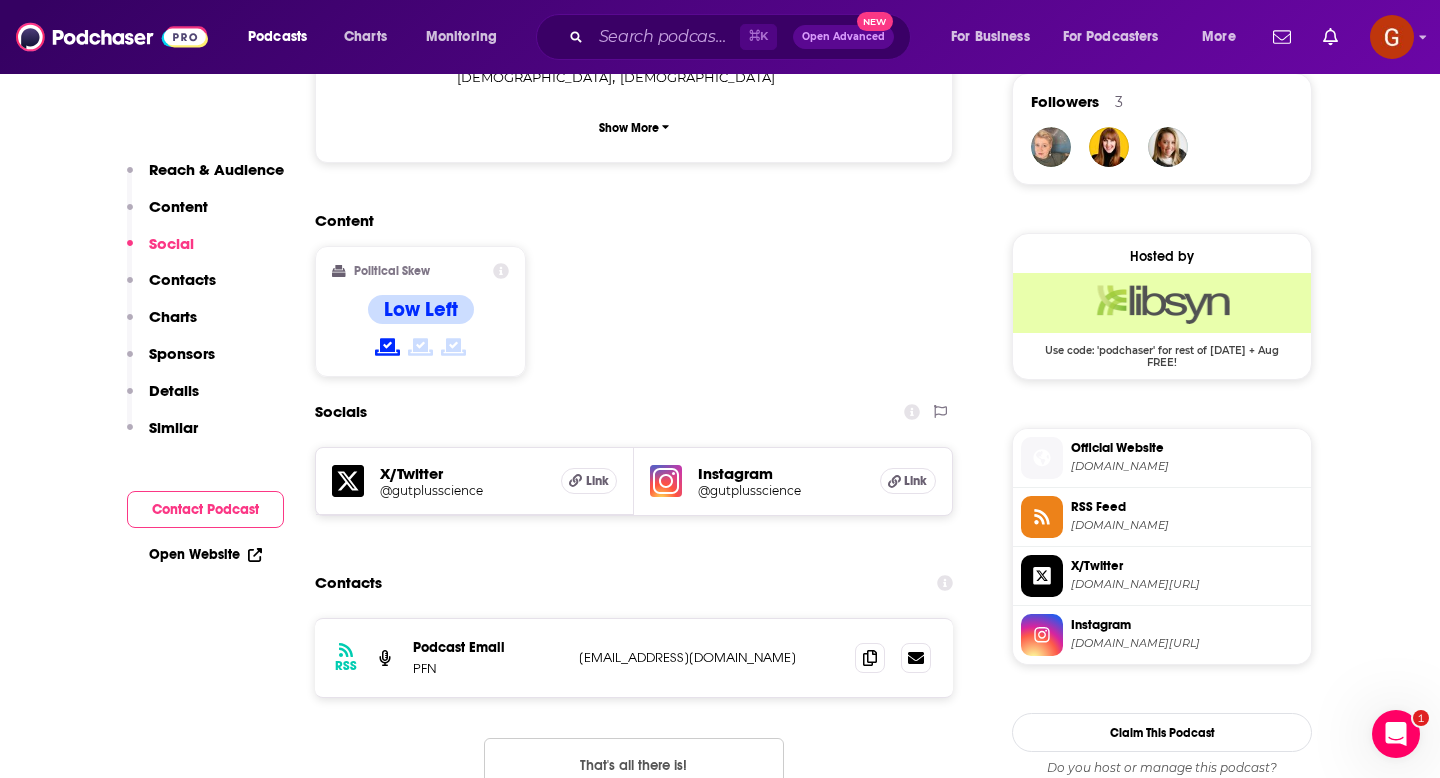 scroll, scrollTop: 1510, scrollLeft: 0, axis: vertical 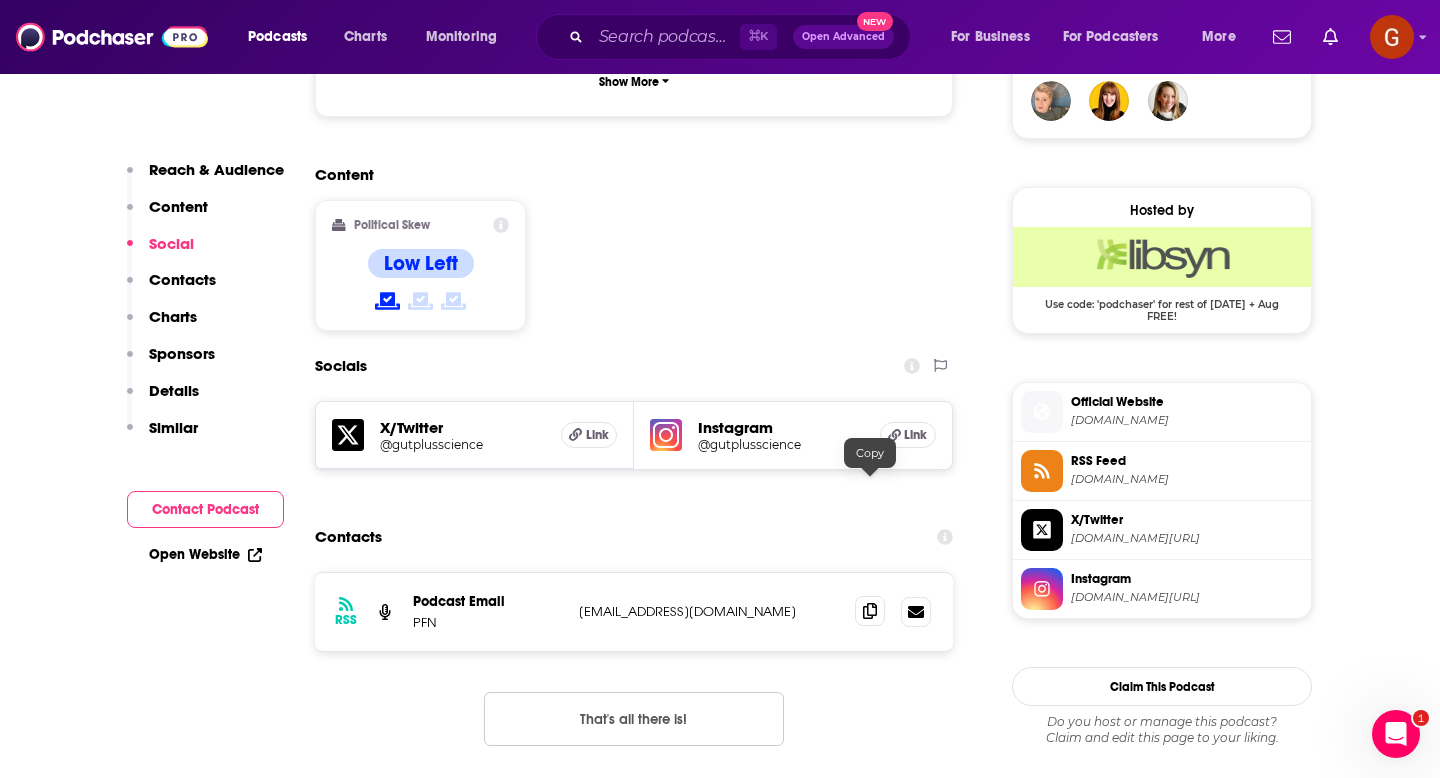 click at bounding box center (870, 611) 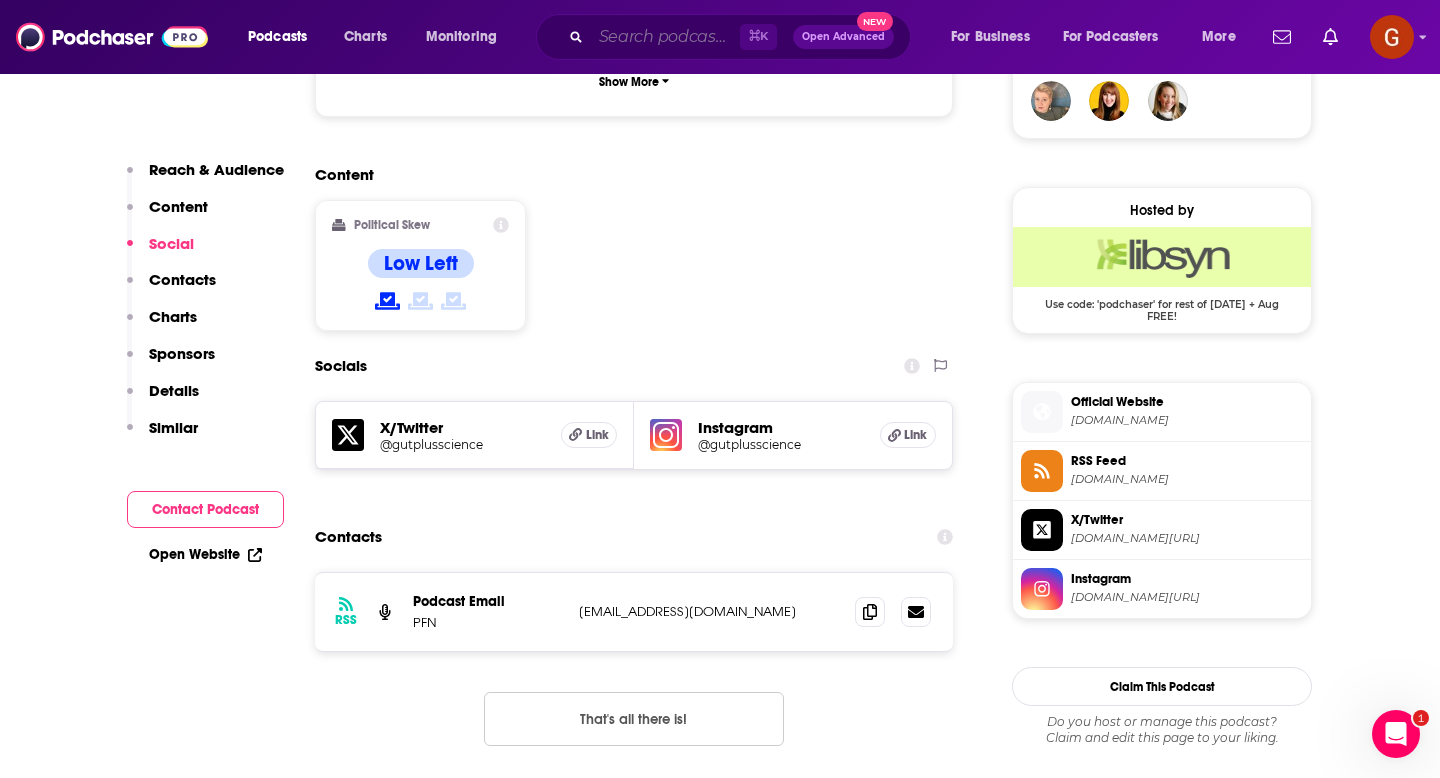 click at bounding box center (665, 37) 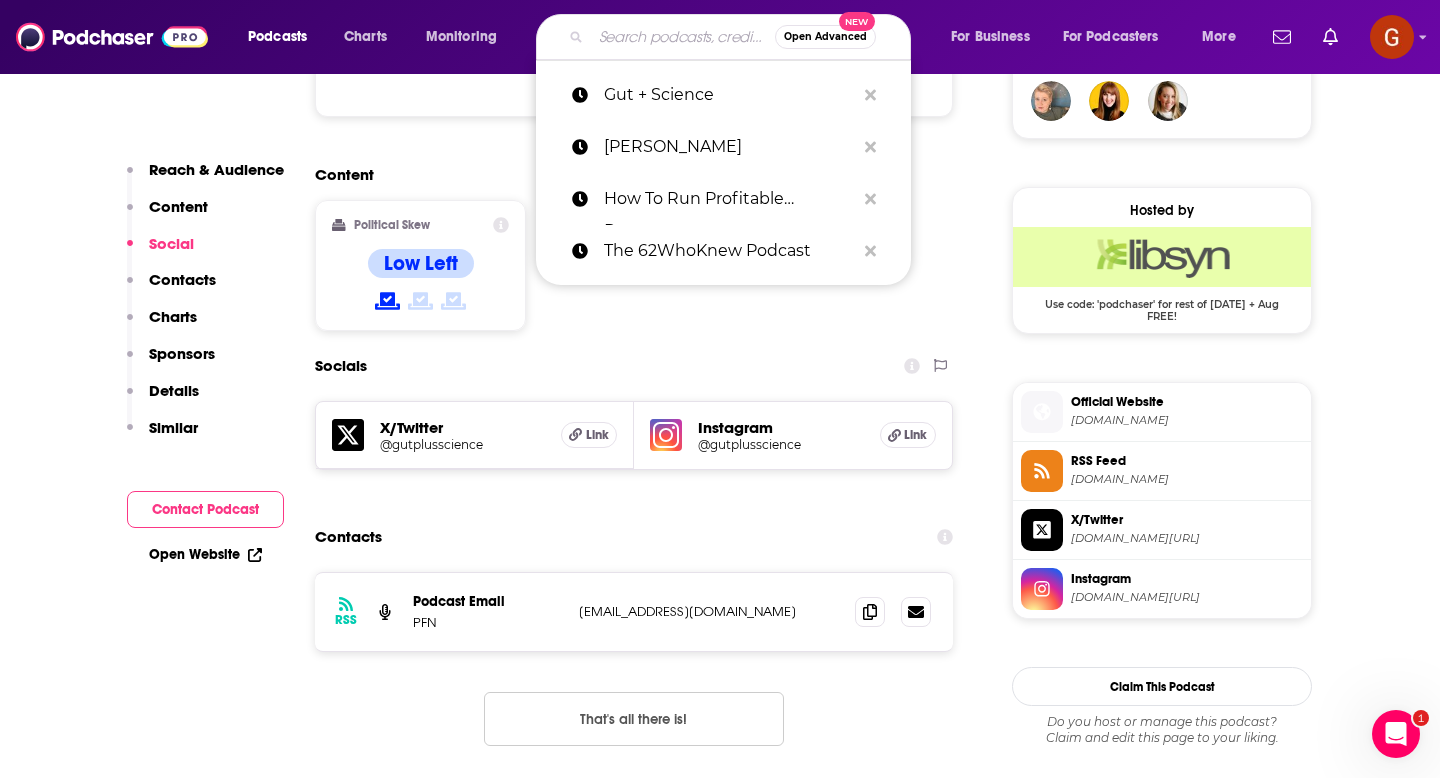 paste on "Women Changing Leadership with [PERSON_NAME]" 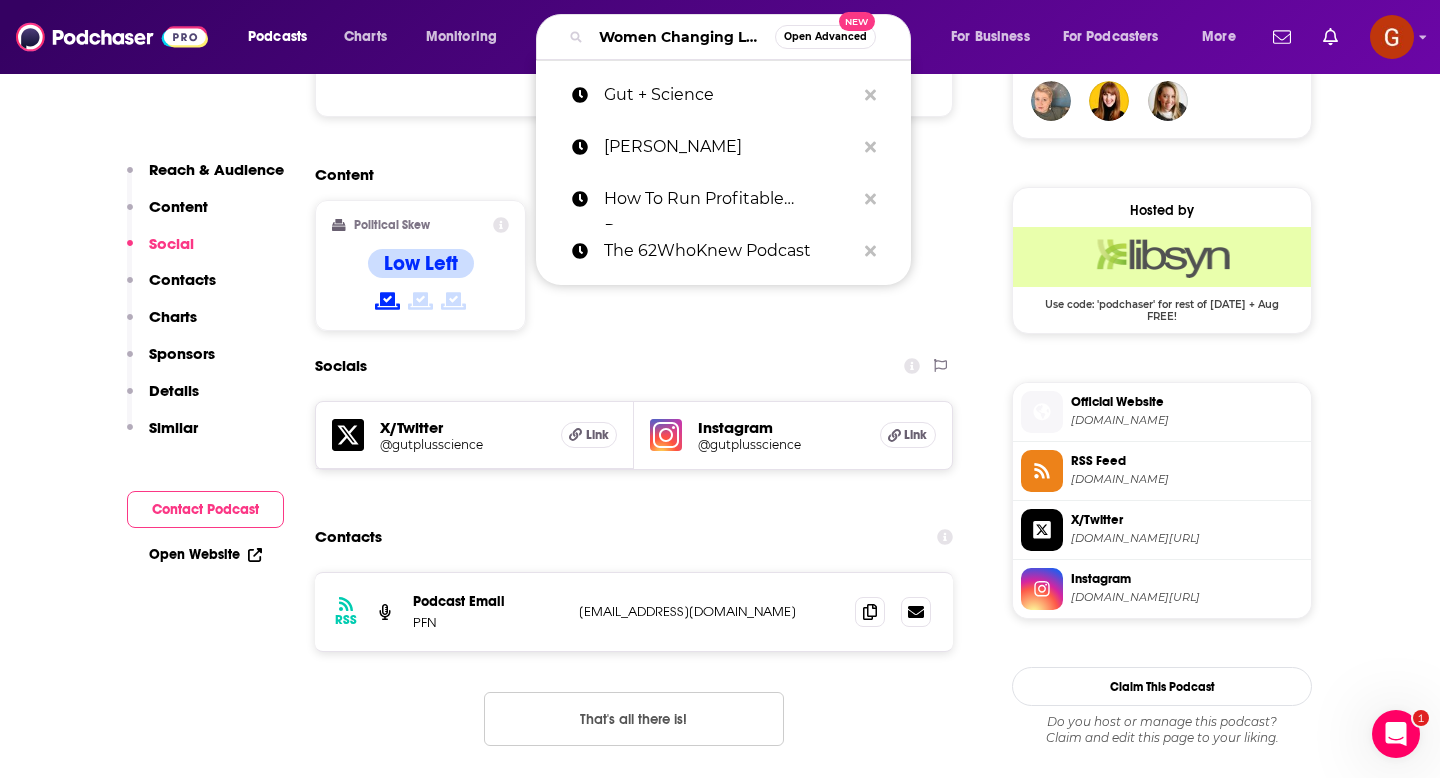 scroll, scrollTop: 0, scrollLeft: 227, axis: horizontal 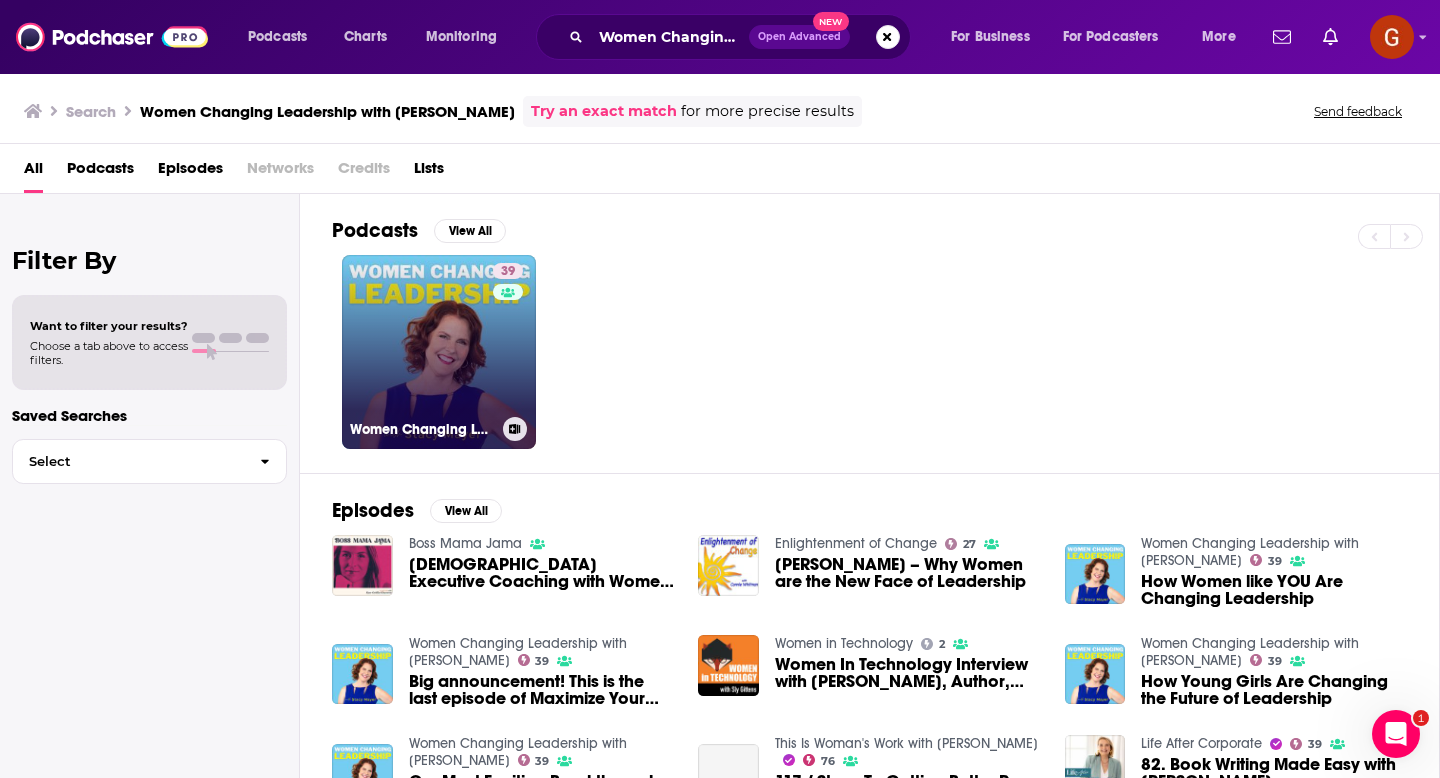 click on "39 Women Changing Leadership with [PERSON_NAME]" at bounding box center (439, 352) 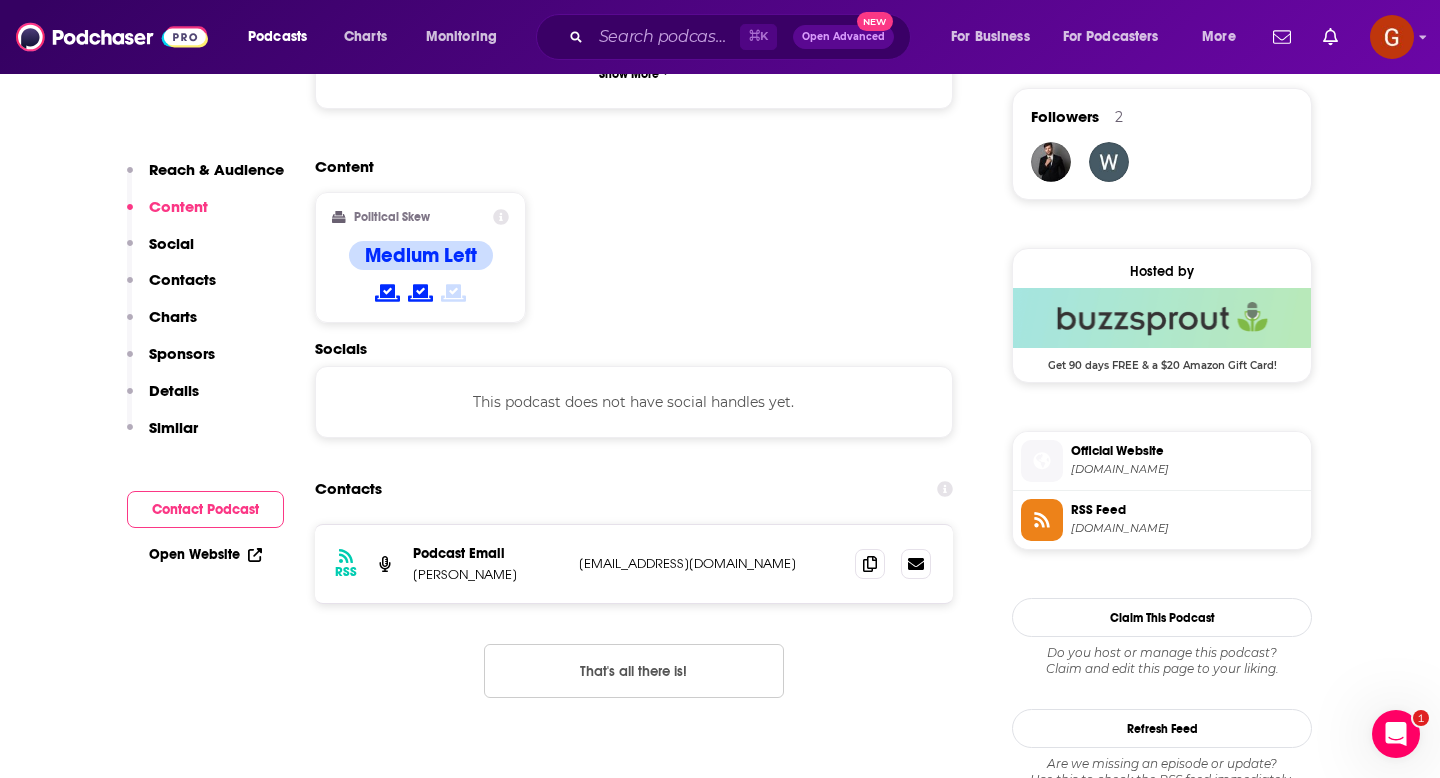 scroll, scrollTop: 1453, scrollLeft: 0, axis: vertical 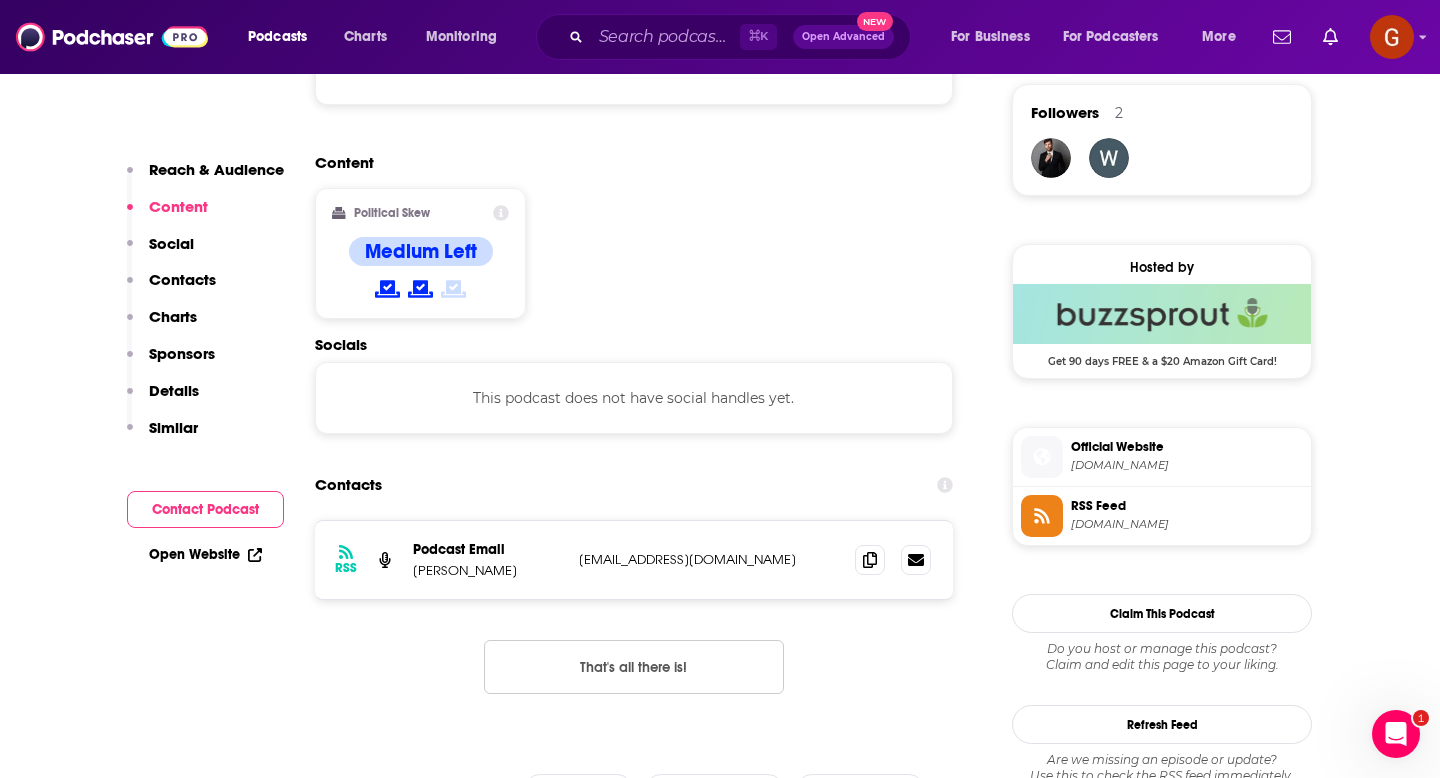 click on "[PERSON_NAME]" at bounding box center [488, 570] 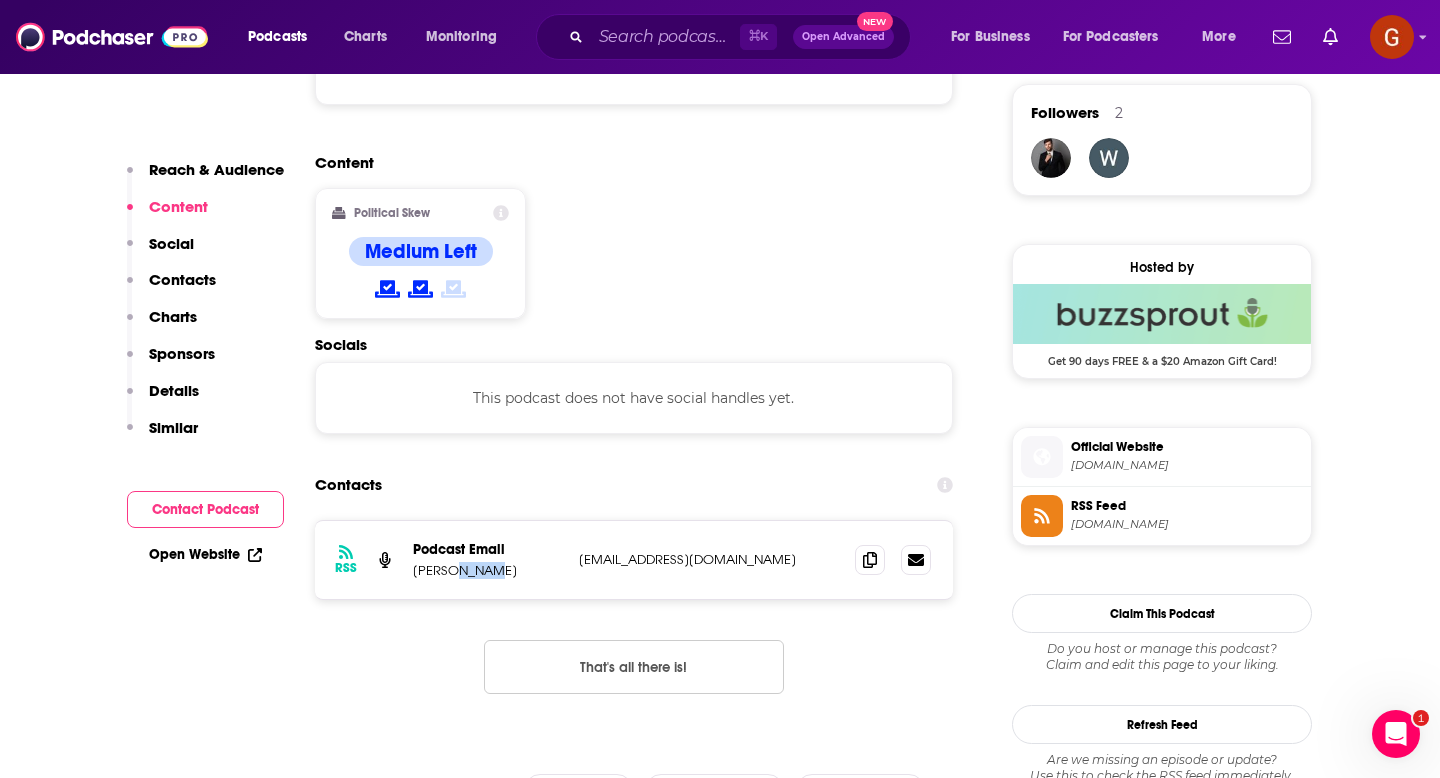 click on "[PERSON_NAME]" at bounding box center (488, 570) 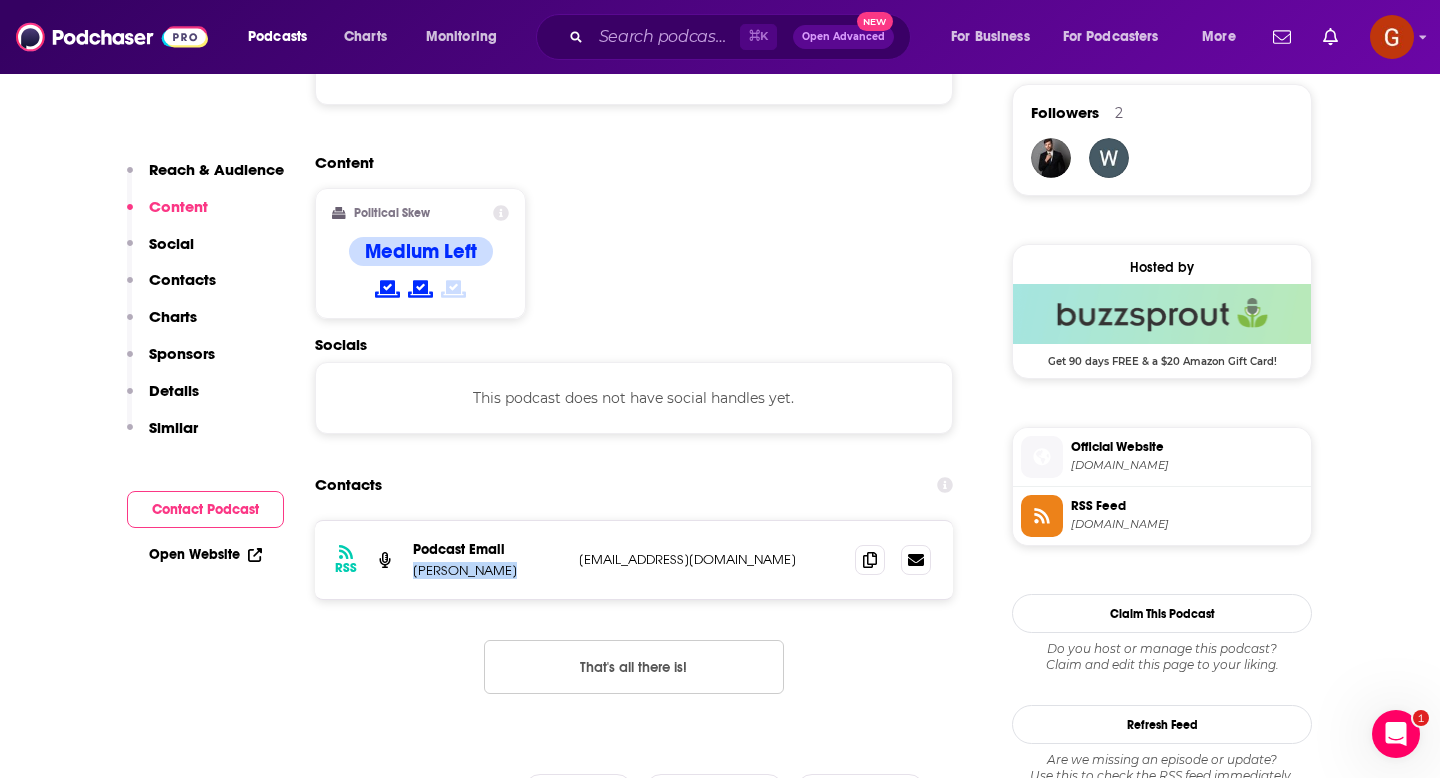 click on "[PERSON_NAME]" at bounding box center [488, 570] 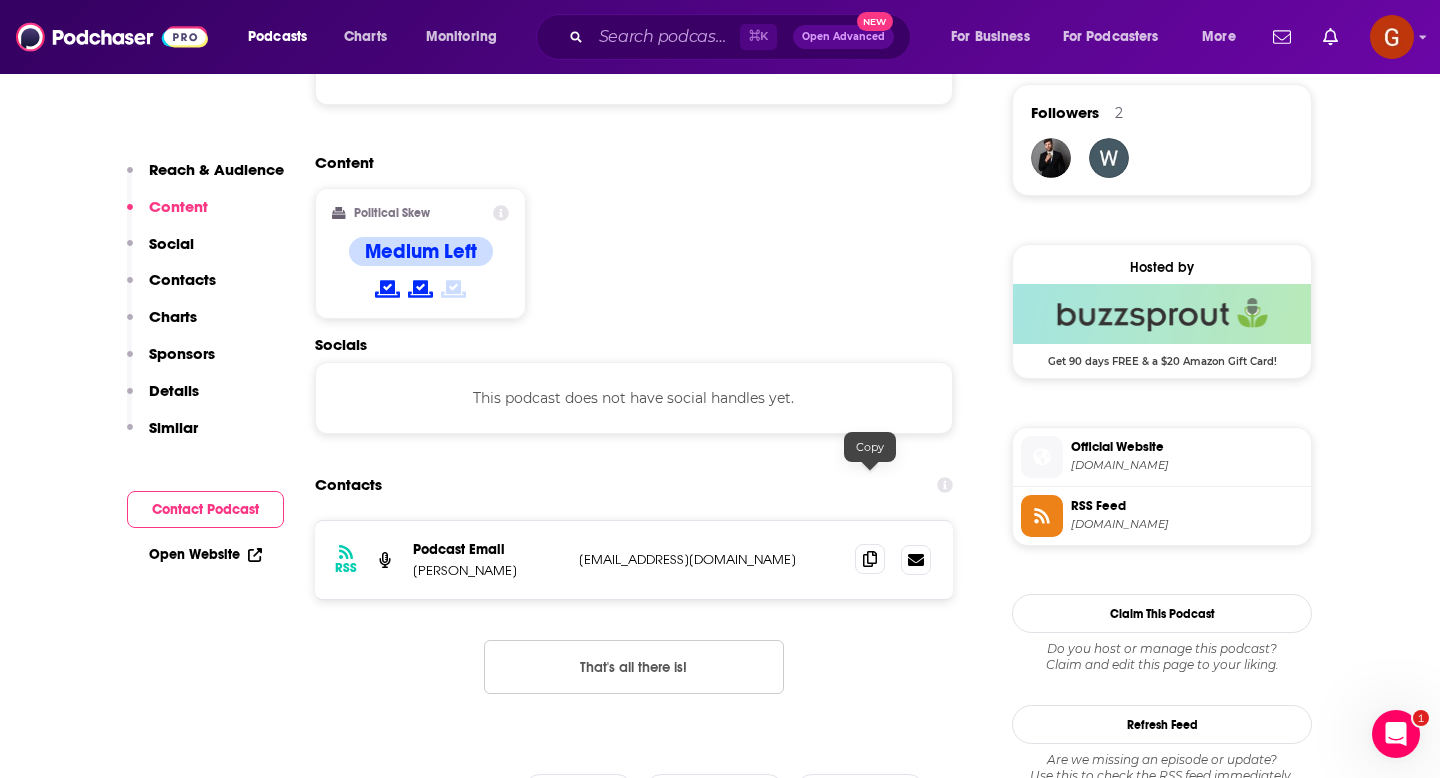 click 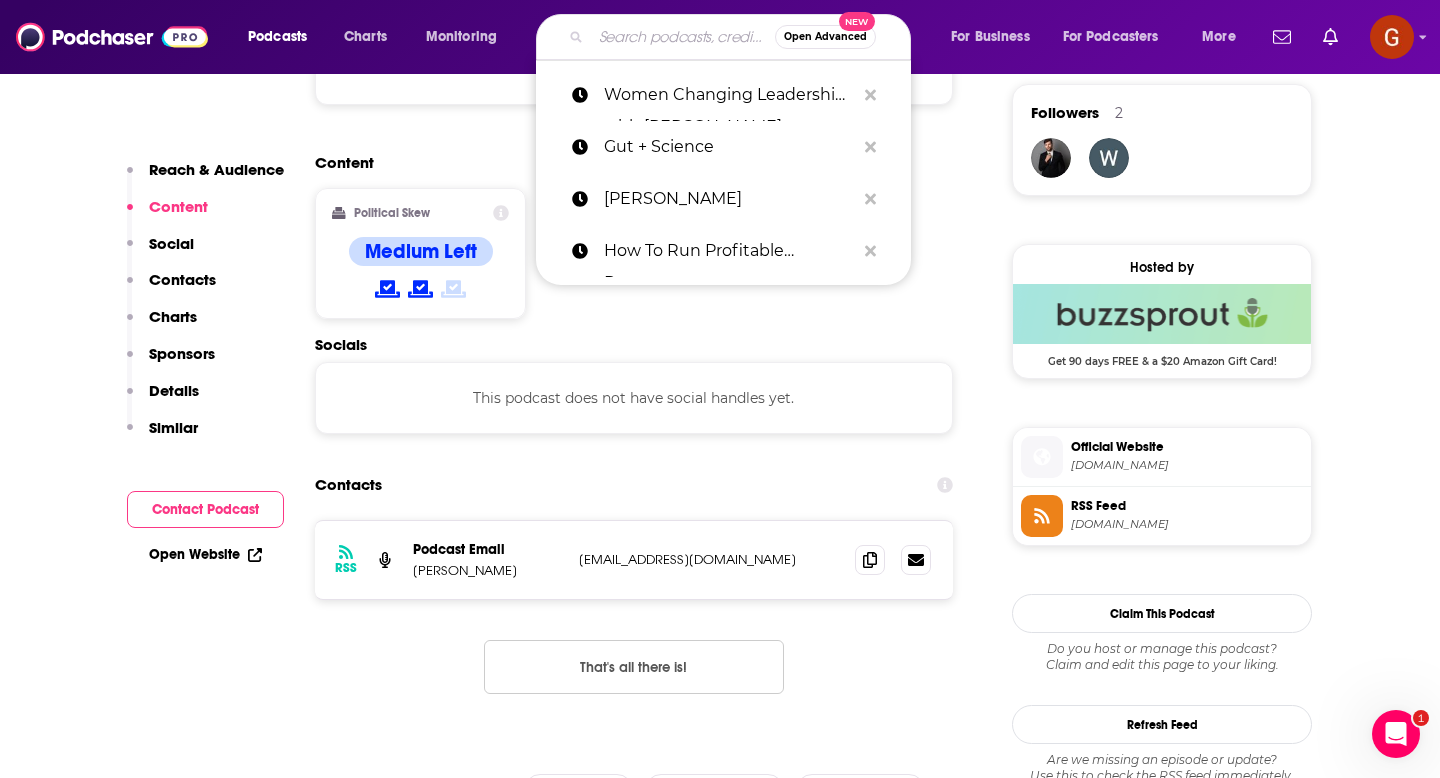 click at bounding box center [683, 37] 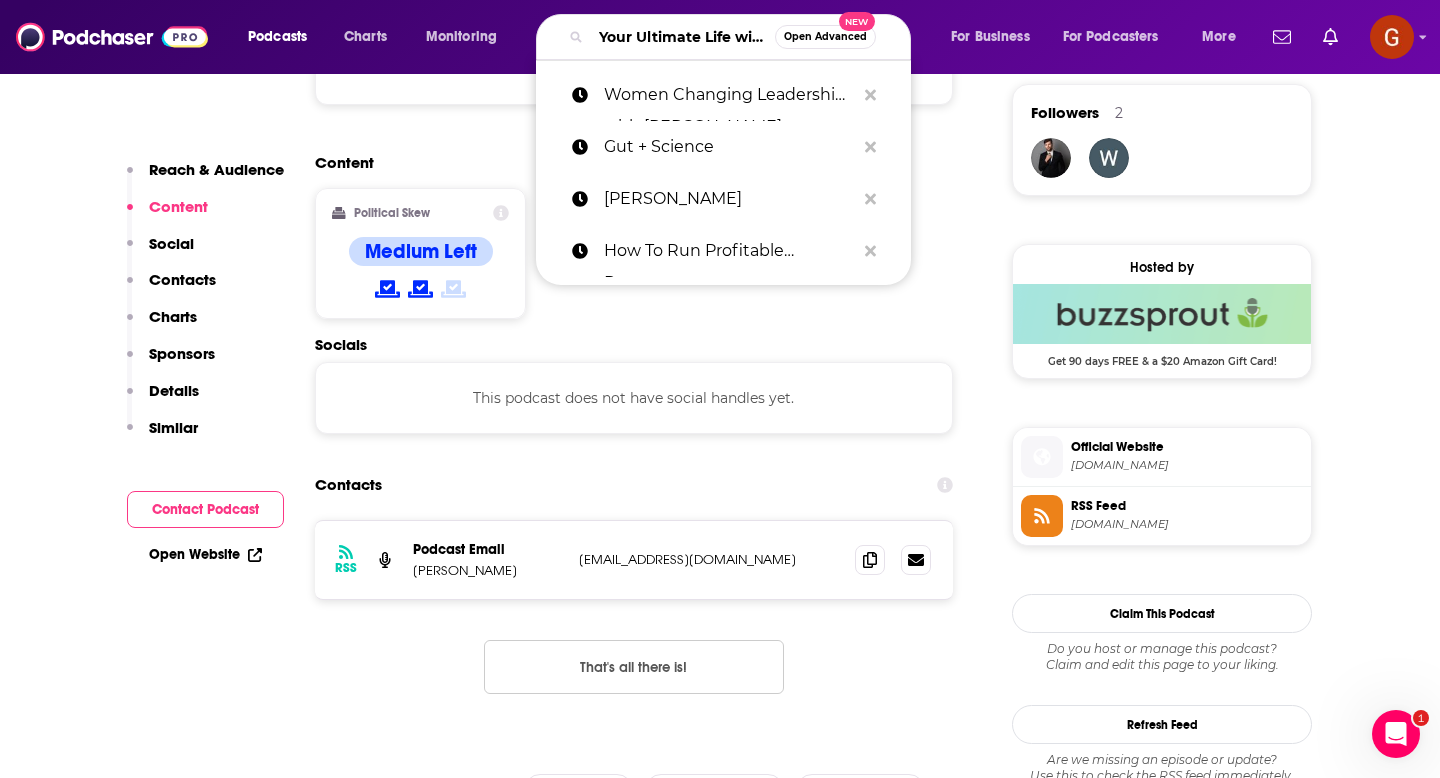 scroll, scrollTop: 0, scrollLeft: 170, axis: horizontal 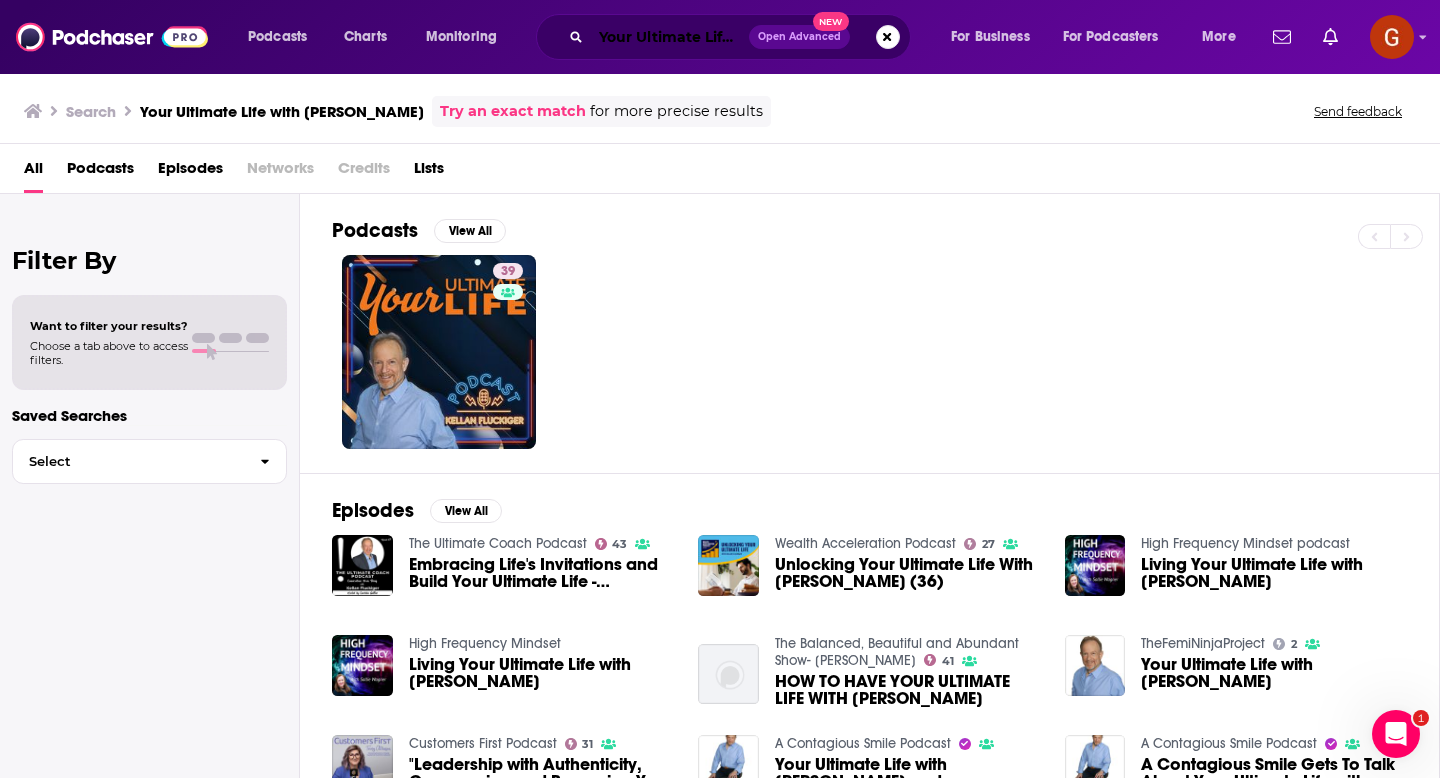 click on "Your Ultimate Life with [PERSON_NAME]" at bounding box center [670, 37] 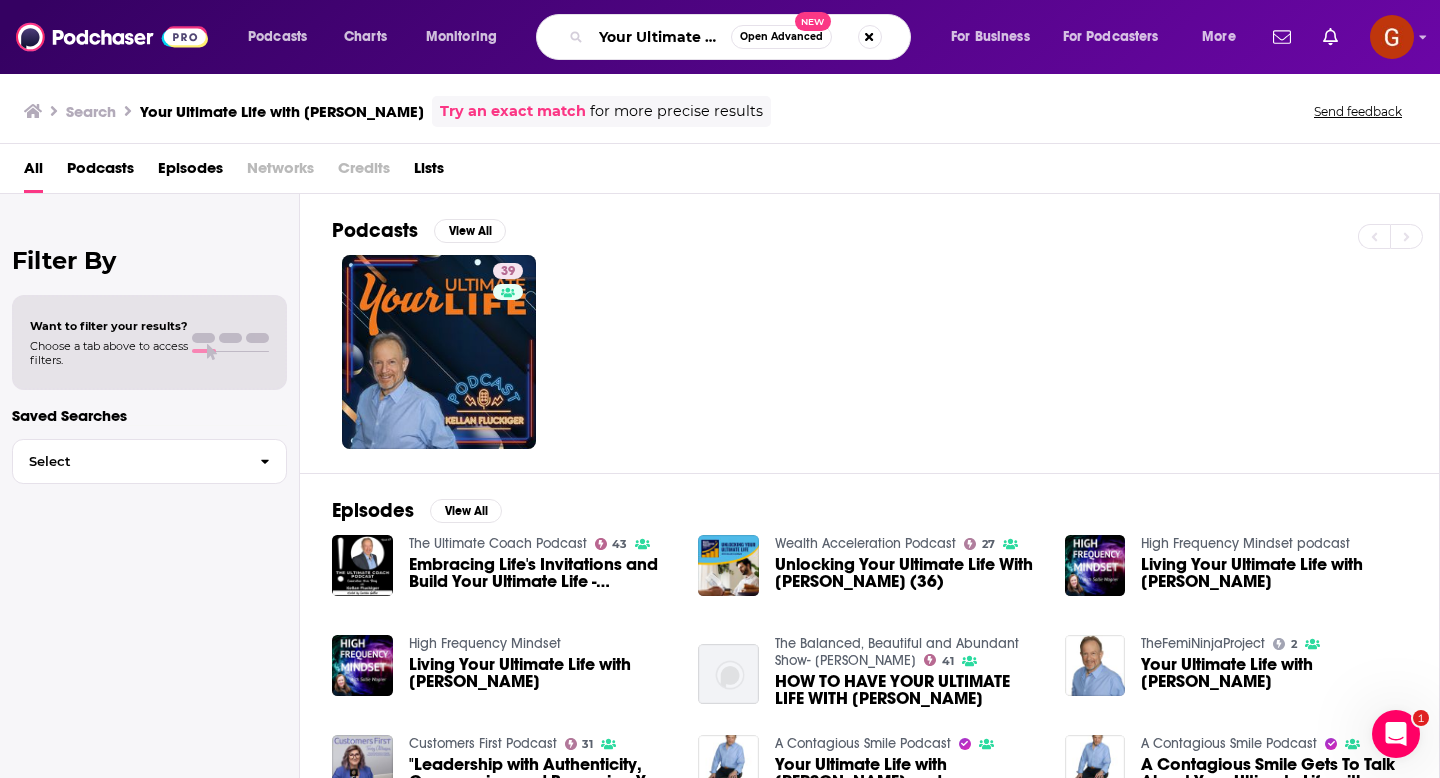 click on "Your Ultimate Life with [PERSON_NAME]" at bounding box center [661, 37] 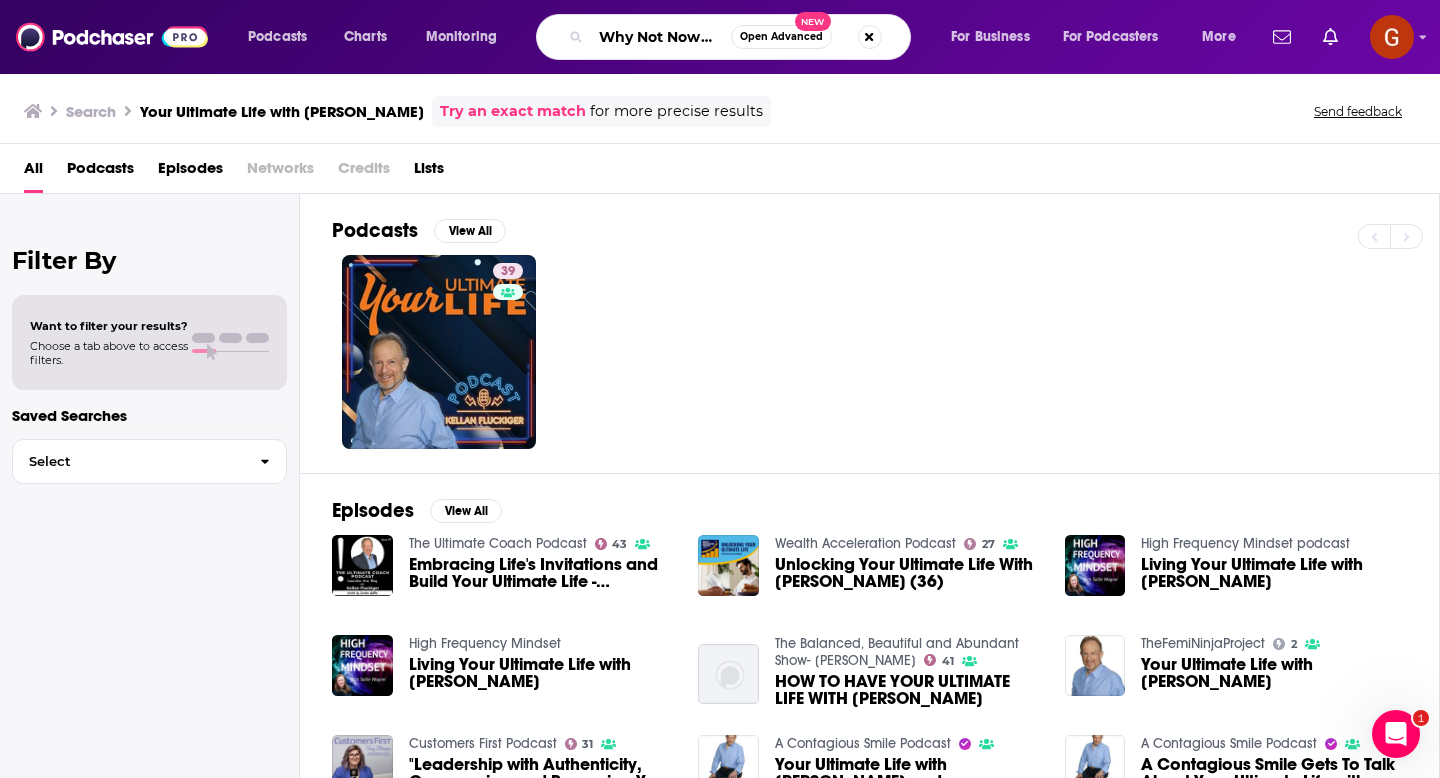 scroll, scrollTop: 0, scrollLeft: 136, axis: horizontal 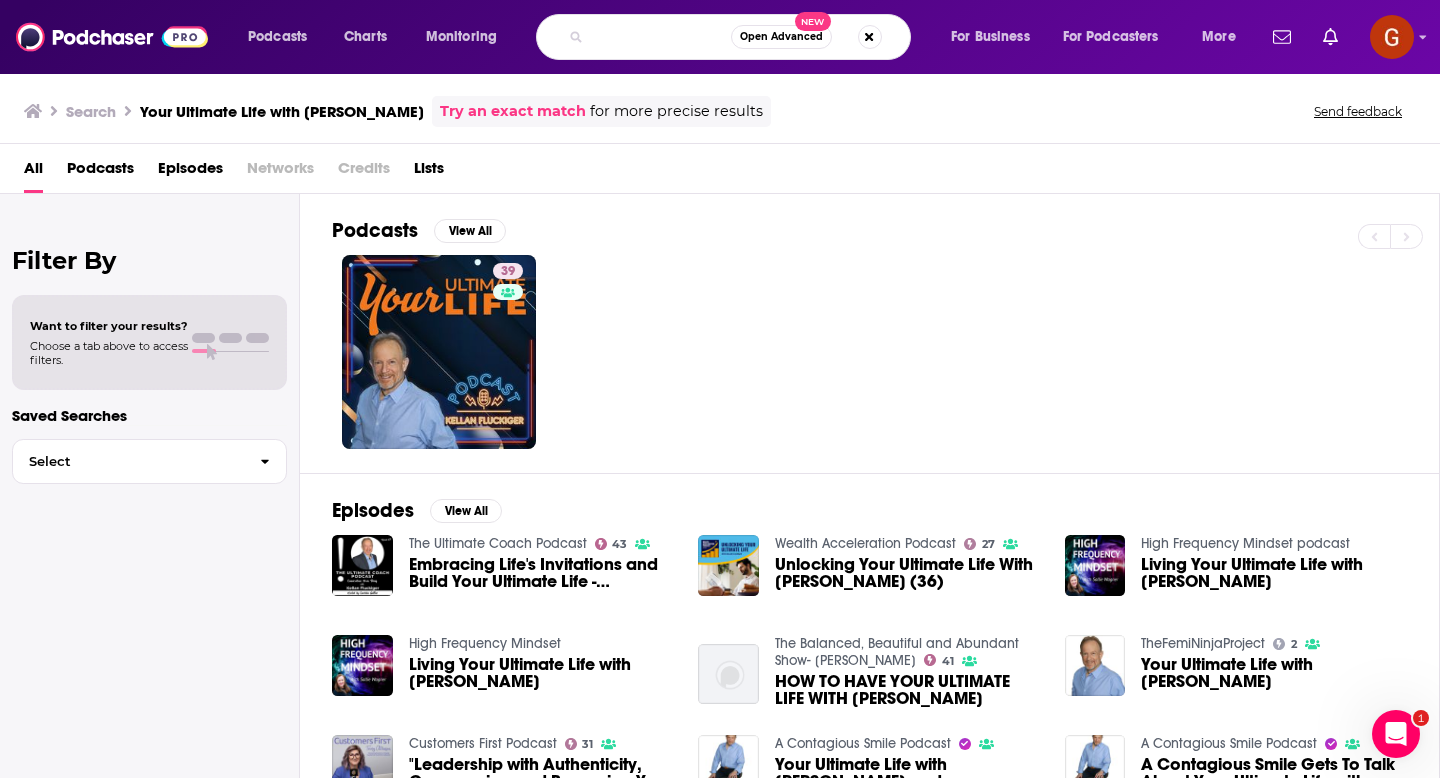 type on "Why Not Now? with [PERSON_NAME]" 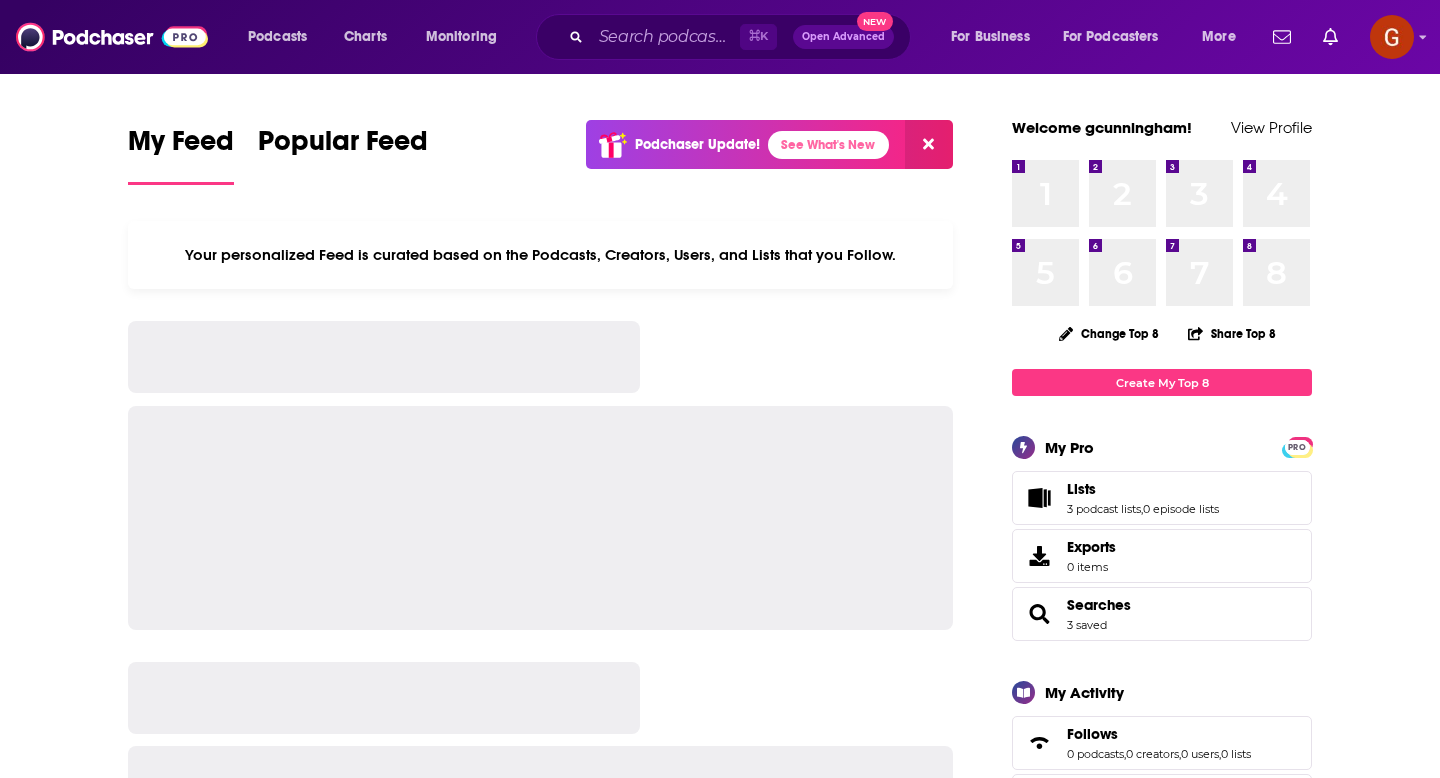scroll, scrollTop: 0, scrollLeft: 0, axis: both 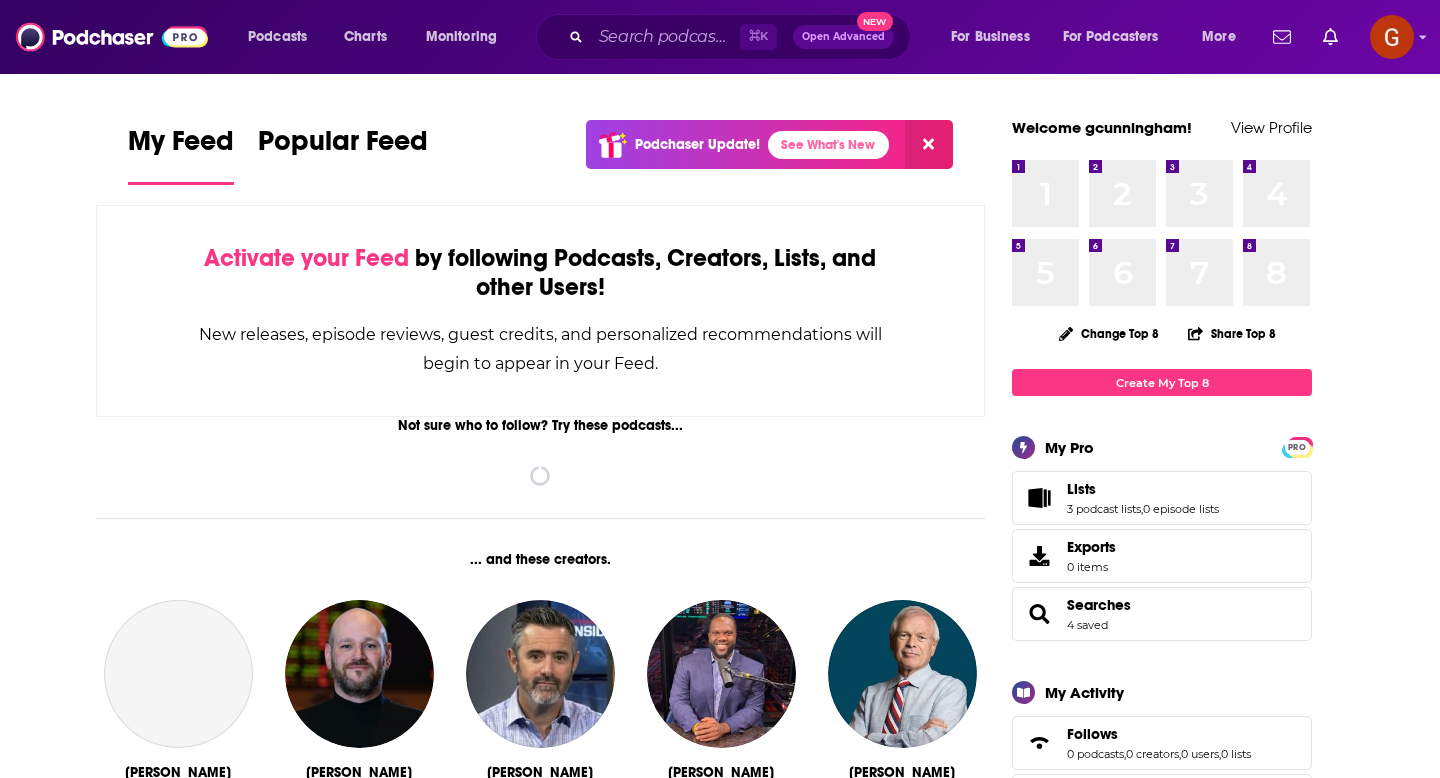 click on "Podcasts Charts Monitoring ⌘  K Open Advanced New For Business For Podcasters More" at bounding box center (744, 37) 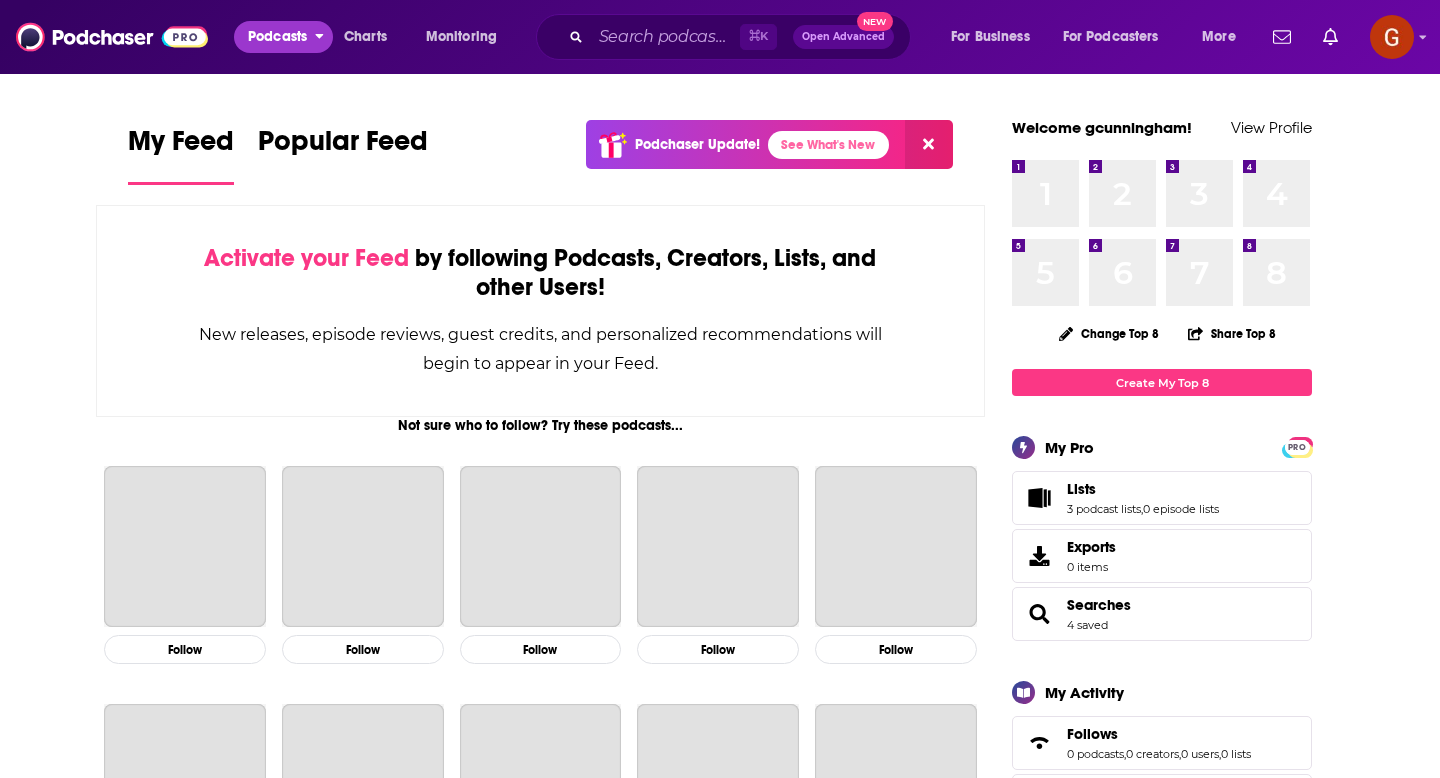 click on "Podcasts" at bounding box center (277, 37) 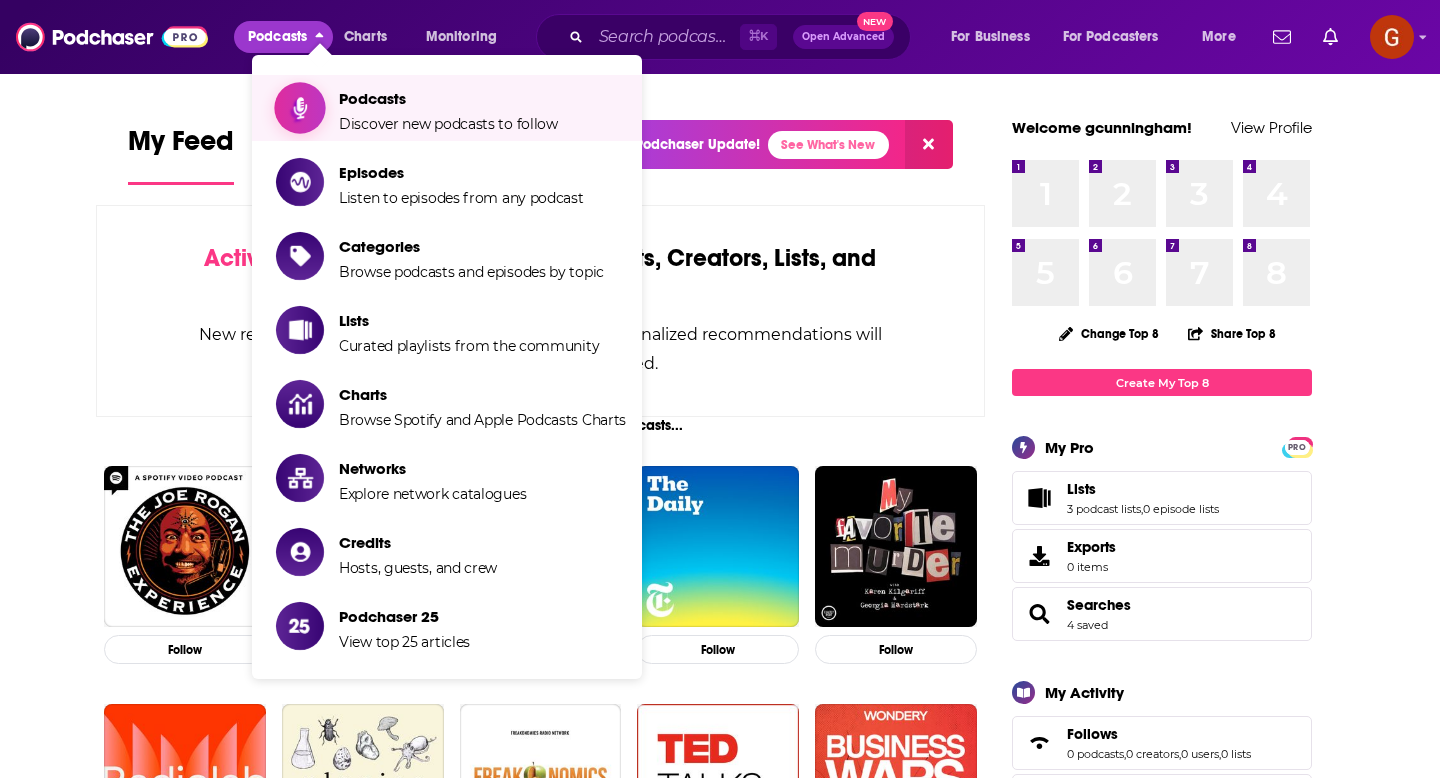 click at bounding box center [300, 108] 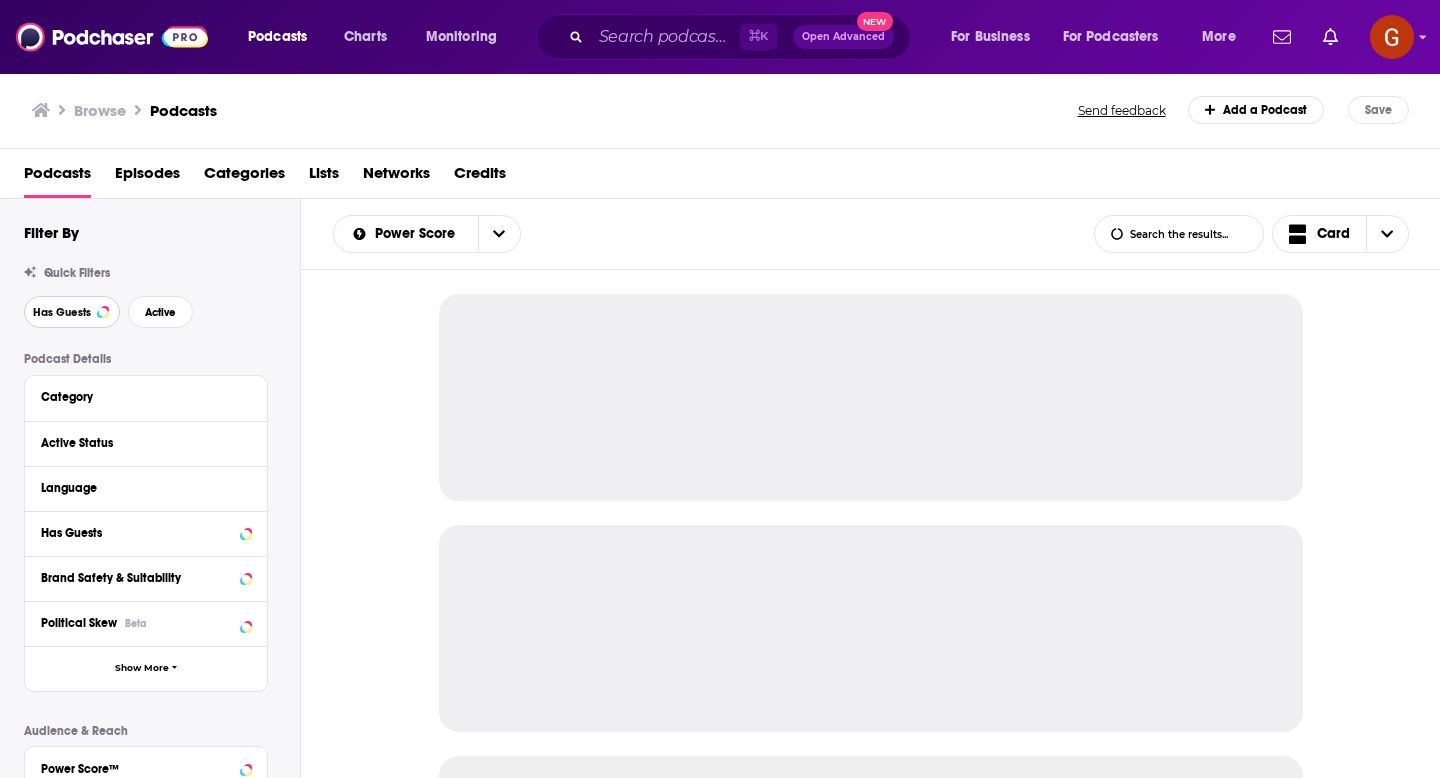 click on "Has Guests" at bounding box center (62, 312) 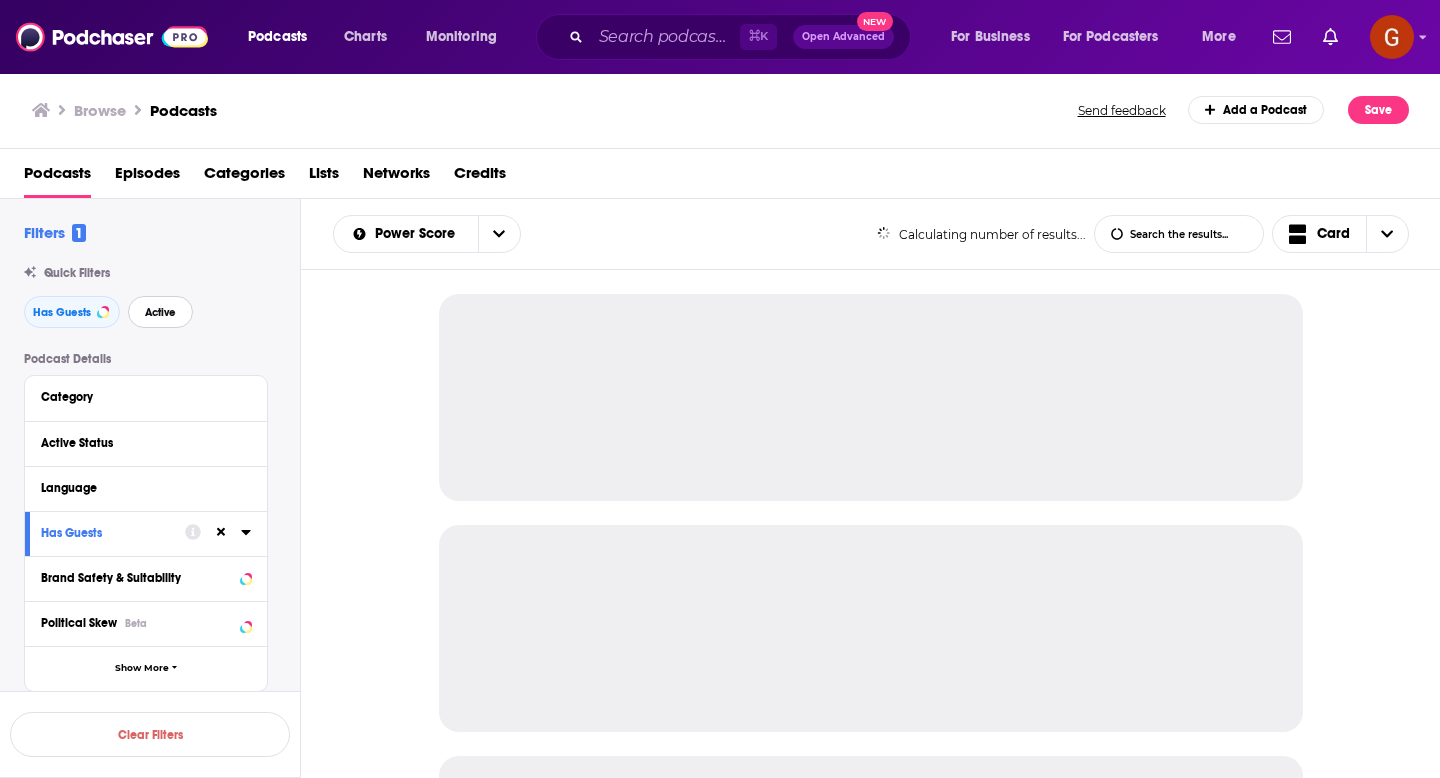 click on "Active" at bounding box center (160, 312) 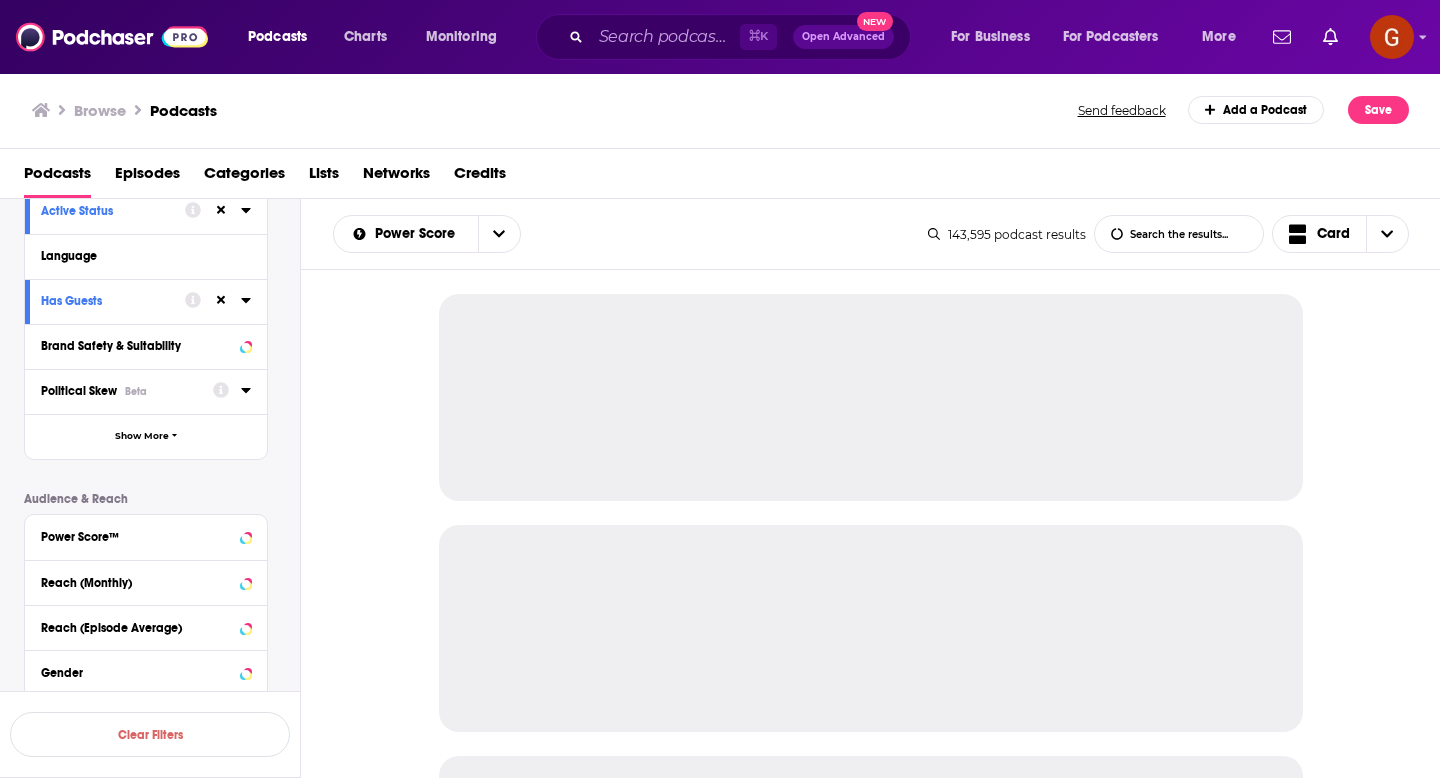 scroll, scrollTop: 267, scrollLeft: 0, axis: vertical 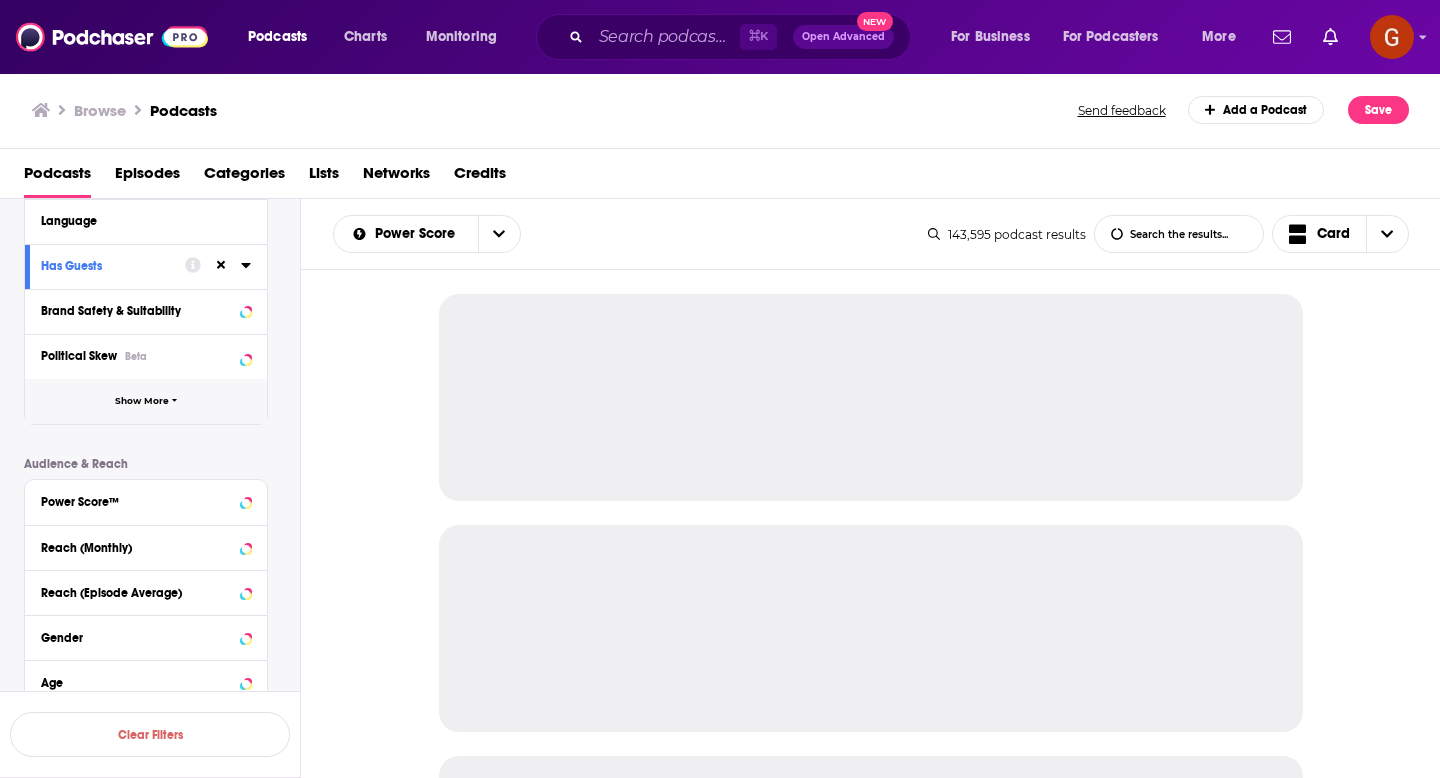 click on "Show More" at bounding box center (146, 401) 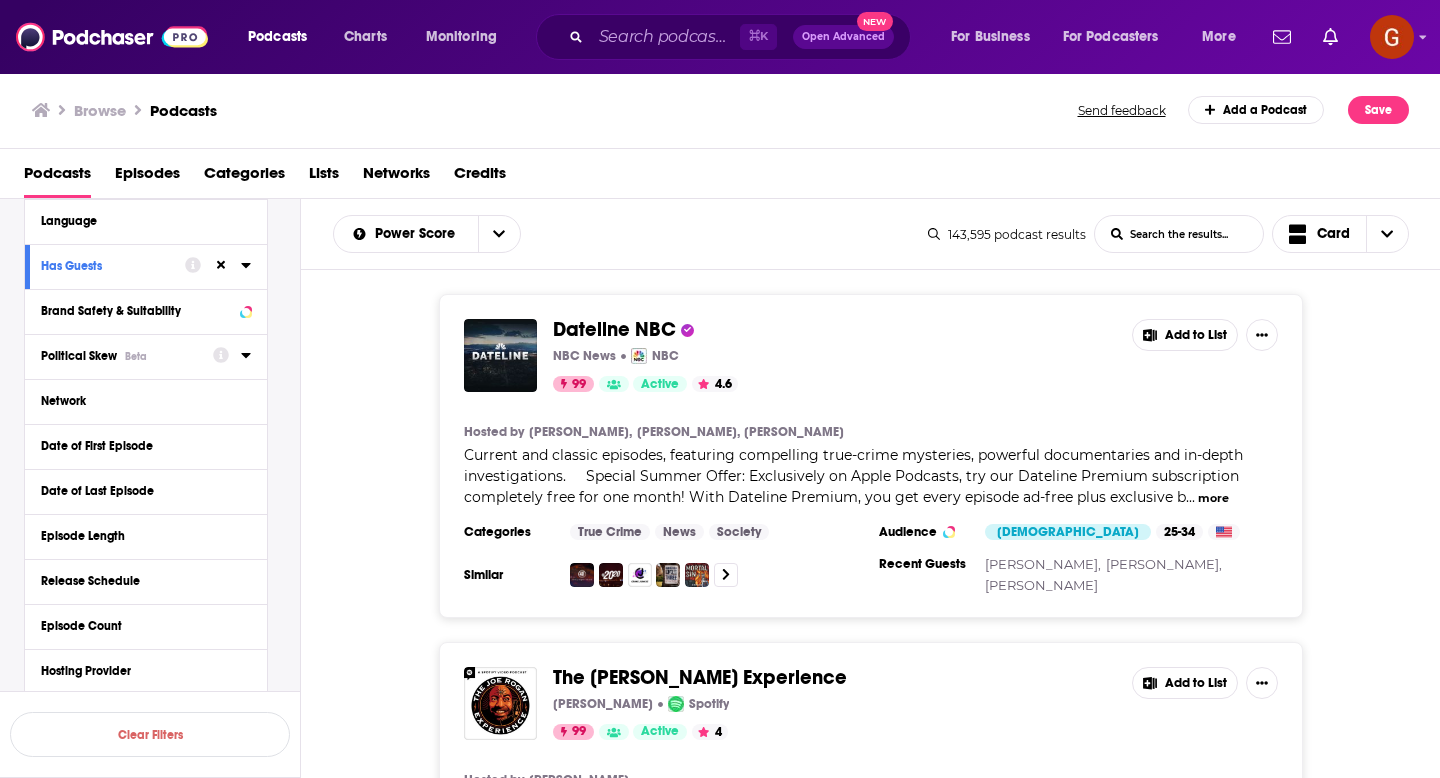 click 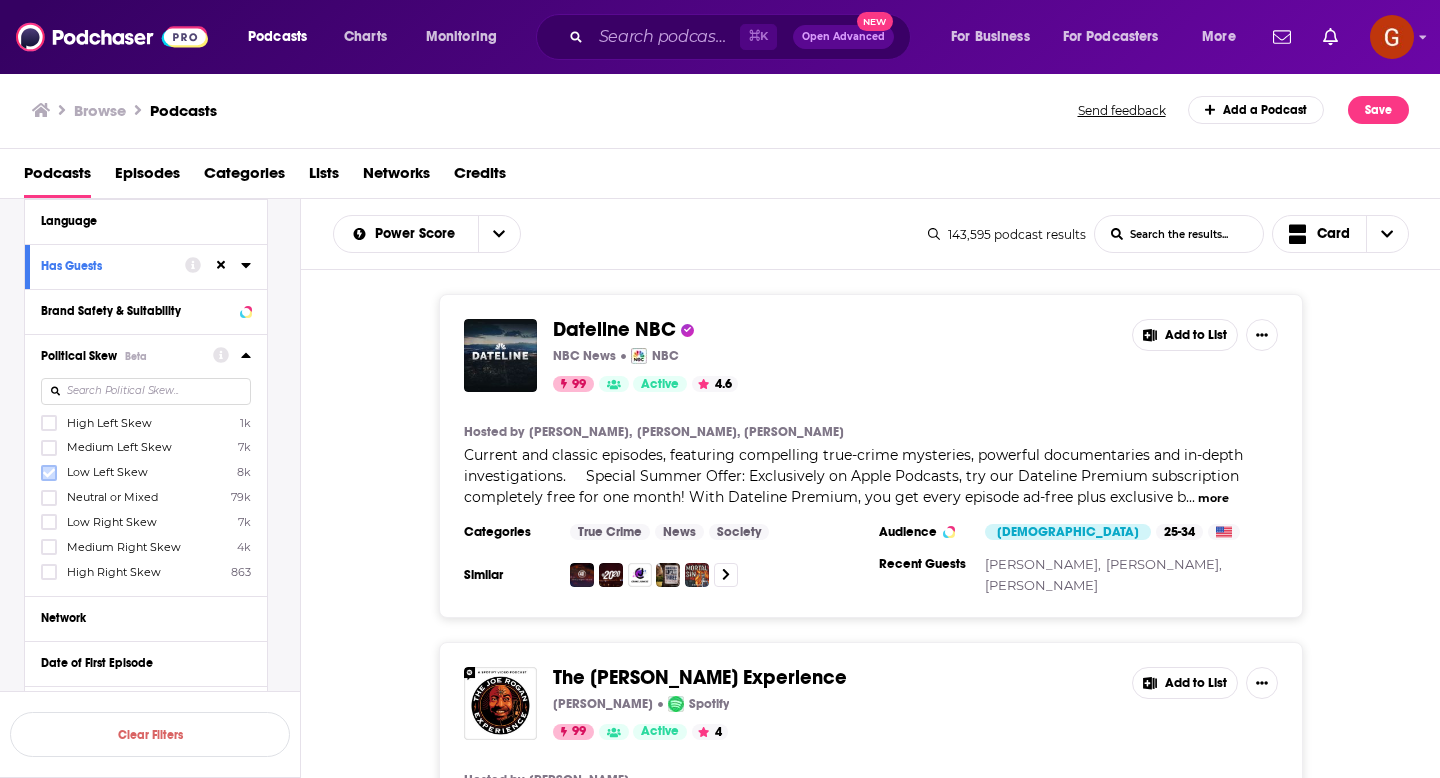 click 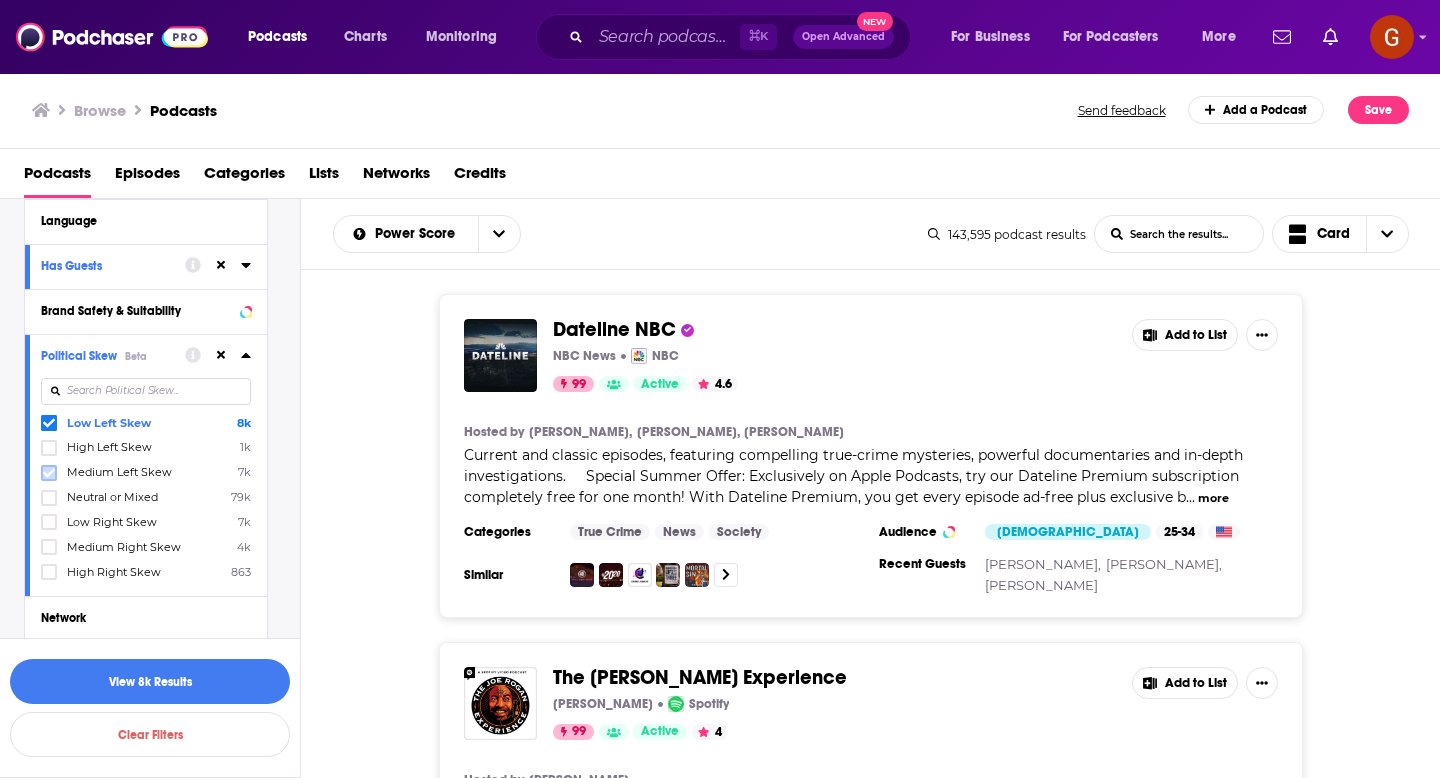 click 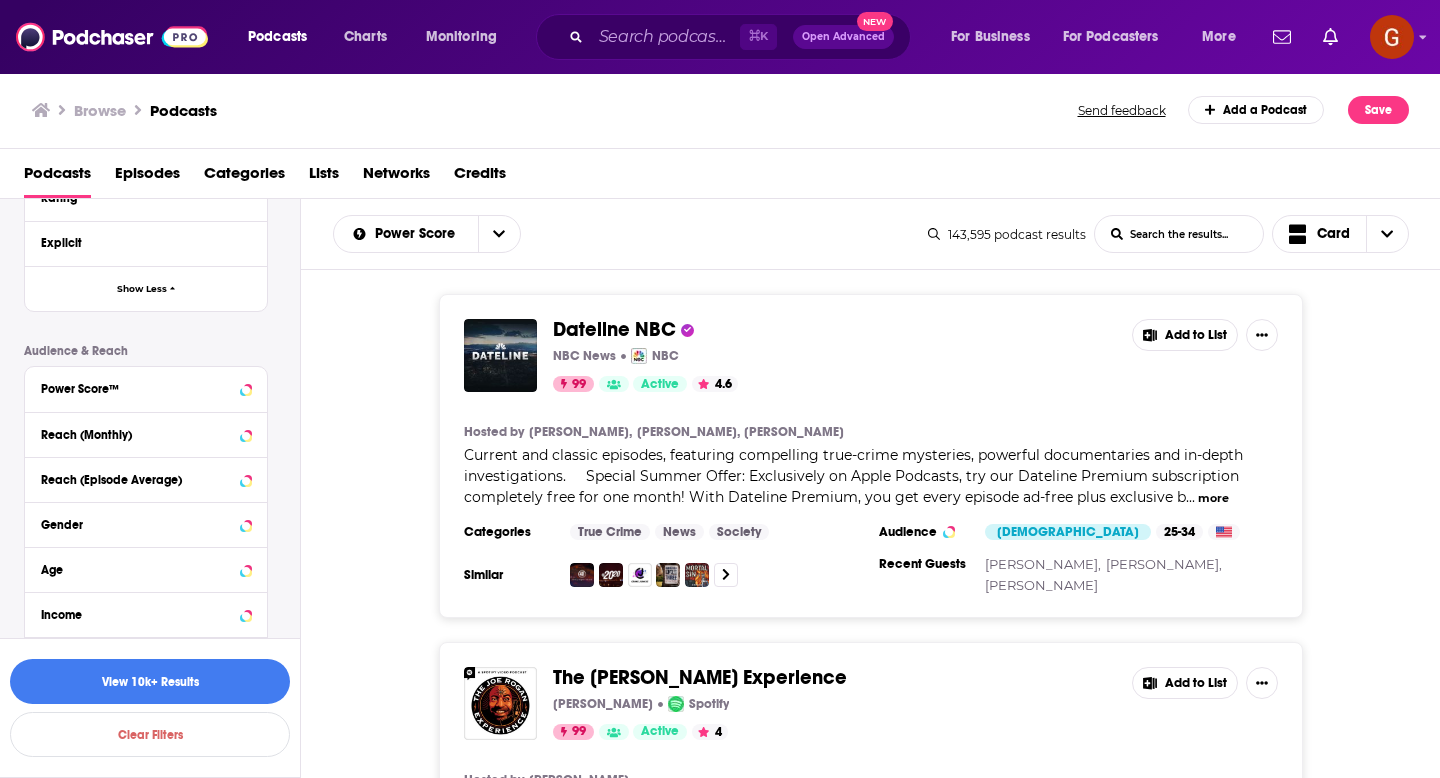 scroll, scrollTop: 1053, scrollLeft: 0, axis: vertical 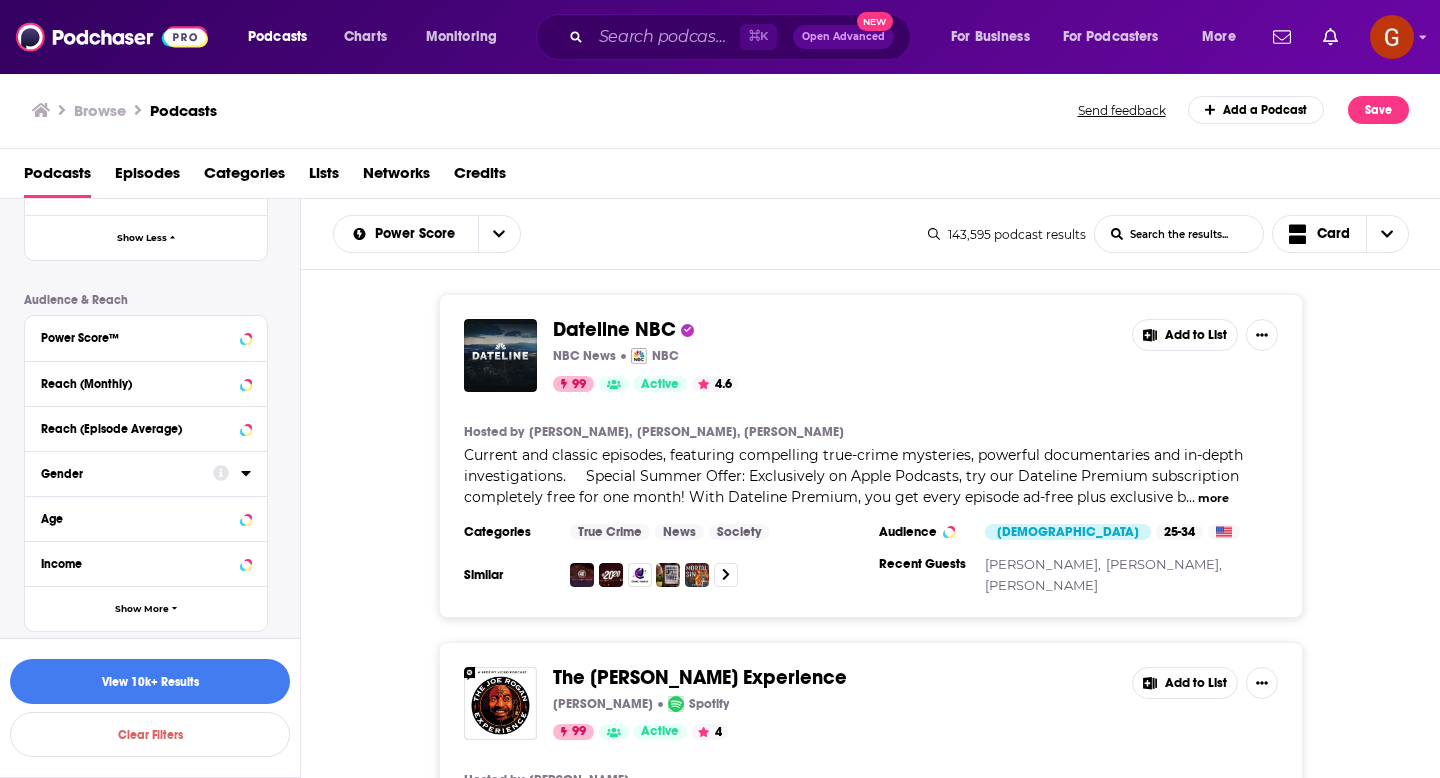 click 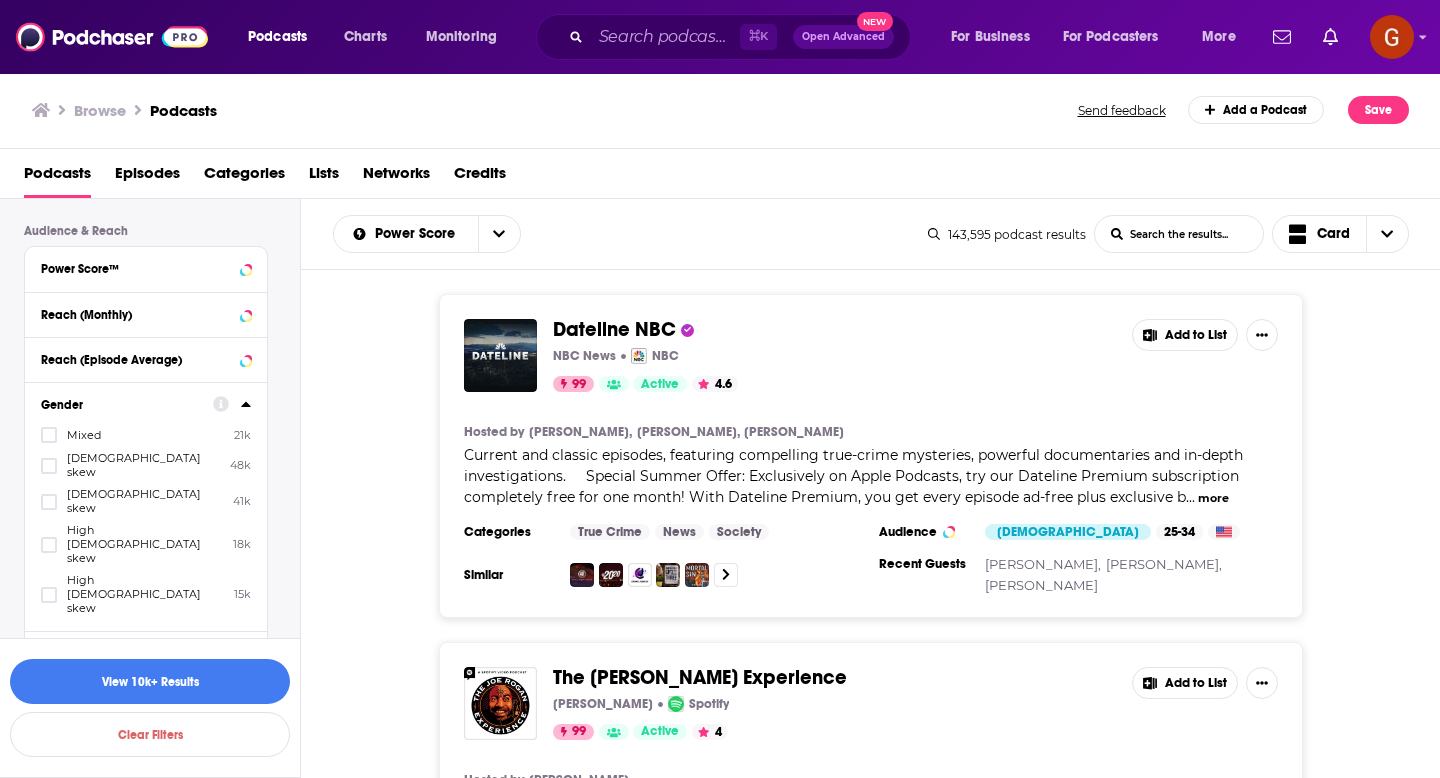 scroll, scrollTop: 1130, scrollLeft: 0, axis: vertical 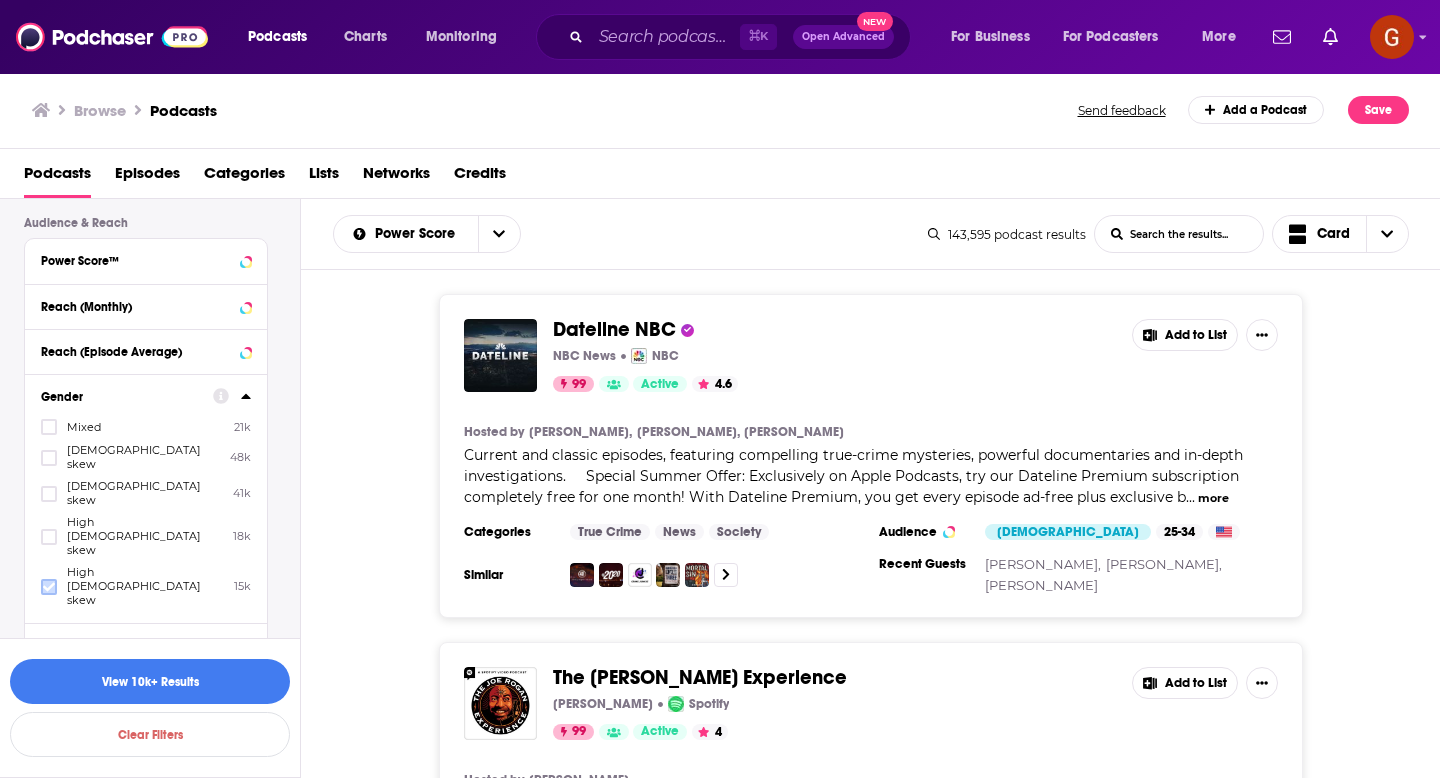 click 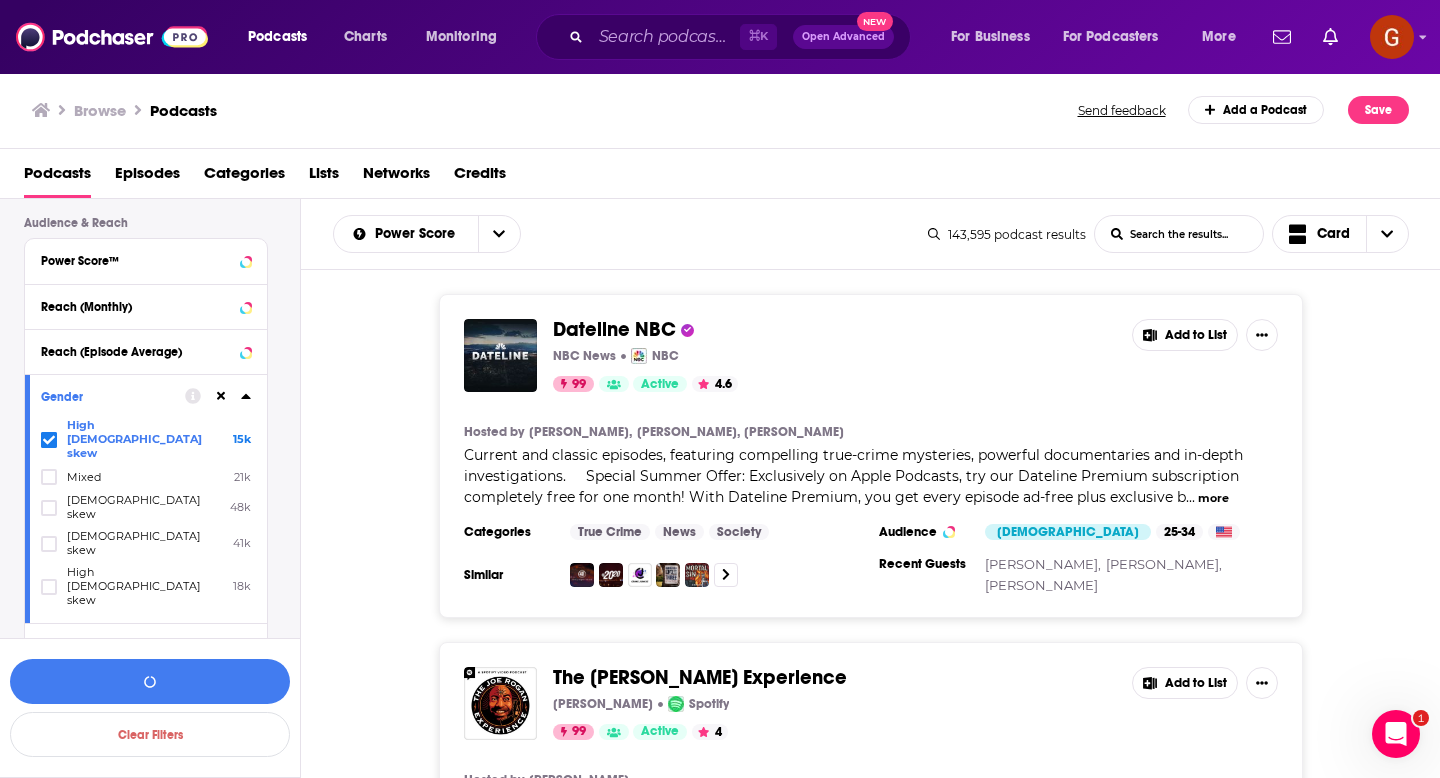 scroll, scrollTop: 0, scrollLeft: 0, axis: both 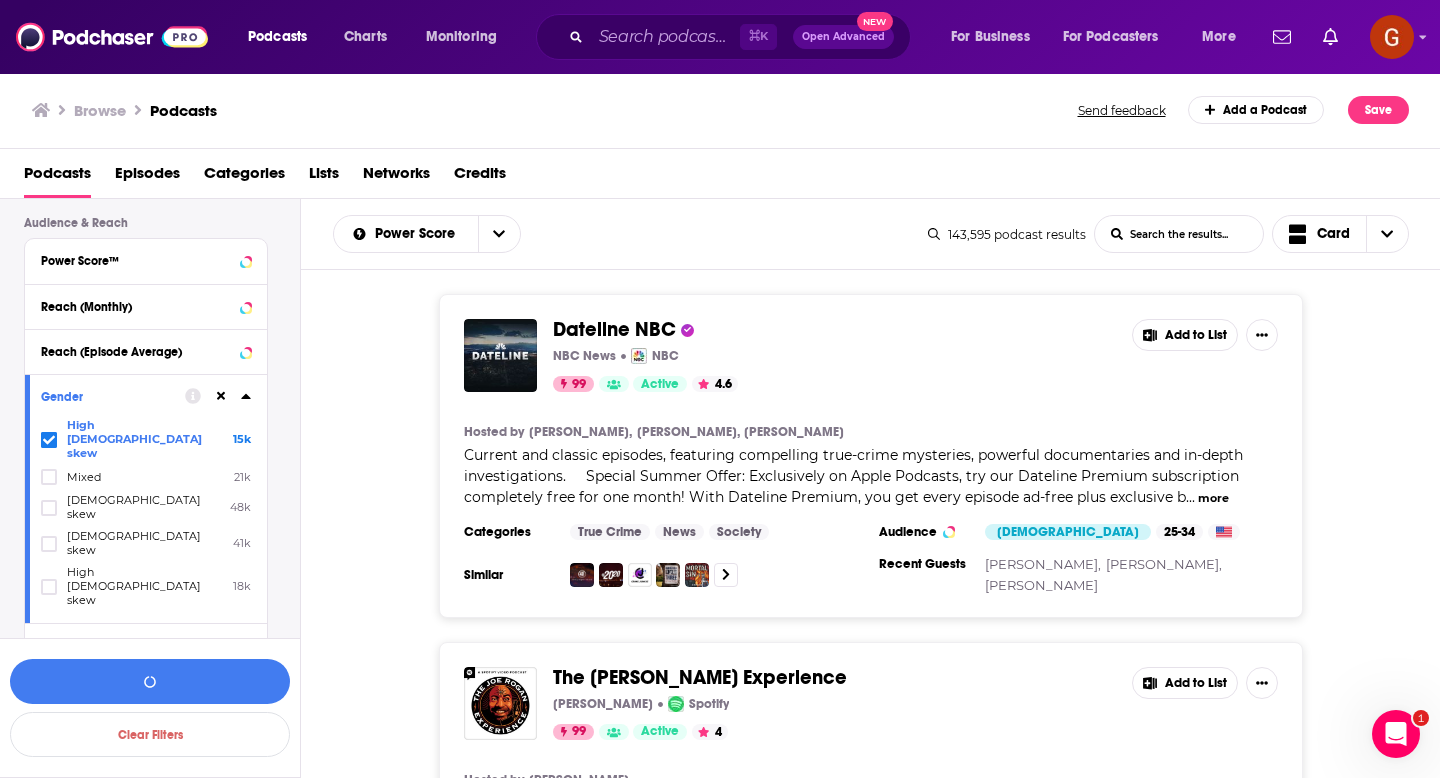 click 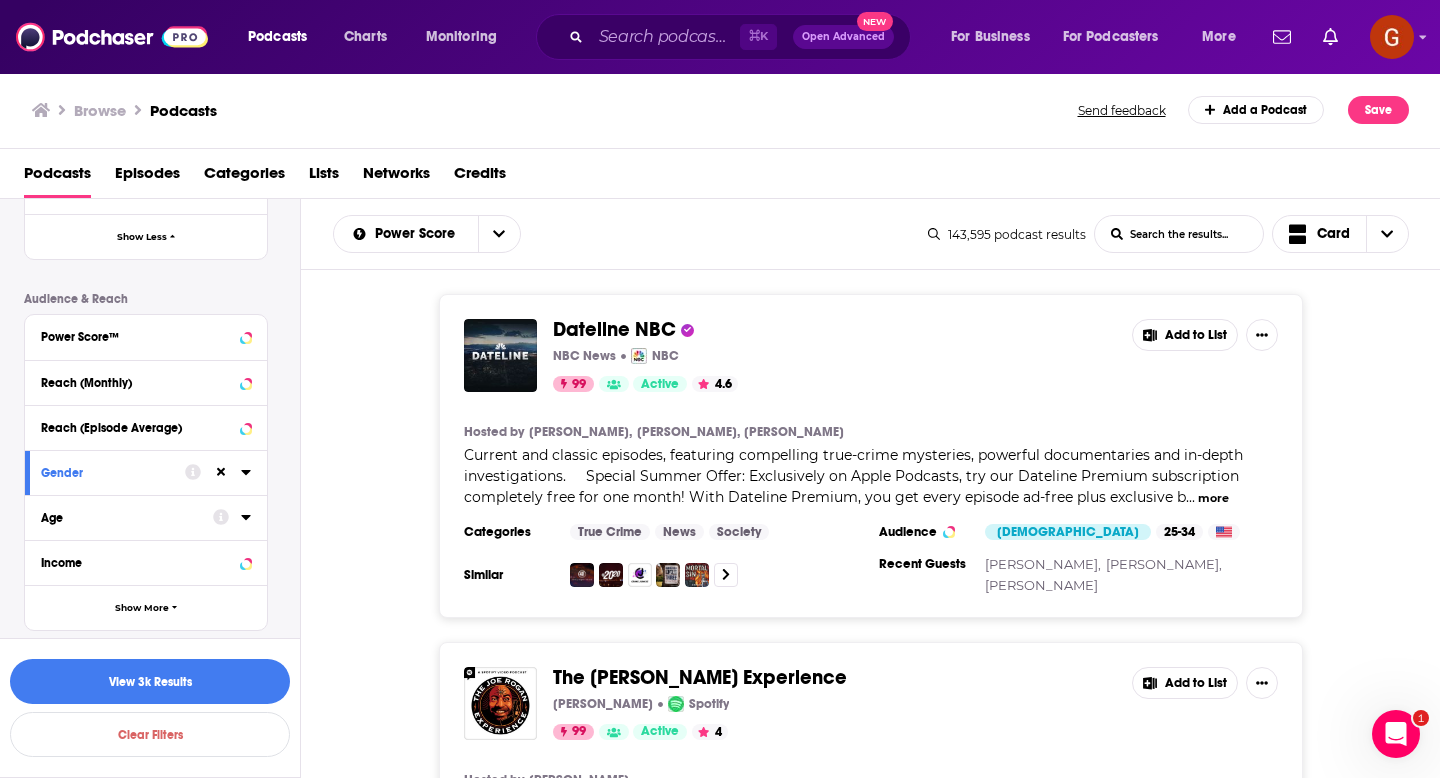 scroll, scrollTop: 1053, scrollLeft: 0, axis: vertical 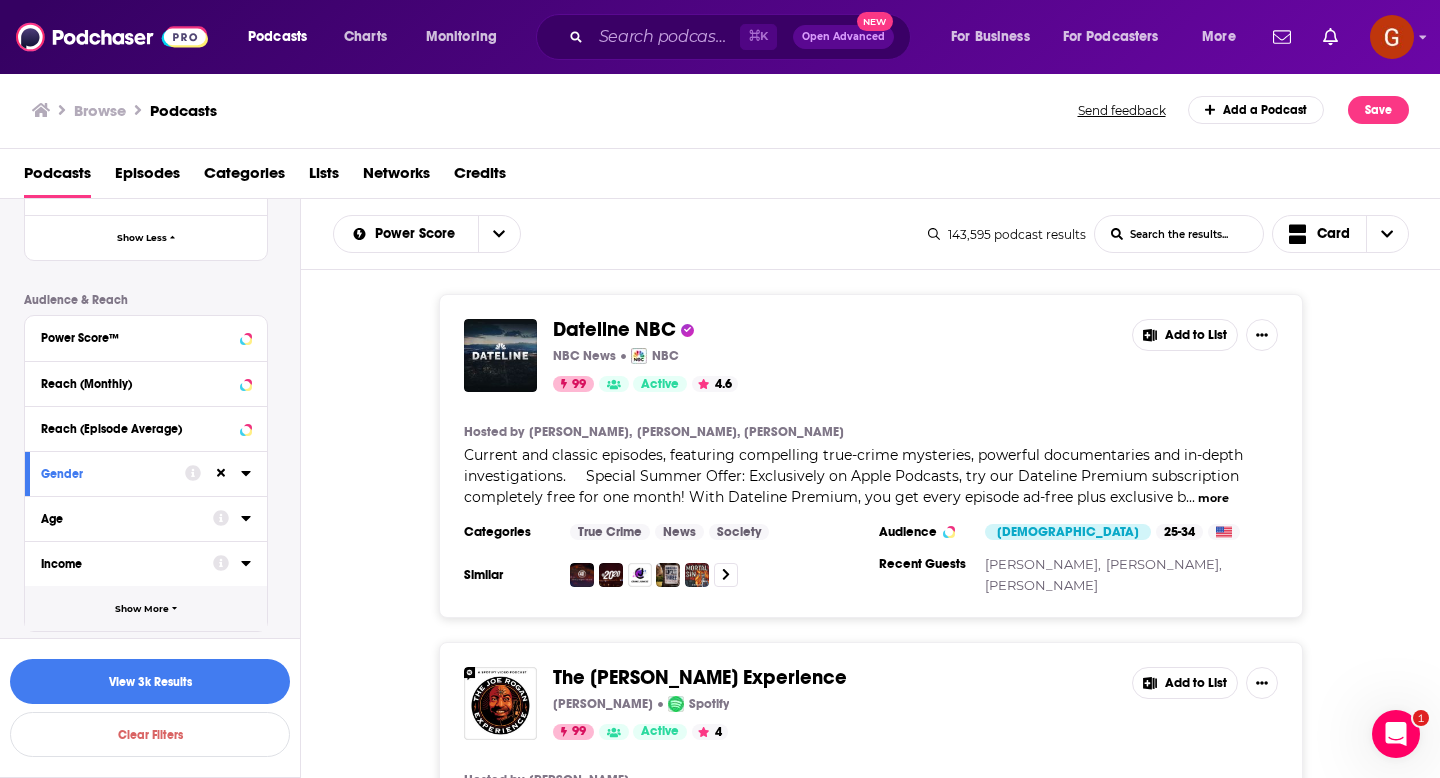 click on "Show More" at bounding box center [146, 608] 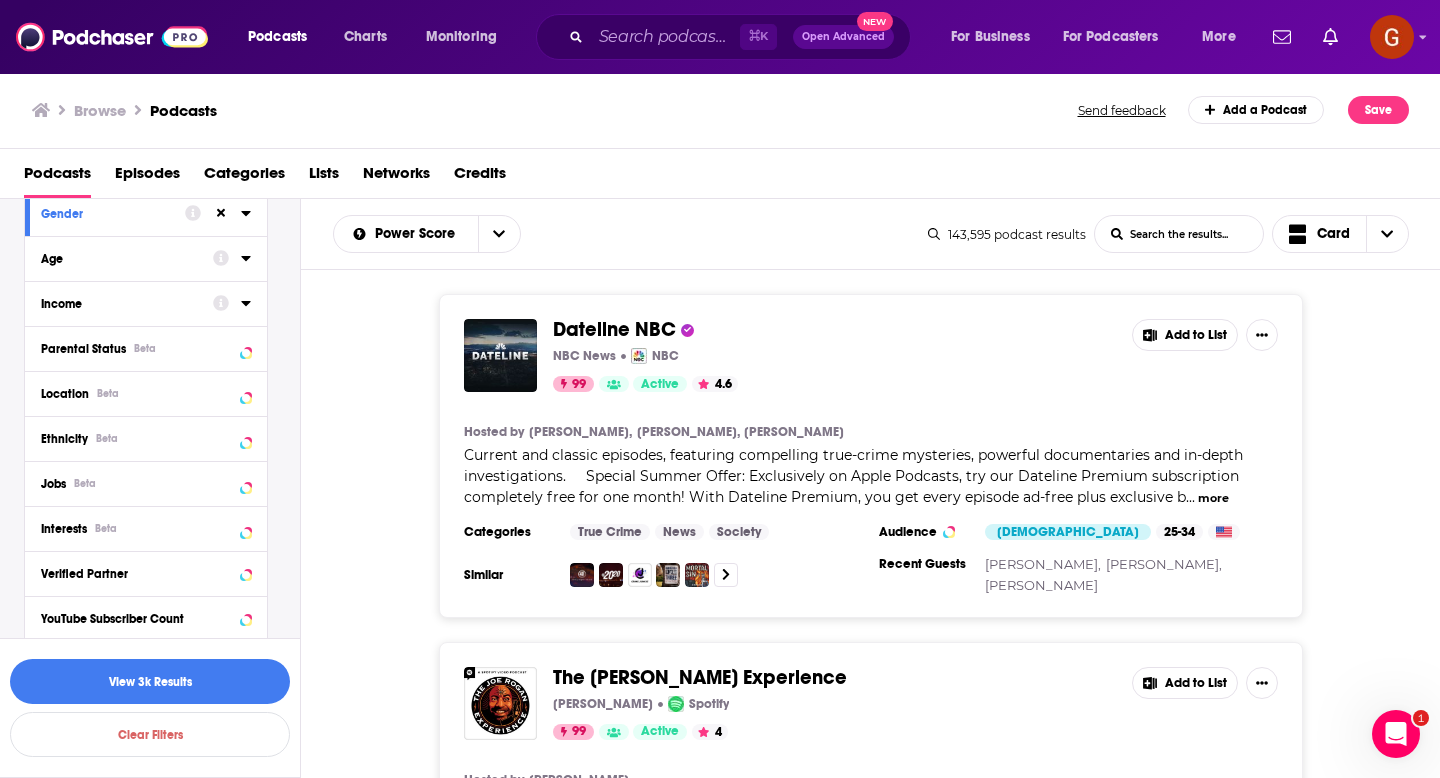 scroll, scrollTop: 1324, scrollLeft: 0, axis: vertical 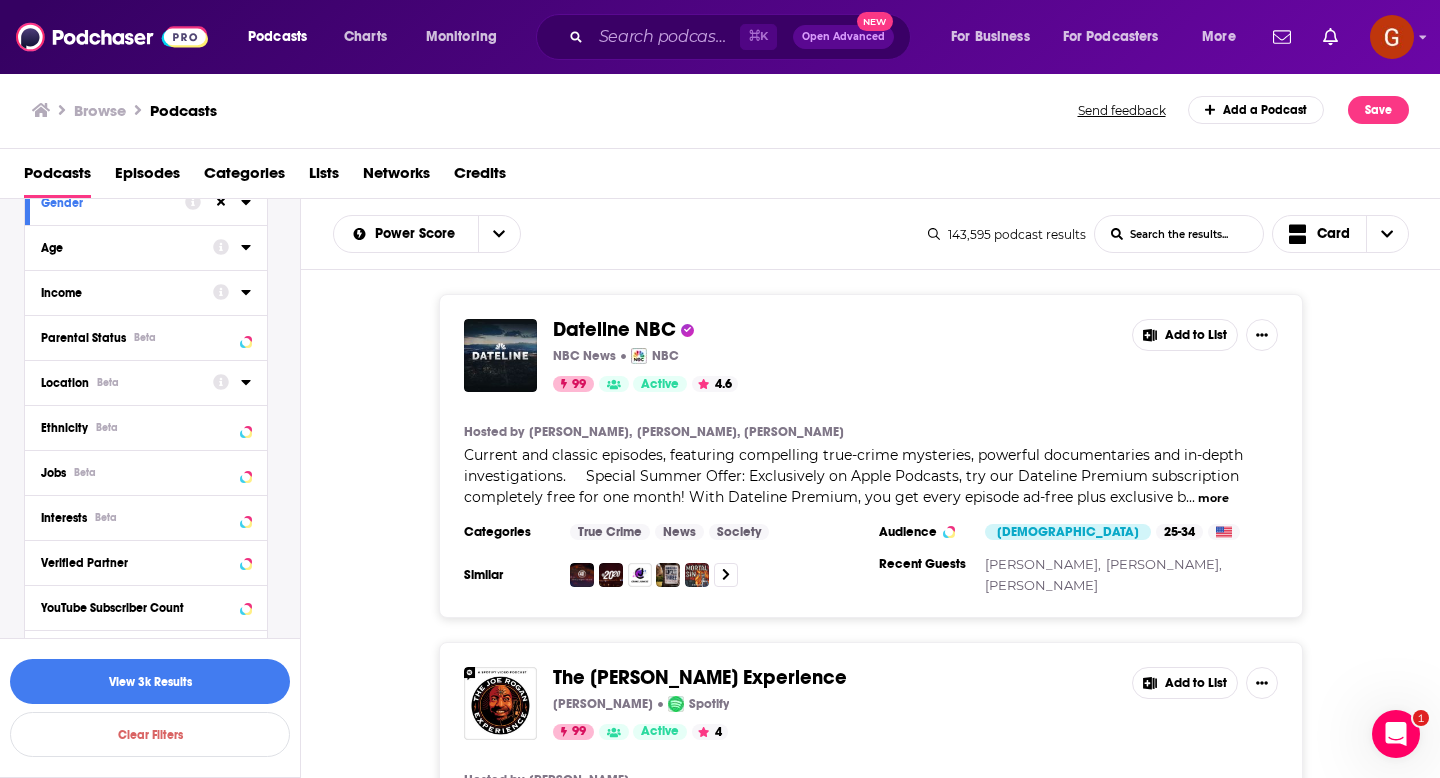 click 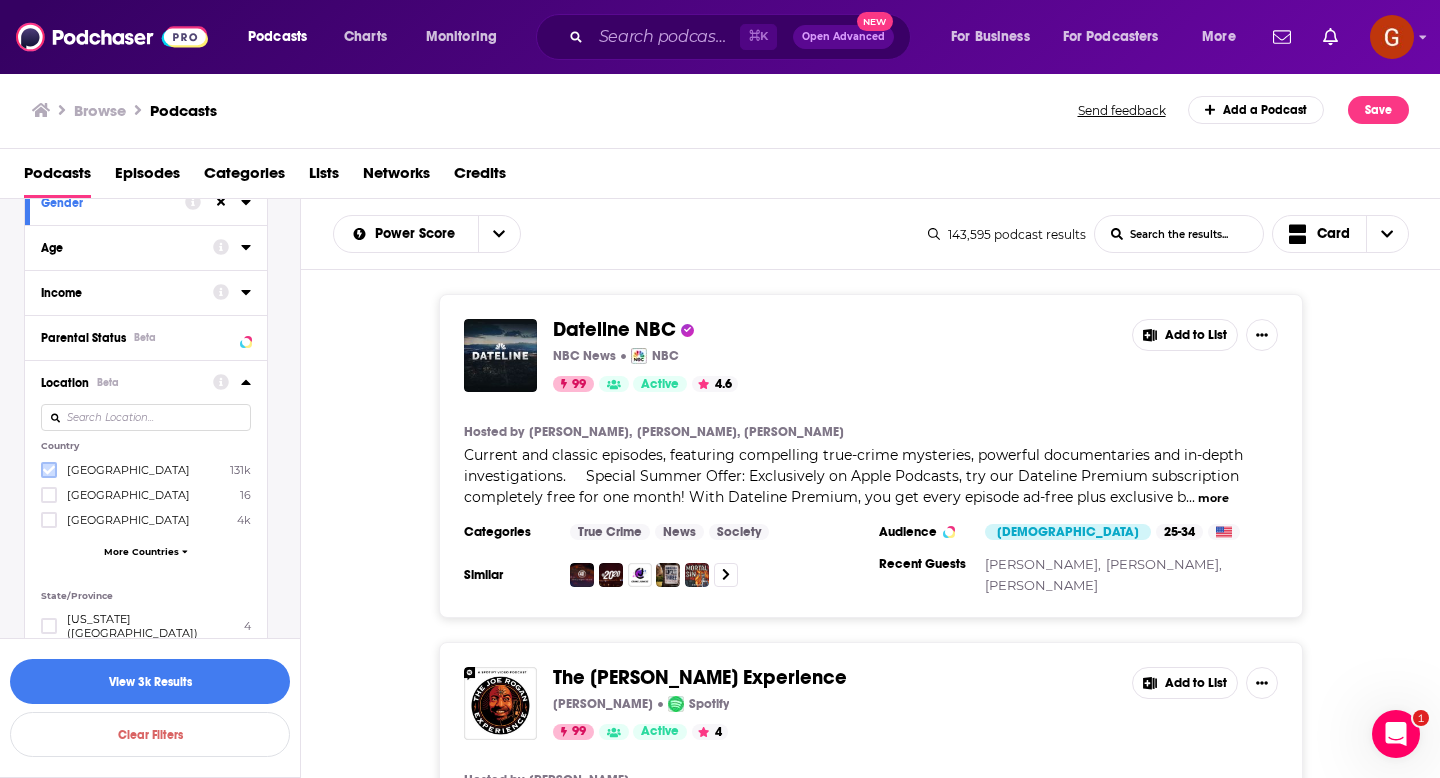 click 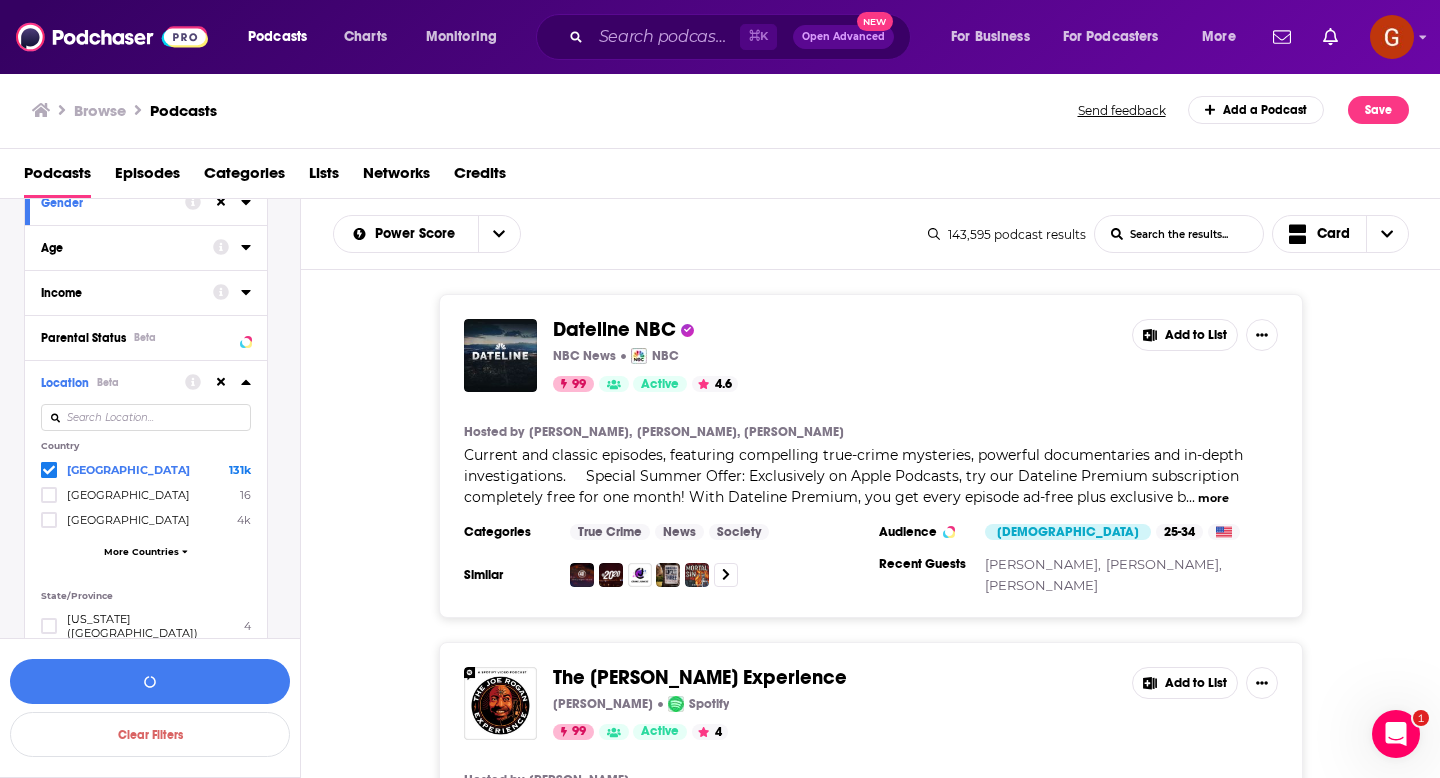 click 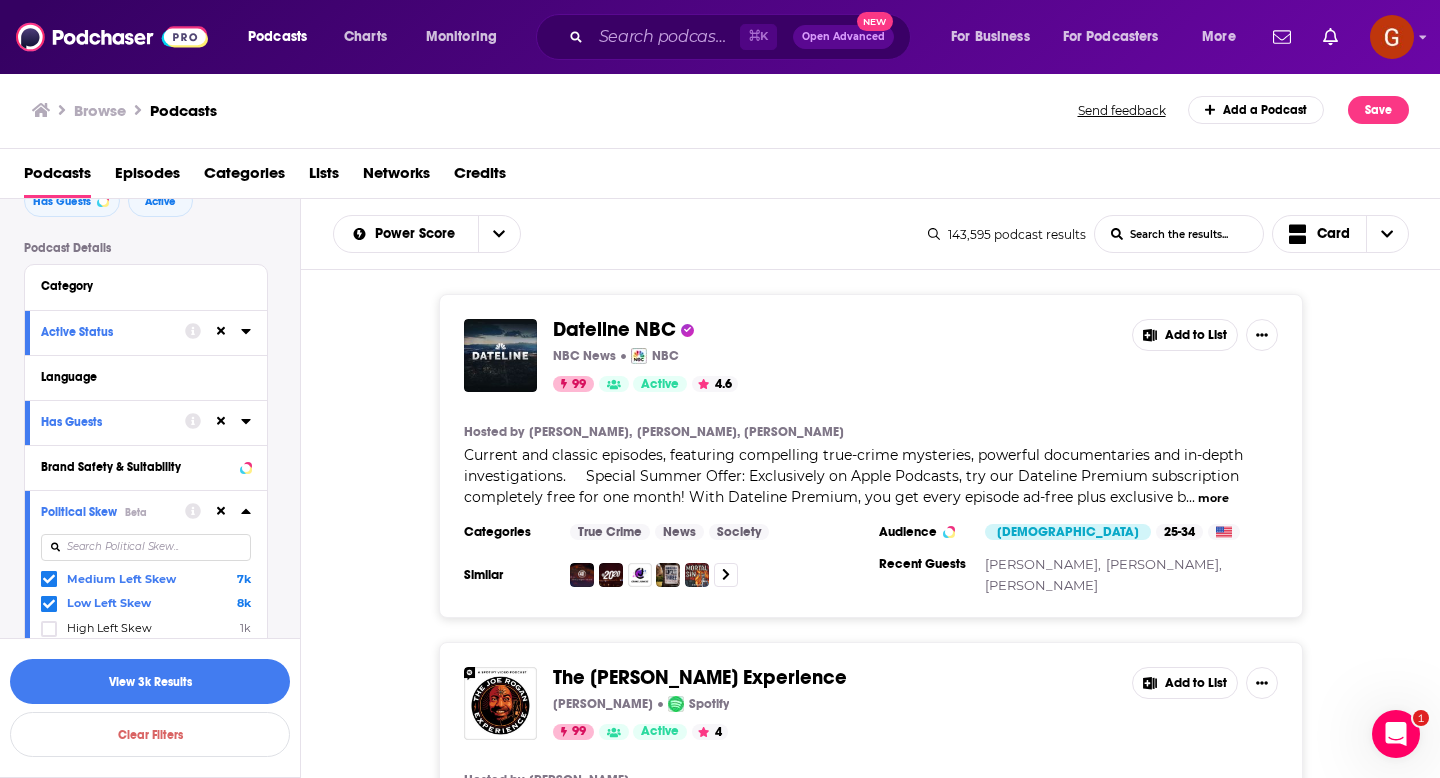 scroll, scrollTop: 109, scrollLeft: 0, axis: vertical 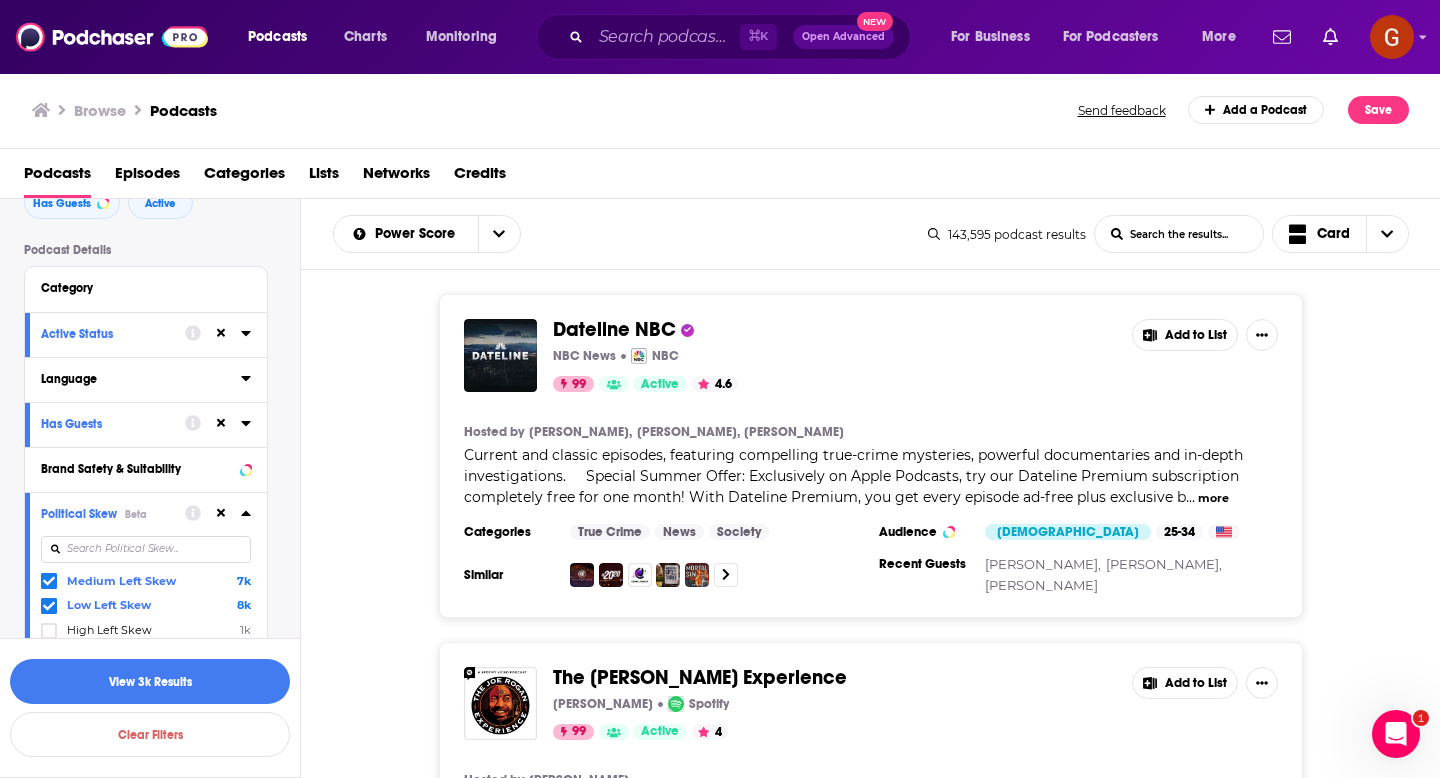 click 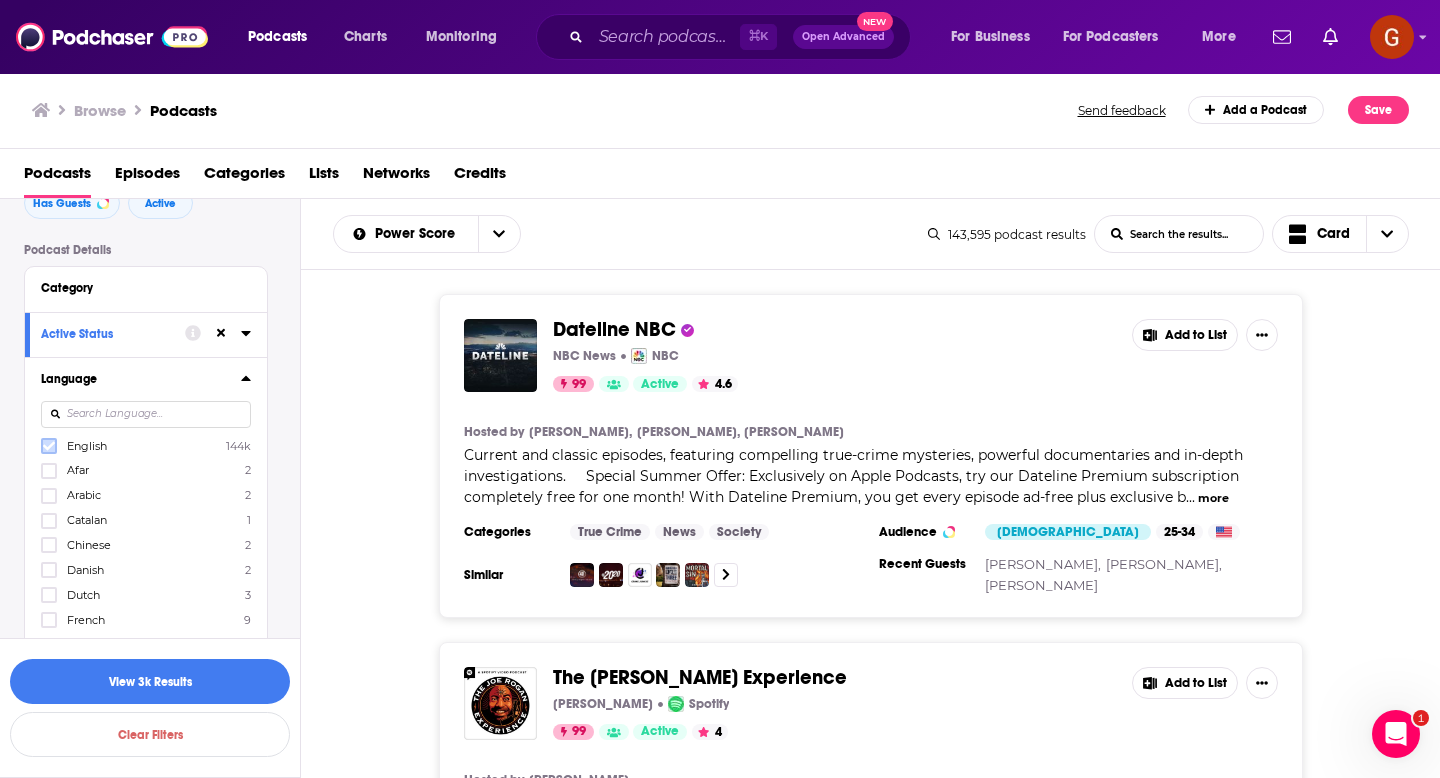 click 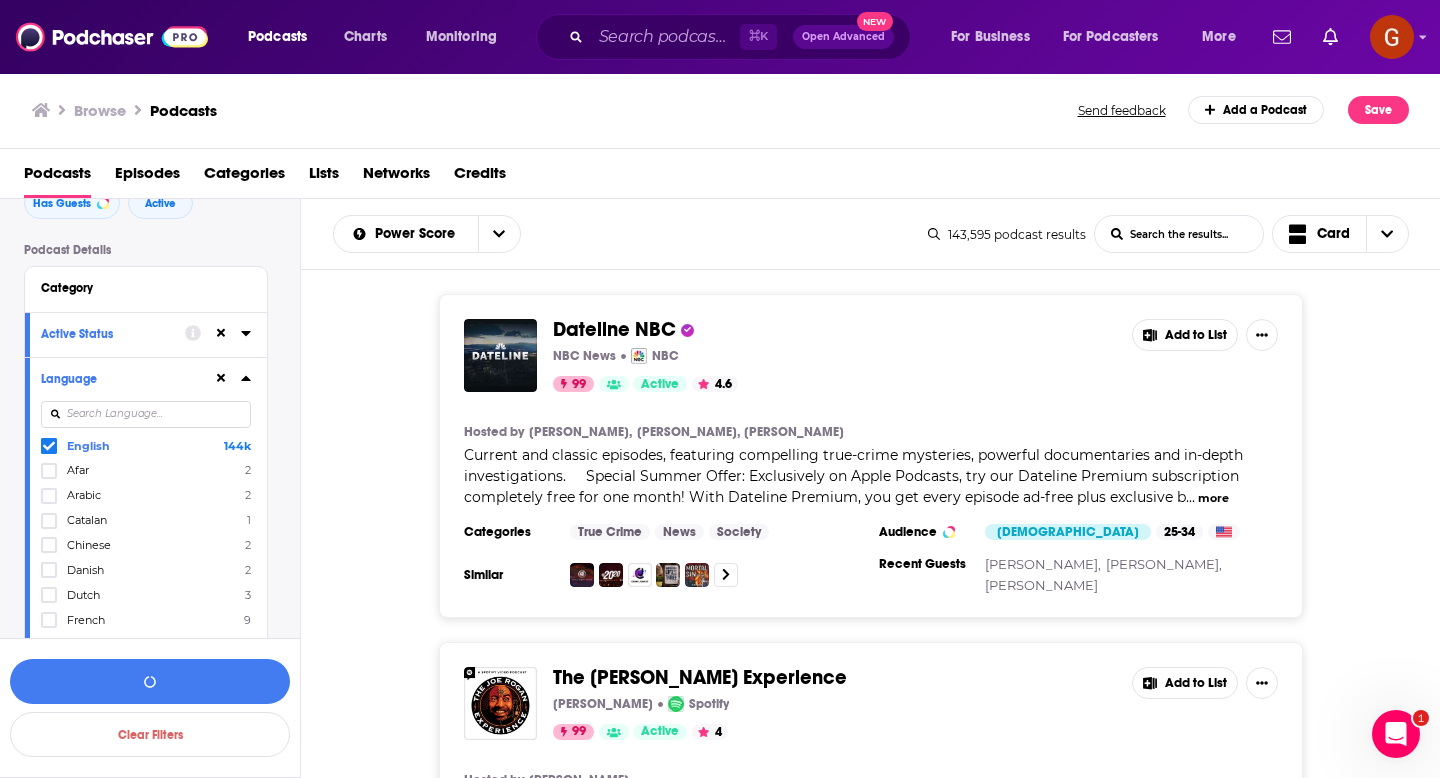 click 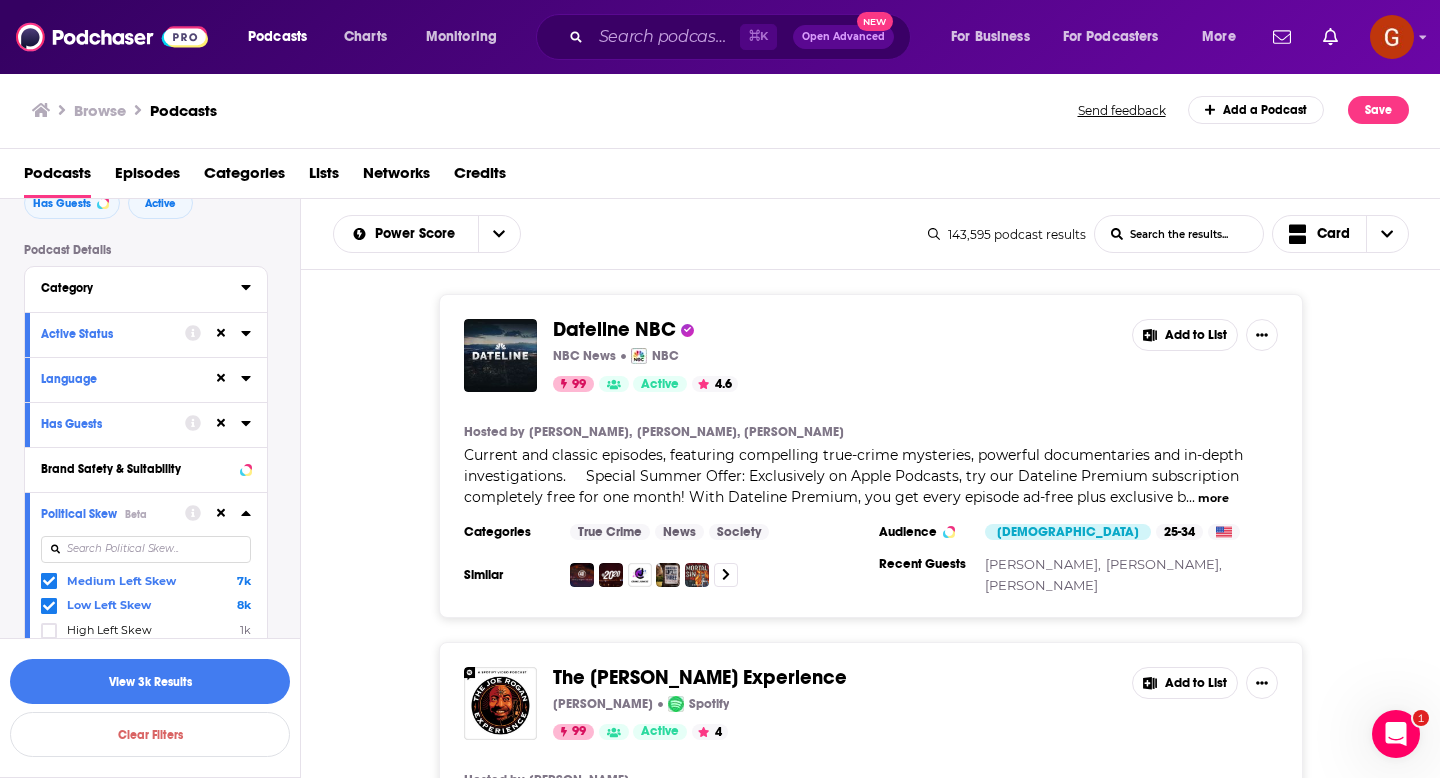 click 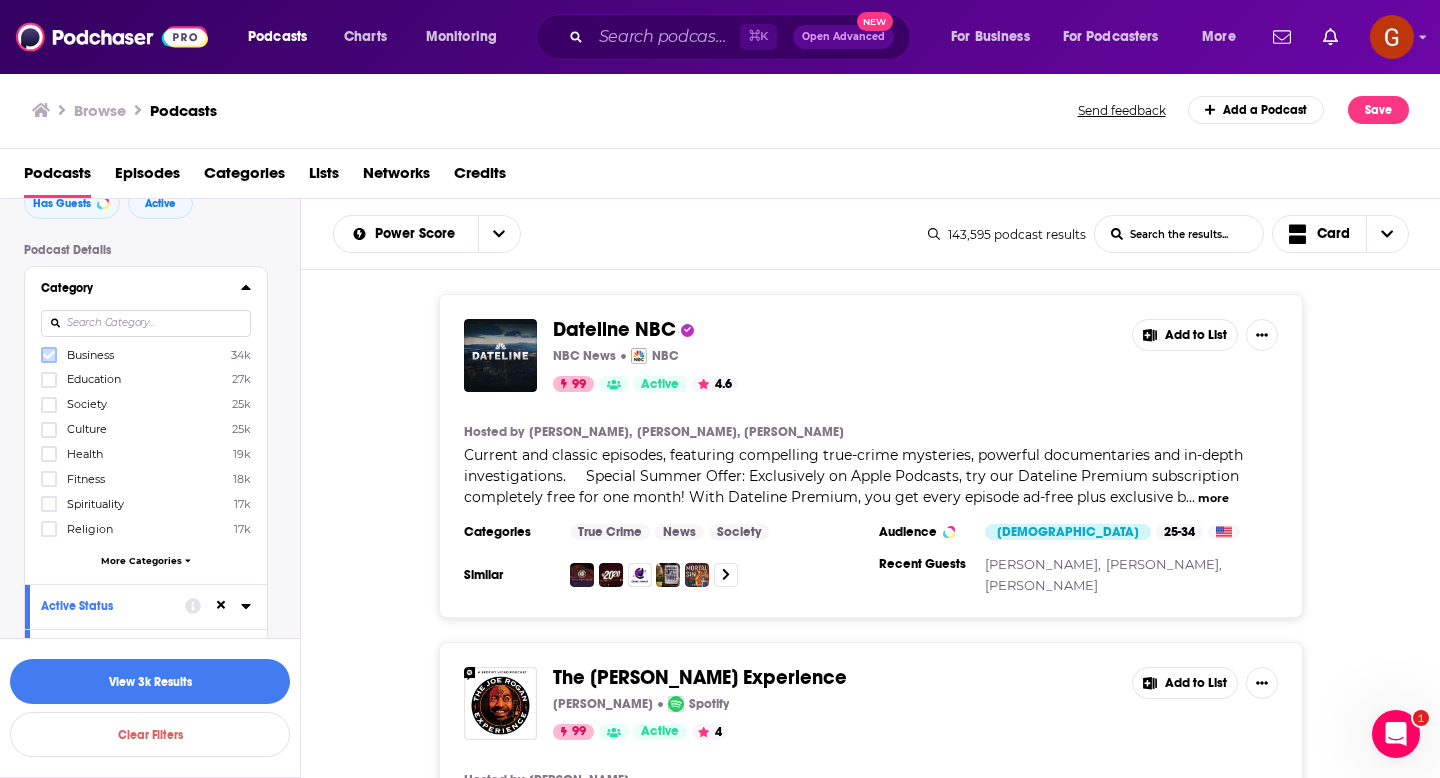 click 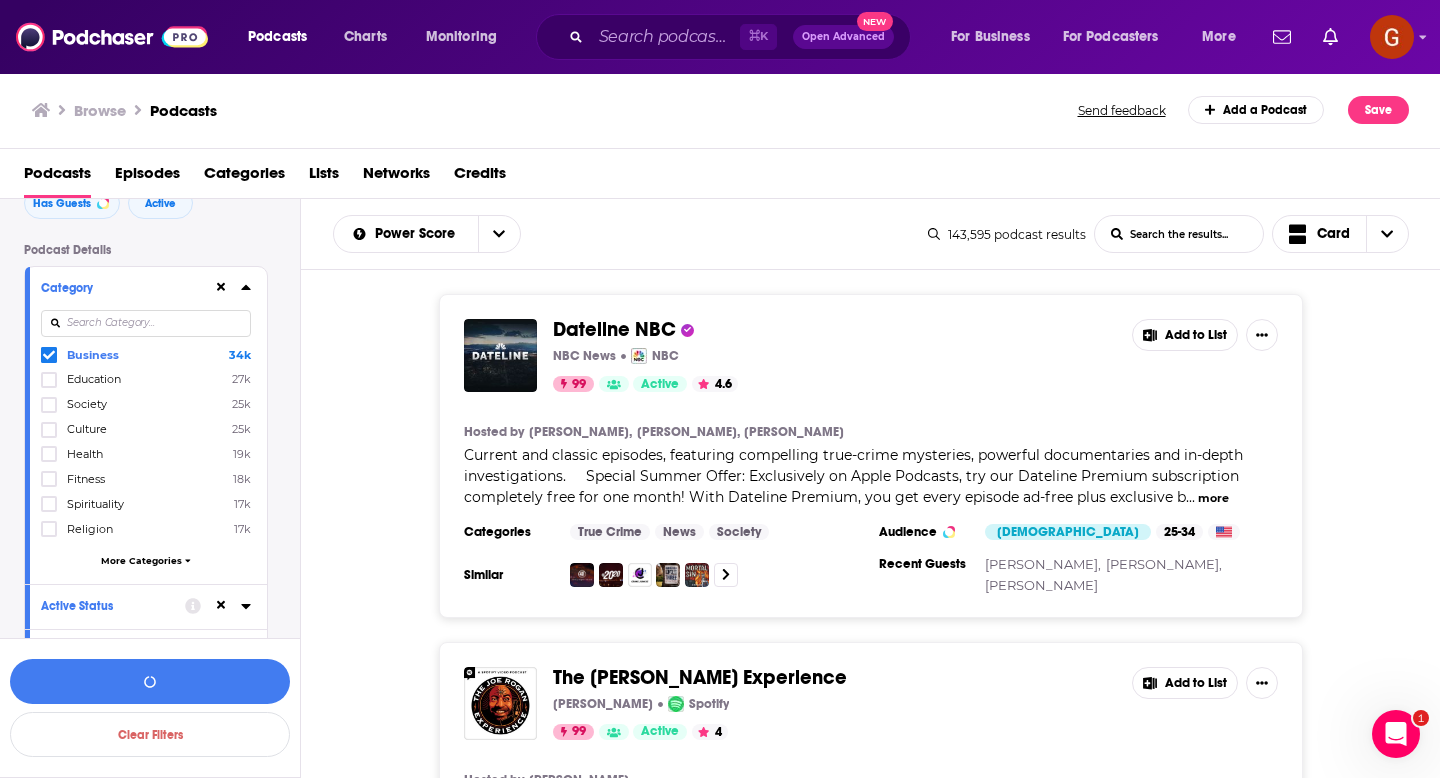 click on "Business 34k Education 27k Society 25k Culture 25k Health 19k Fitness 18k Spirituality 17k Religion 17k More Categories" at bounding box center (146, 461) 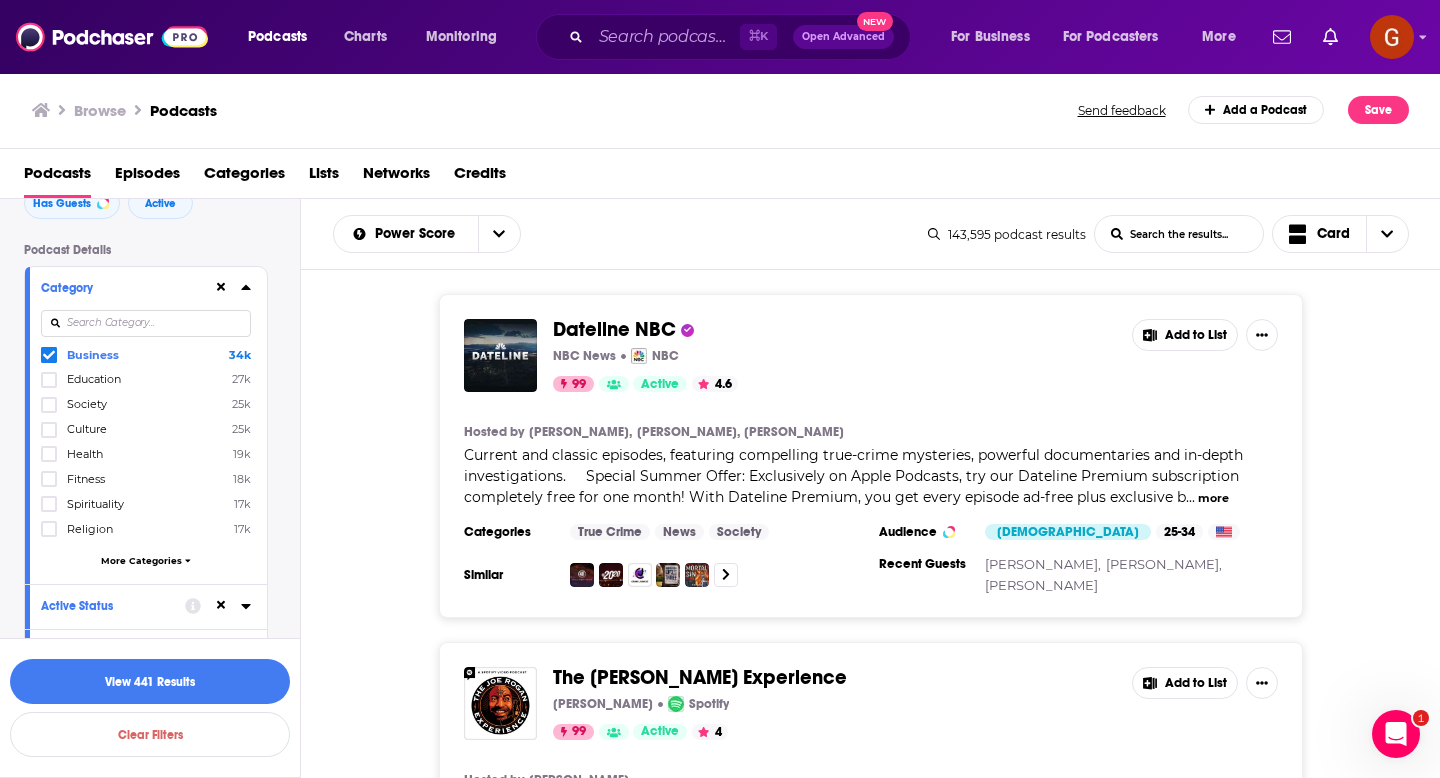click on "More Categories" at bounding box center (141, 560) 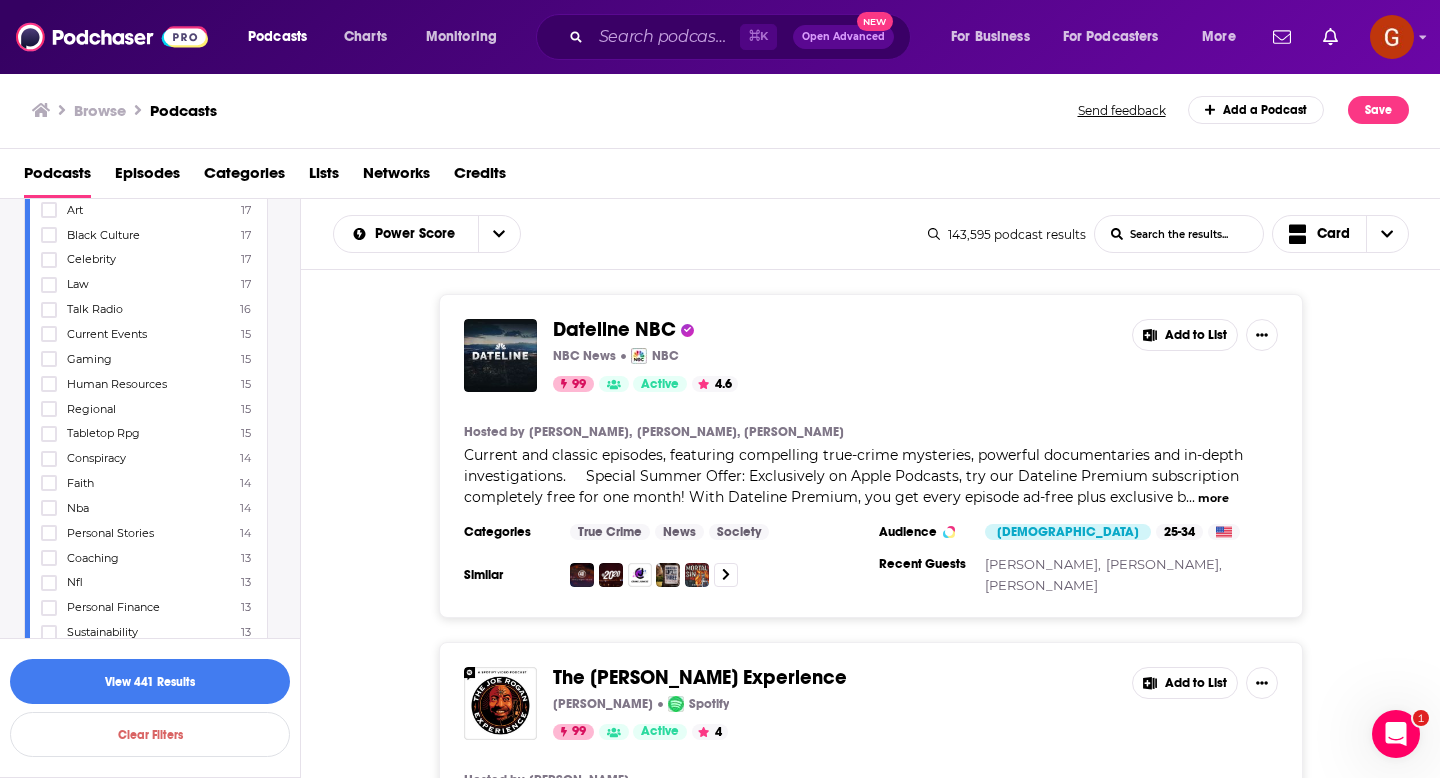 scroll, scrollTop: 3423, scrollLeft: 0, axis: vertical 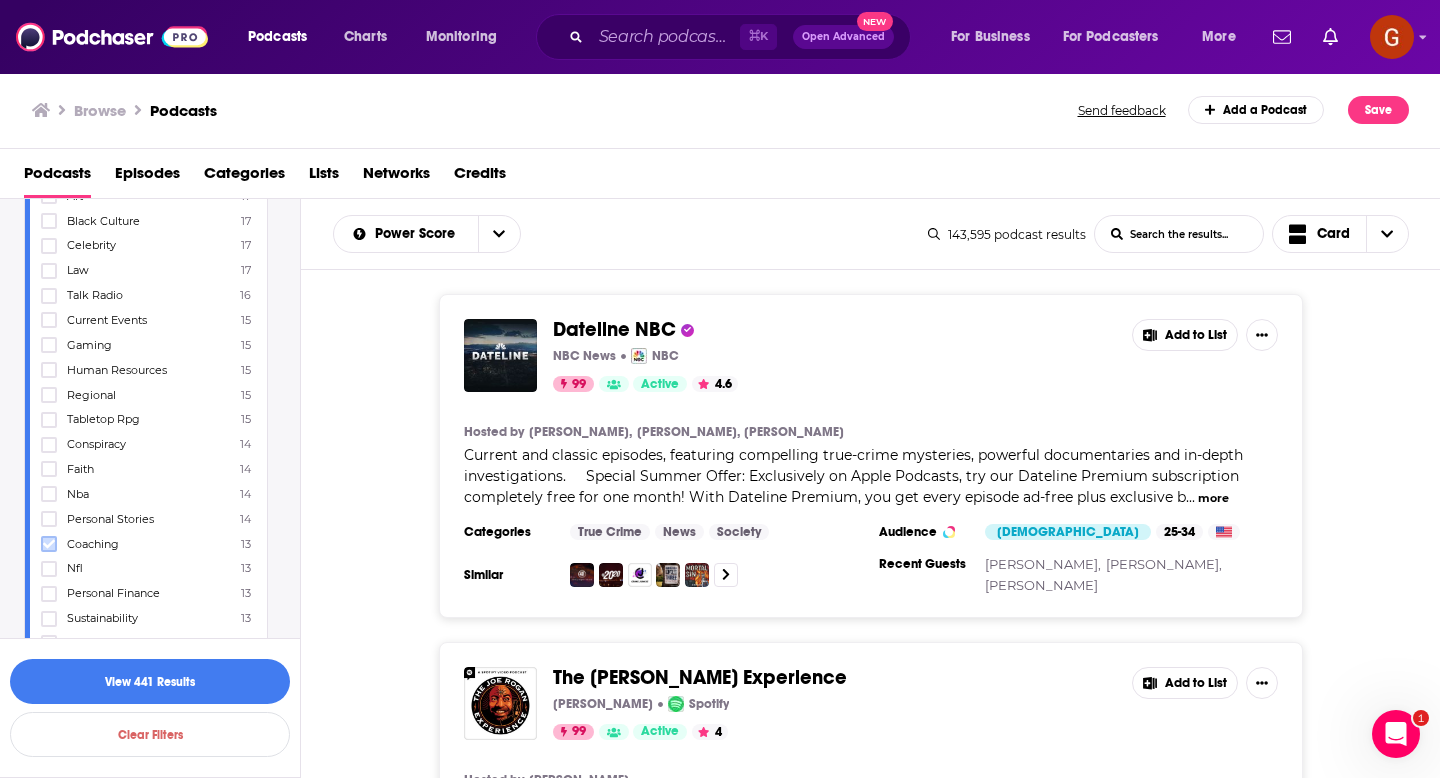 click 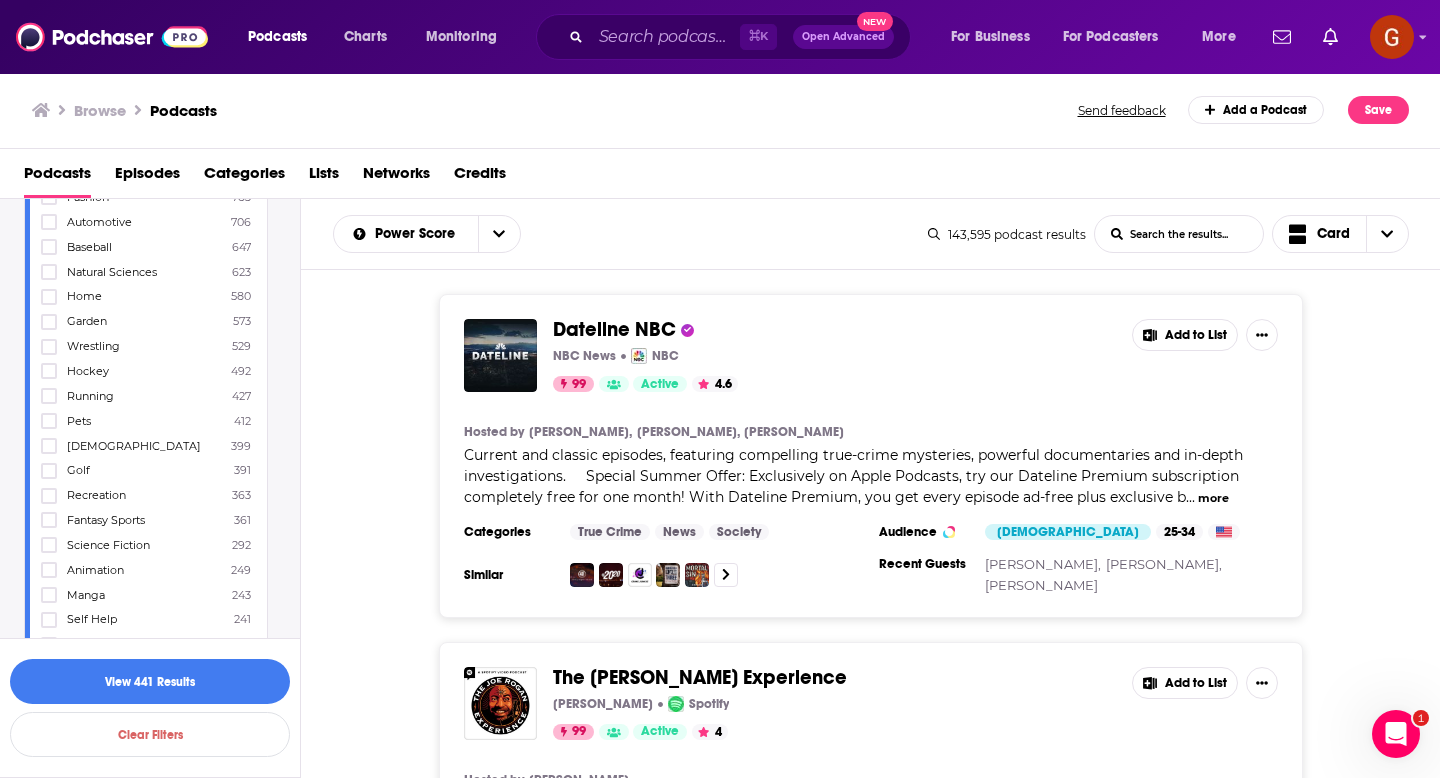 scroll, scrollTop: 0, scrollLeft: 0, axis: both 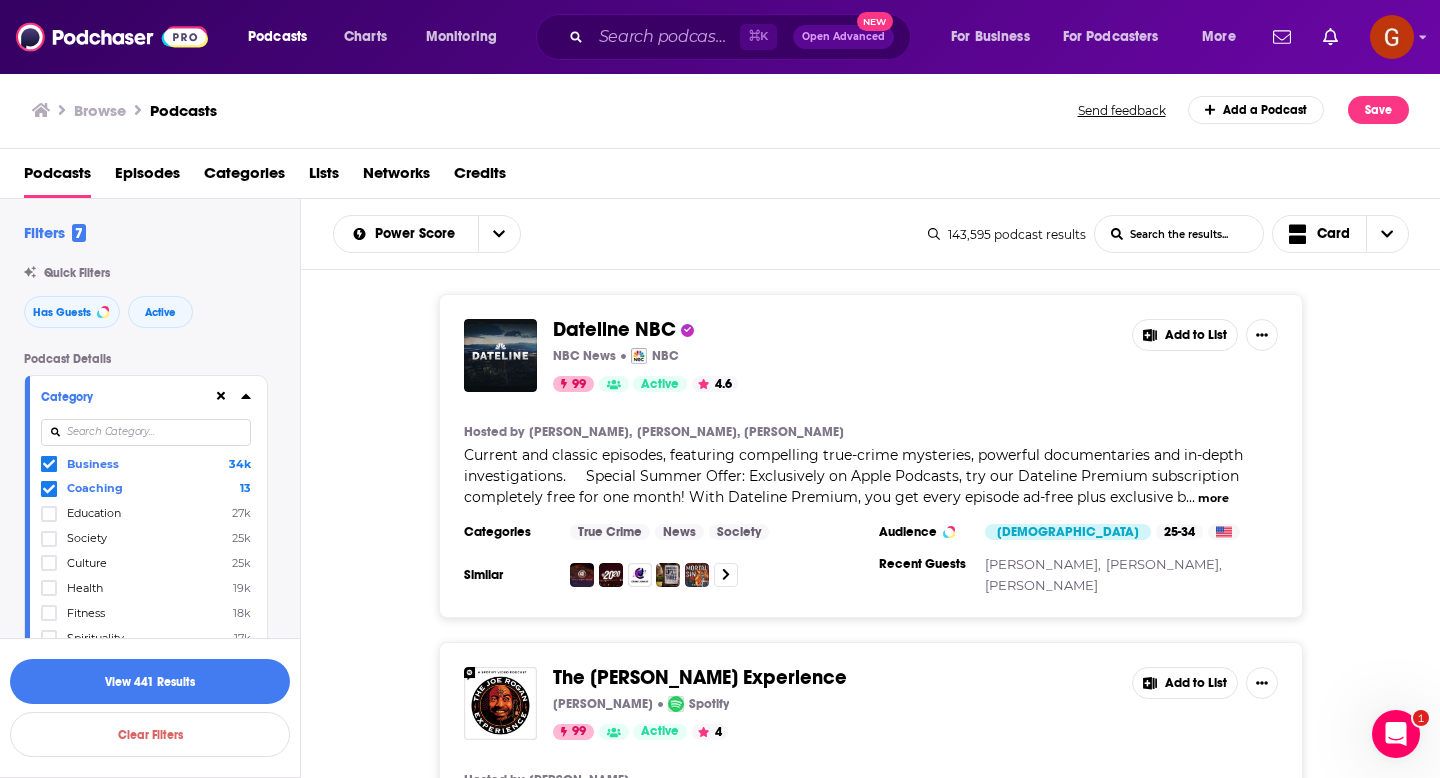 click 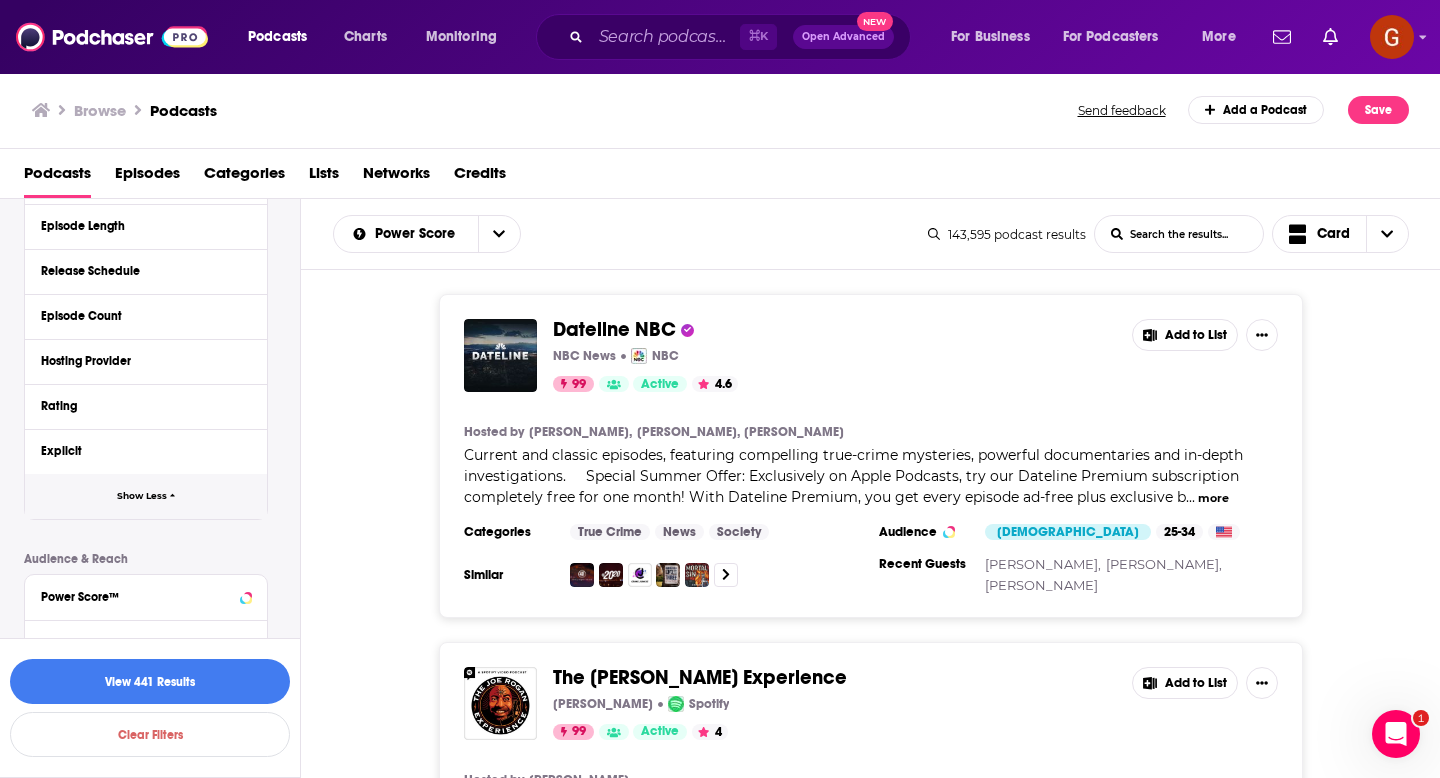 click 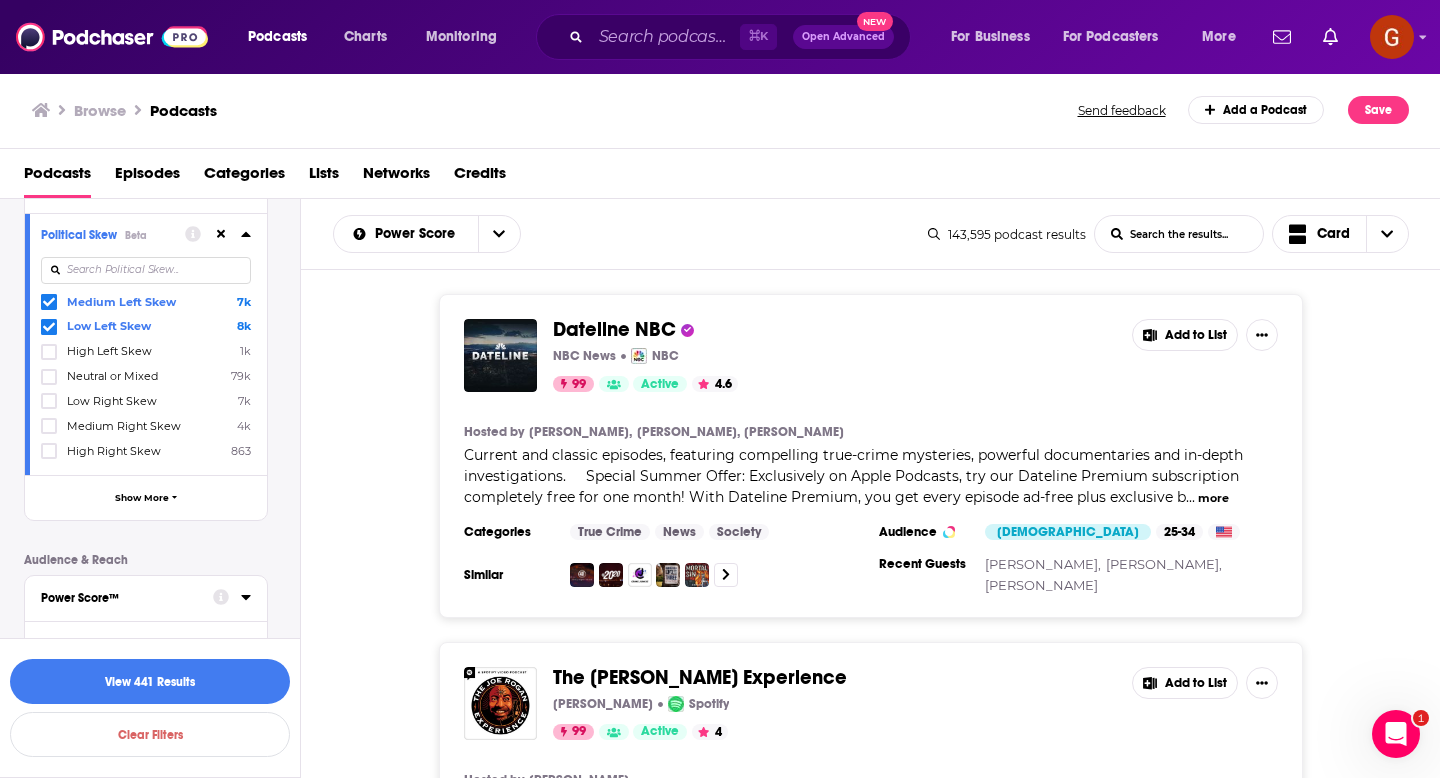click 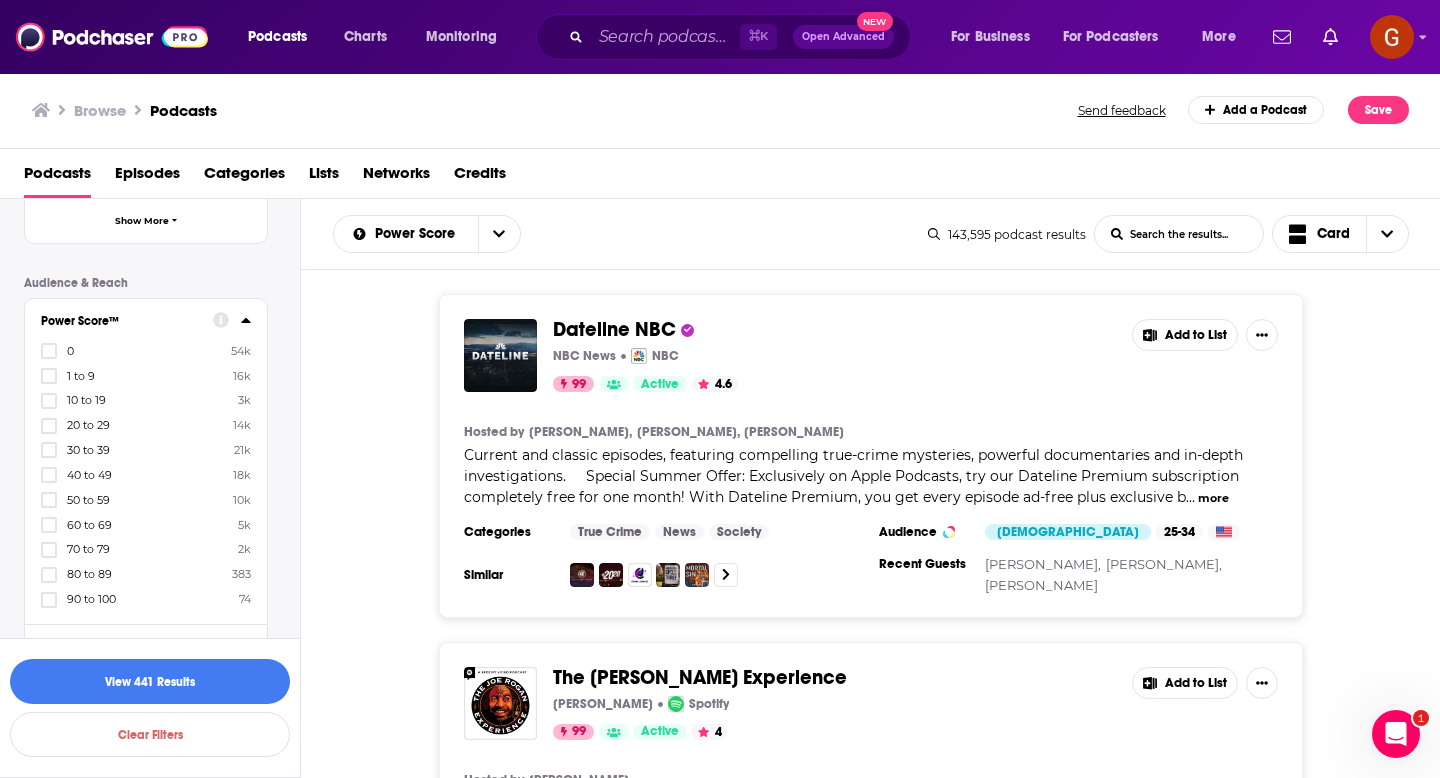 scroll, scrollTop: 690, scrollLeft: 0, axis: vertical 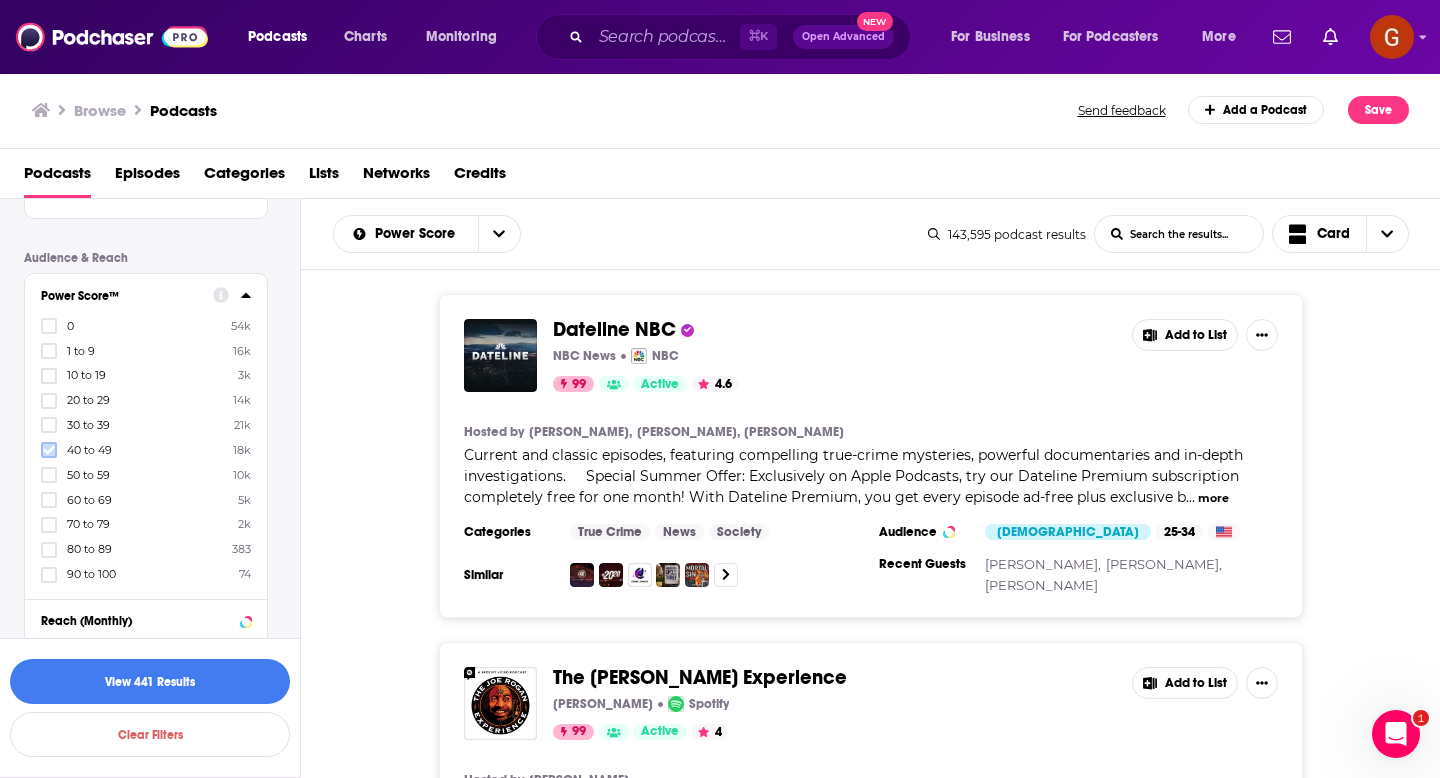 click 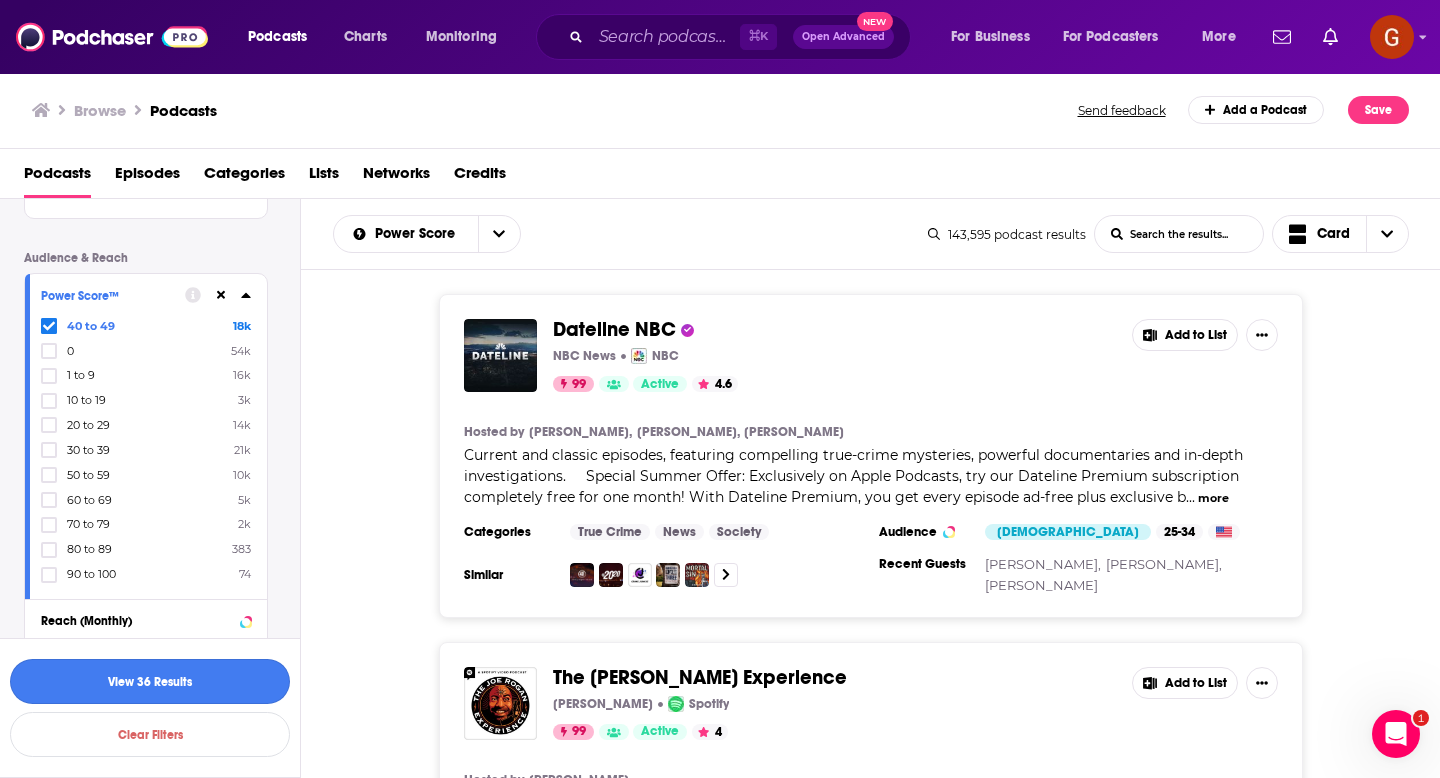 click on "View 36 Results" at bounding box center [150, 681] 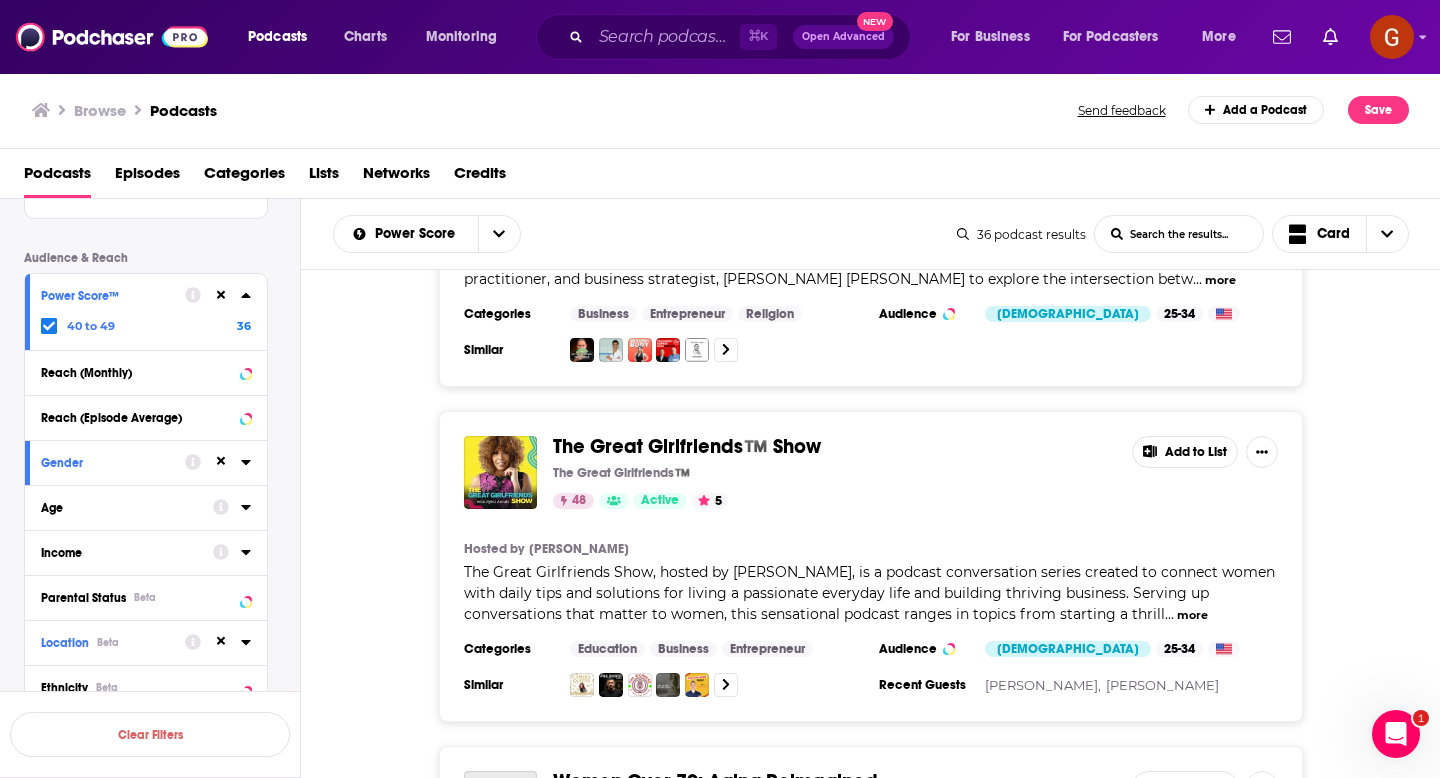 scroll, scrollTop: 865, scrollLeft: 0, axis: vertical 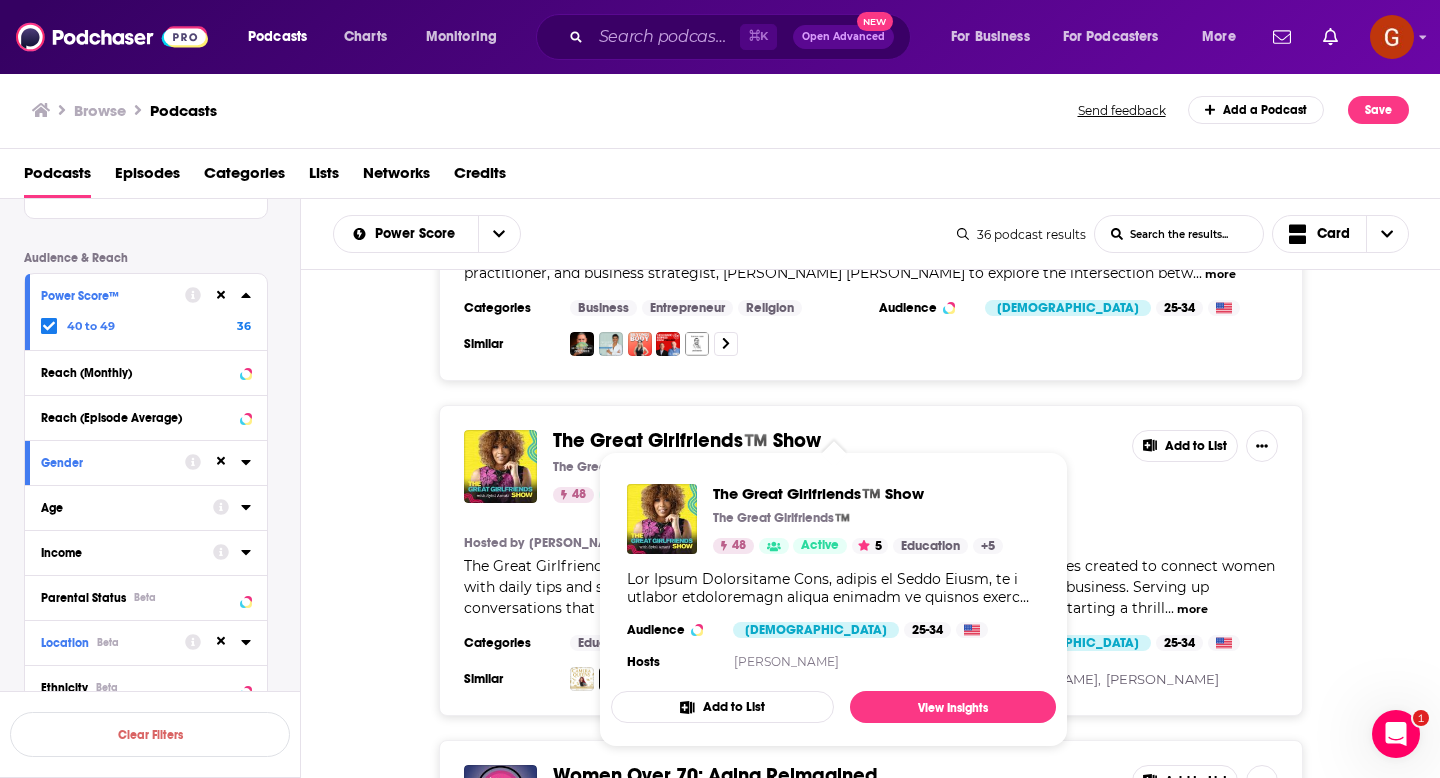 click on "The Great Girlfriends™️ Show" at bounding box center [687, 440] 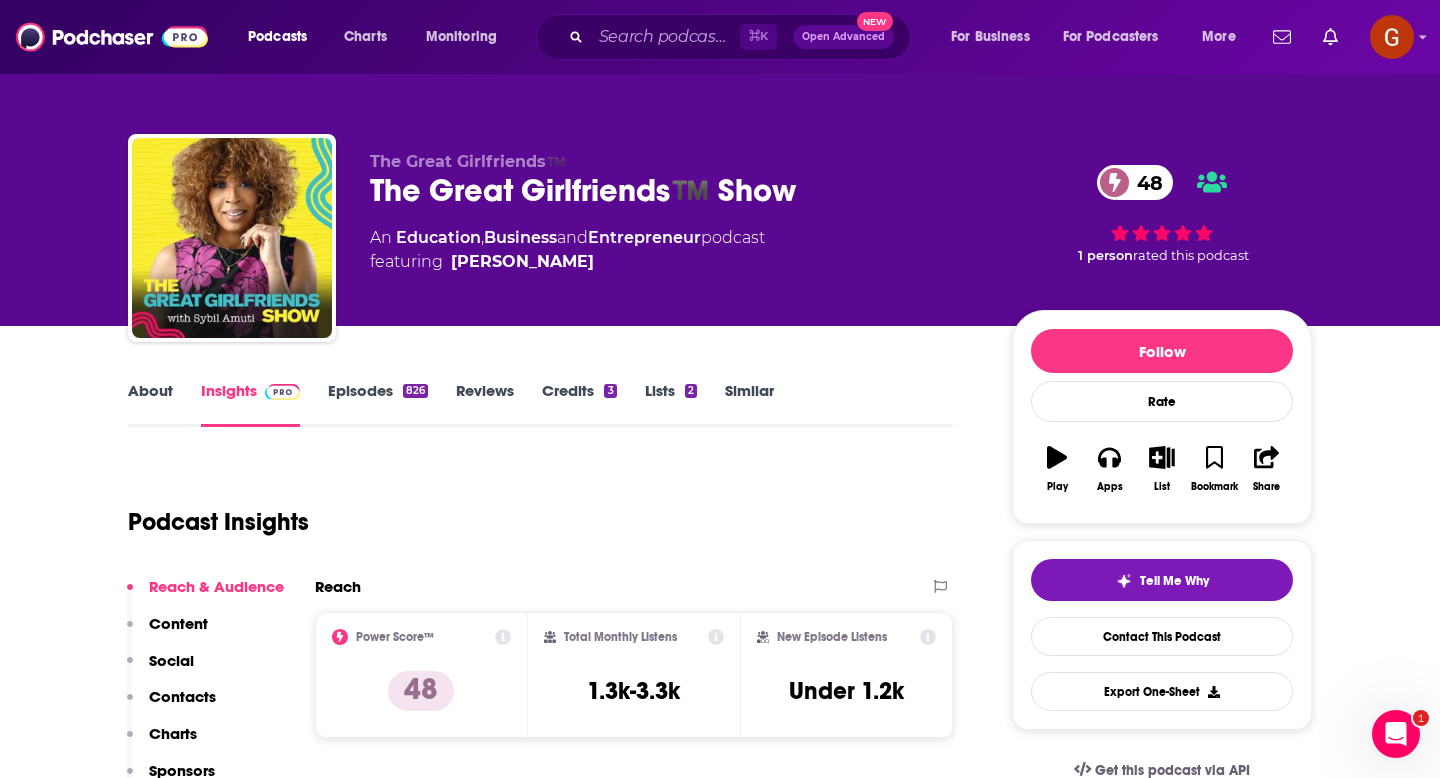 click on "The Great Girlfriends™️ Show 48" at bounding box center (675, 190) 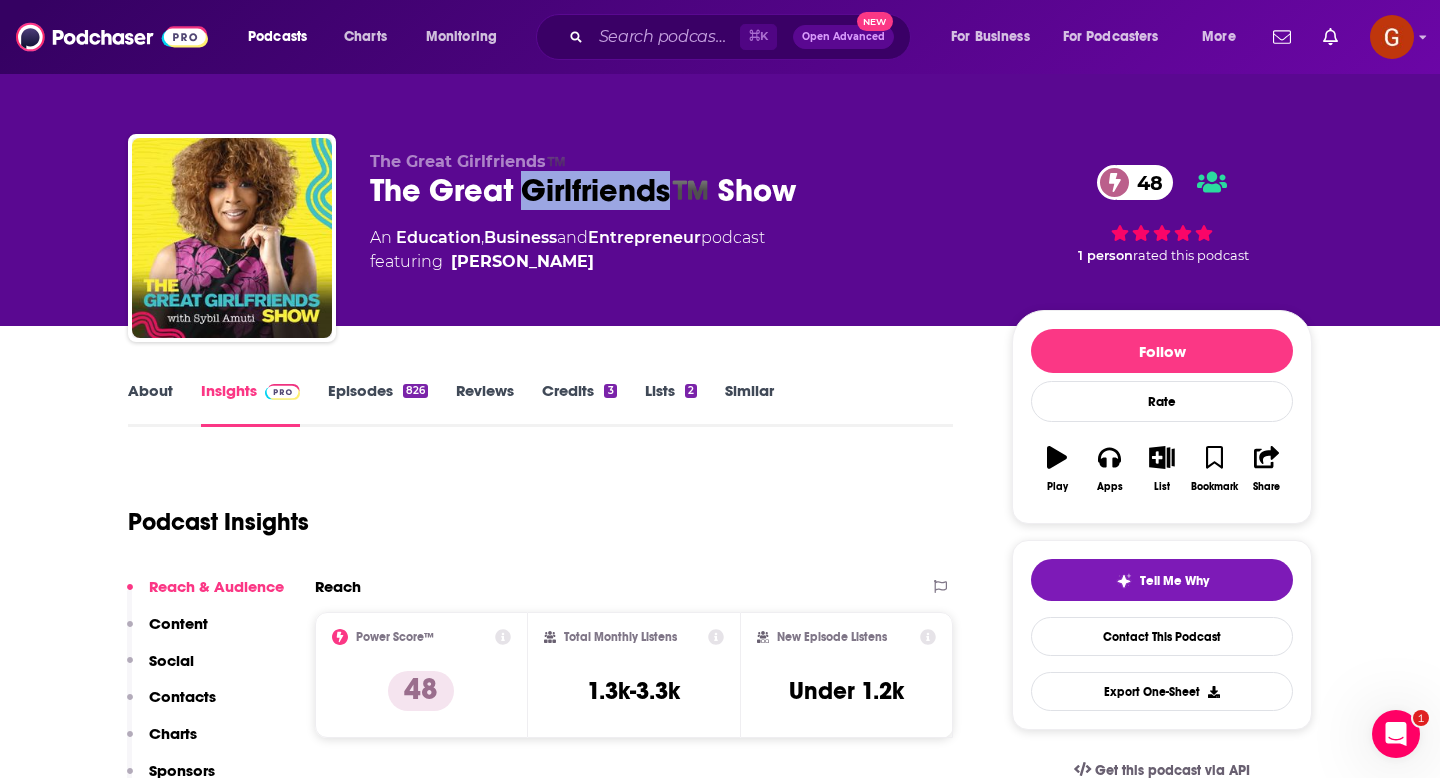 click on "The Great Girlfriends™️ Show 48" at bounding box center (675, 190) 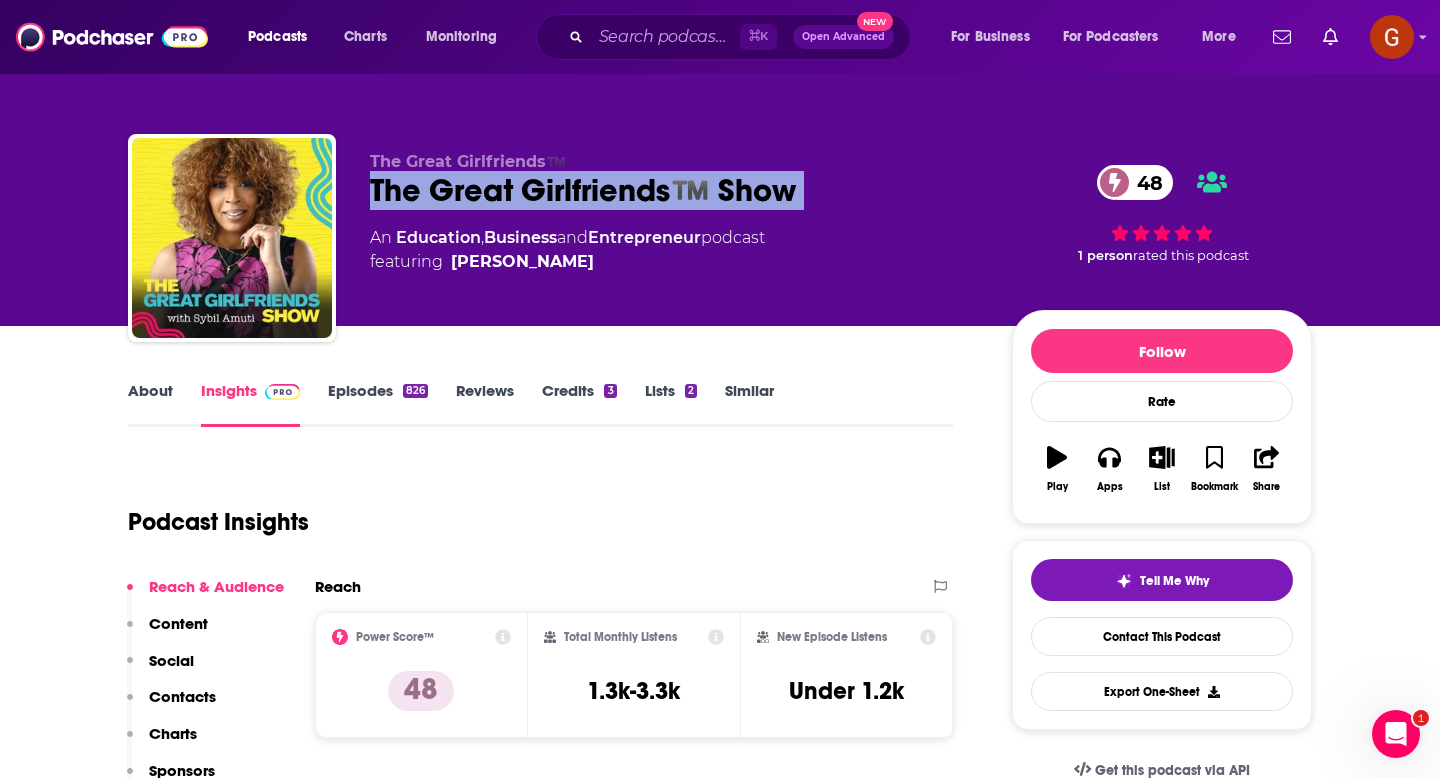 click on "The Great Girlfriends™️ Show 48" at bounding box center (675, 190) 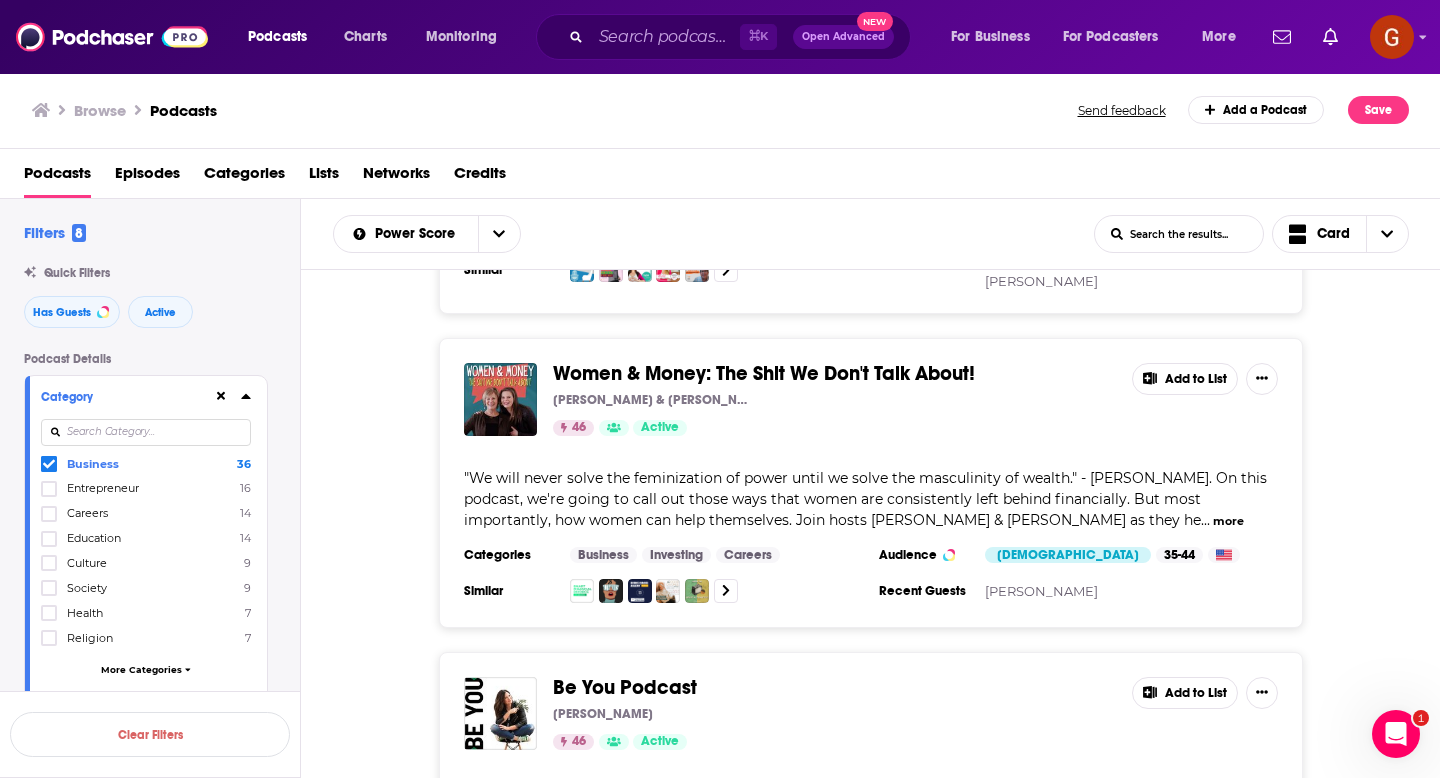 scroll, scrollTop: 3312, scrollLeft: 0, axis: vertical 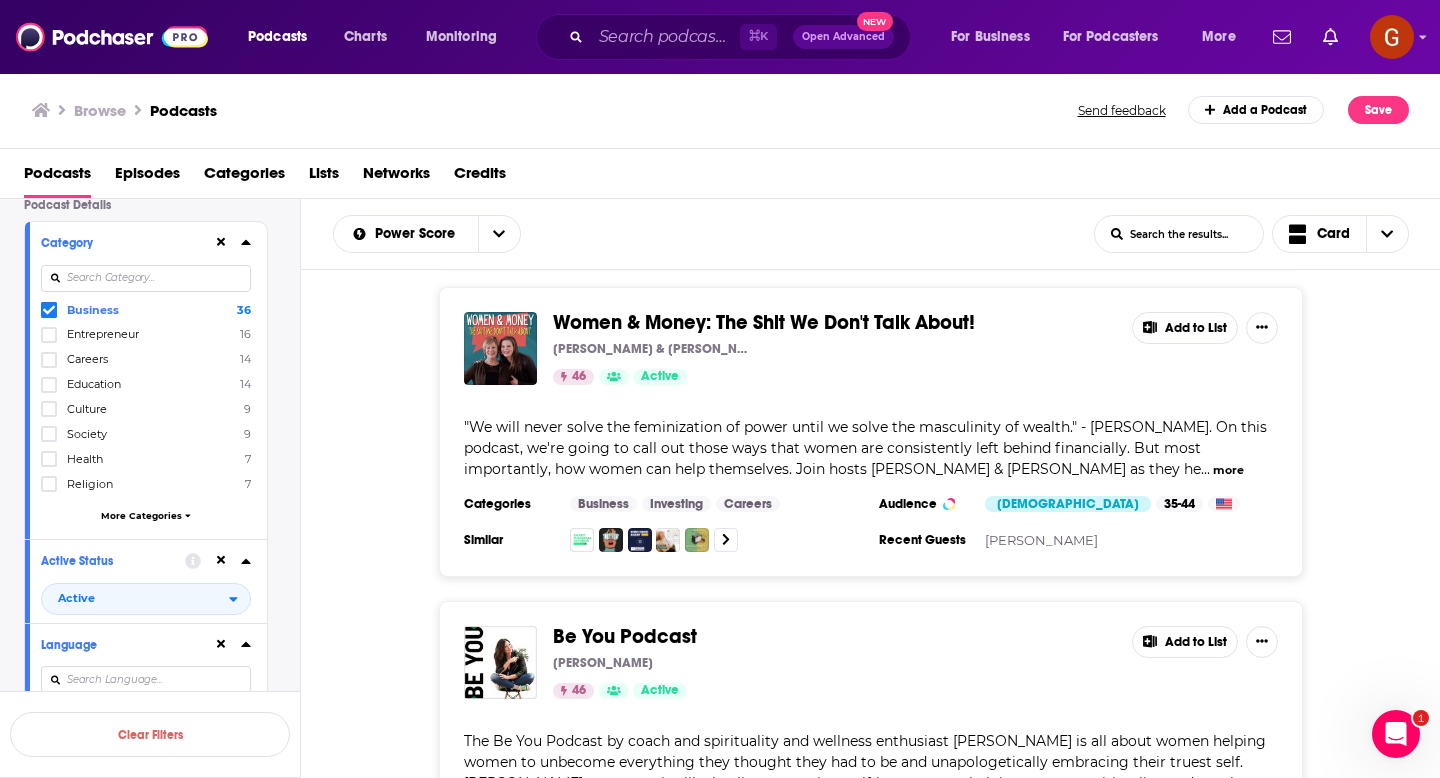 click 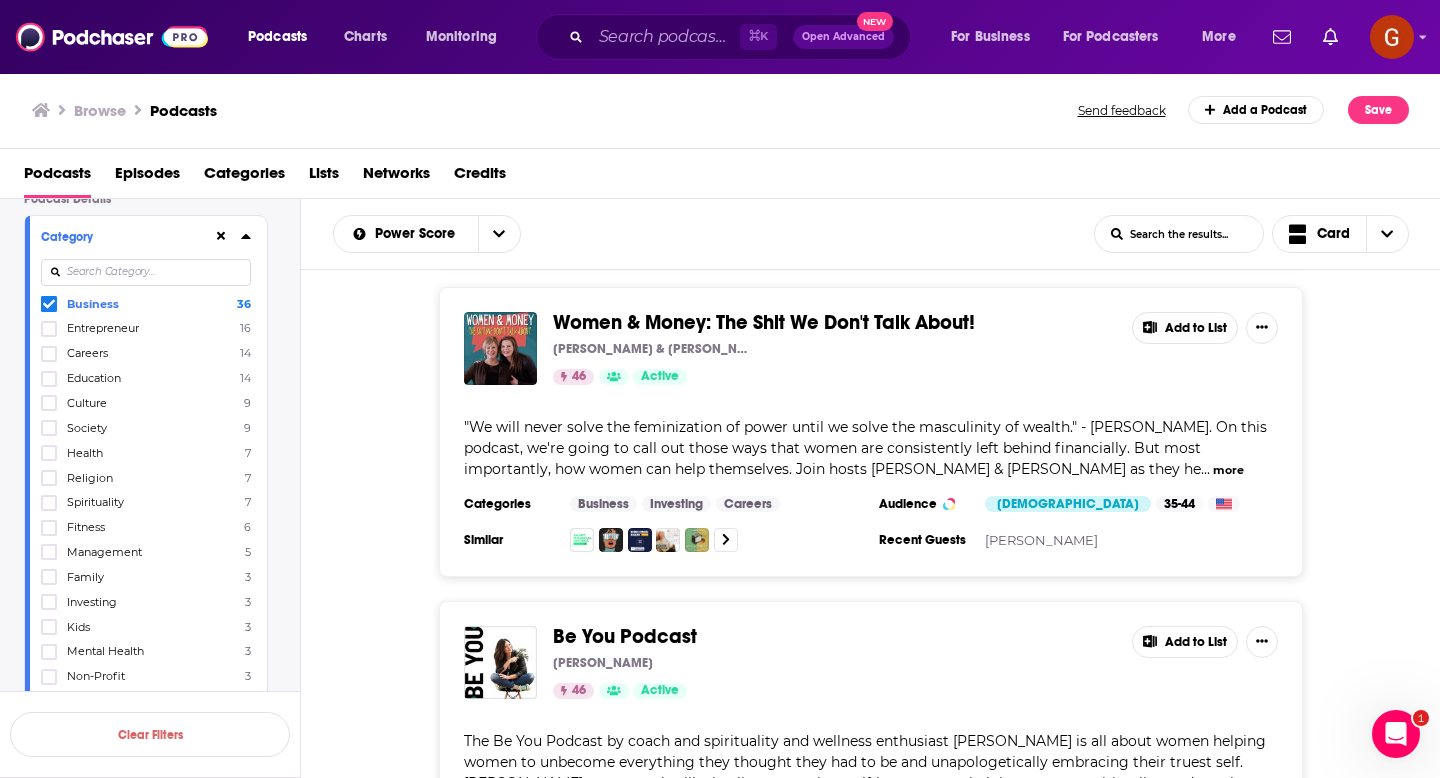 scroll, scrollTop: 0, scrollLeft: 0, axis: both 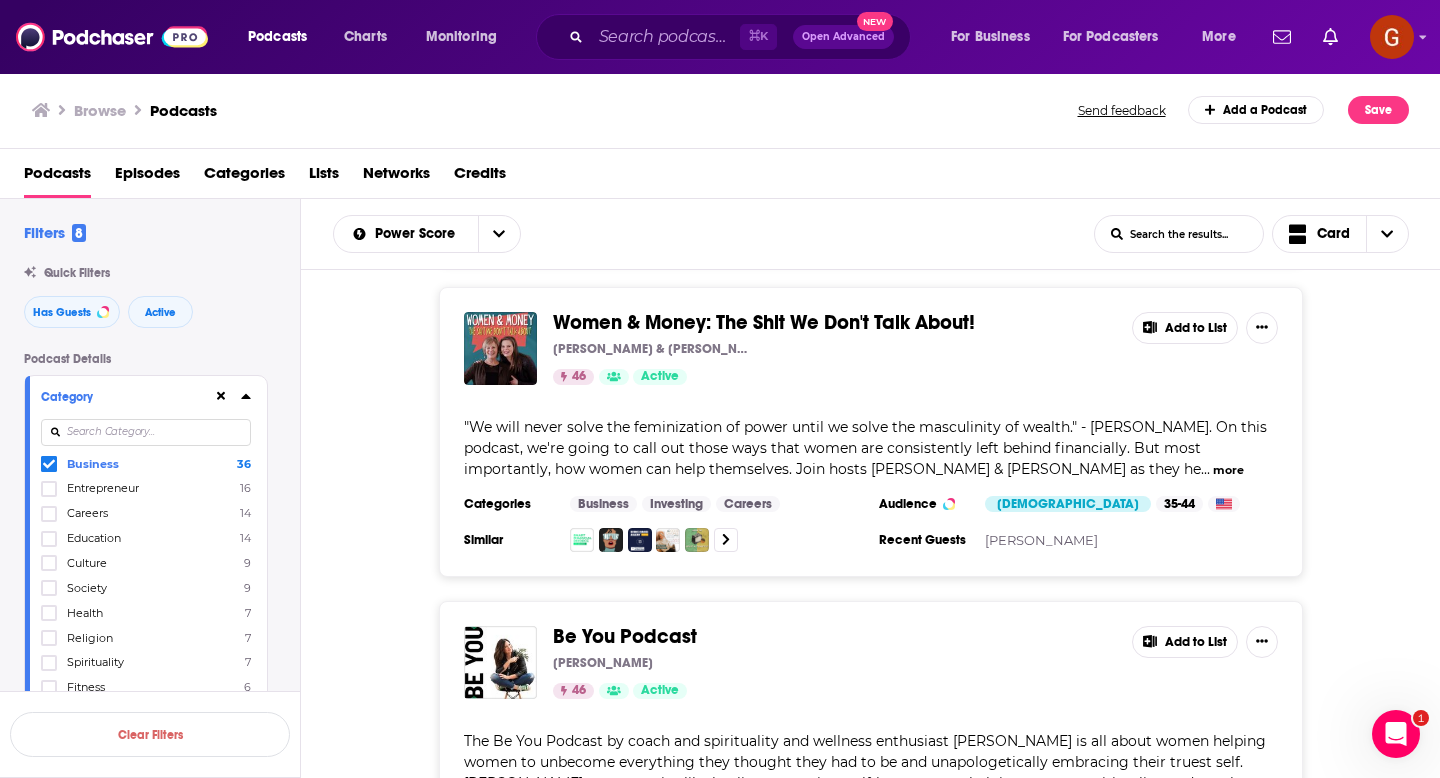 click at bounding box center (232, 396) 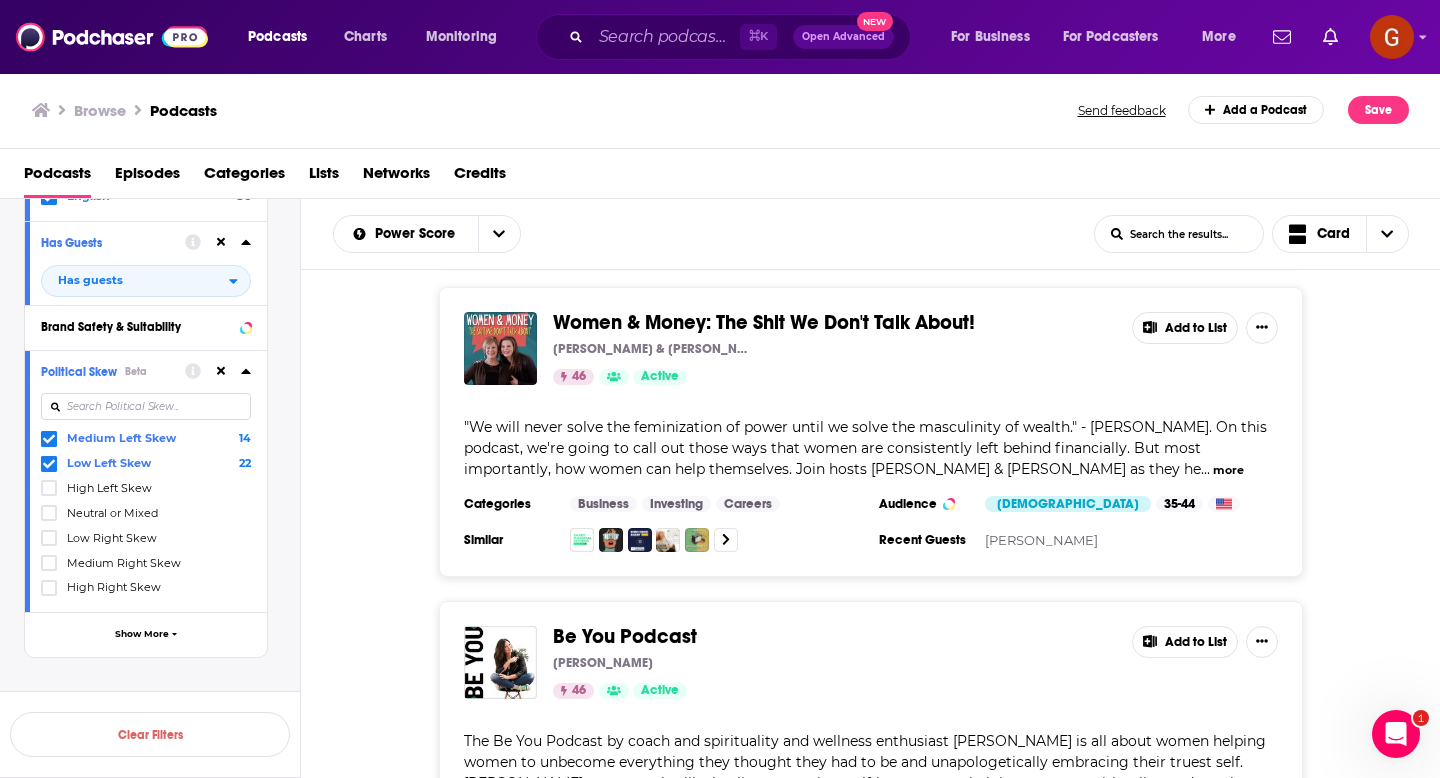 scroll, scrollTop: 399, scrollLeft: 0, axis: vertical 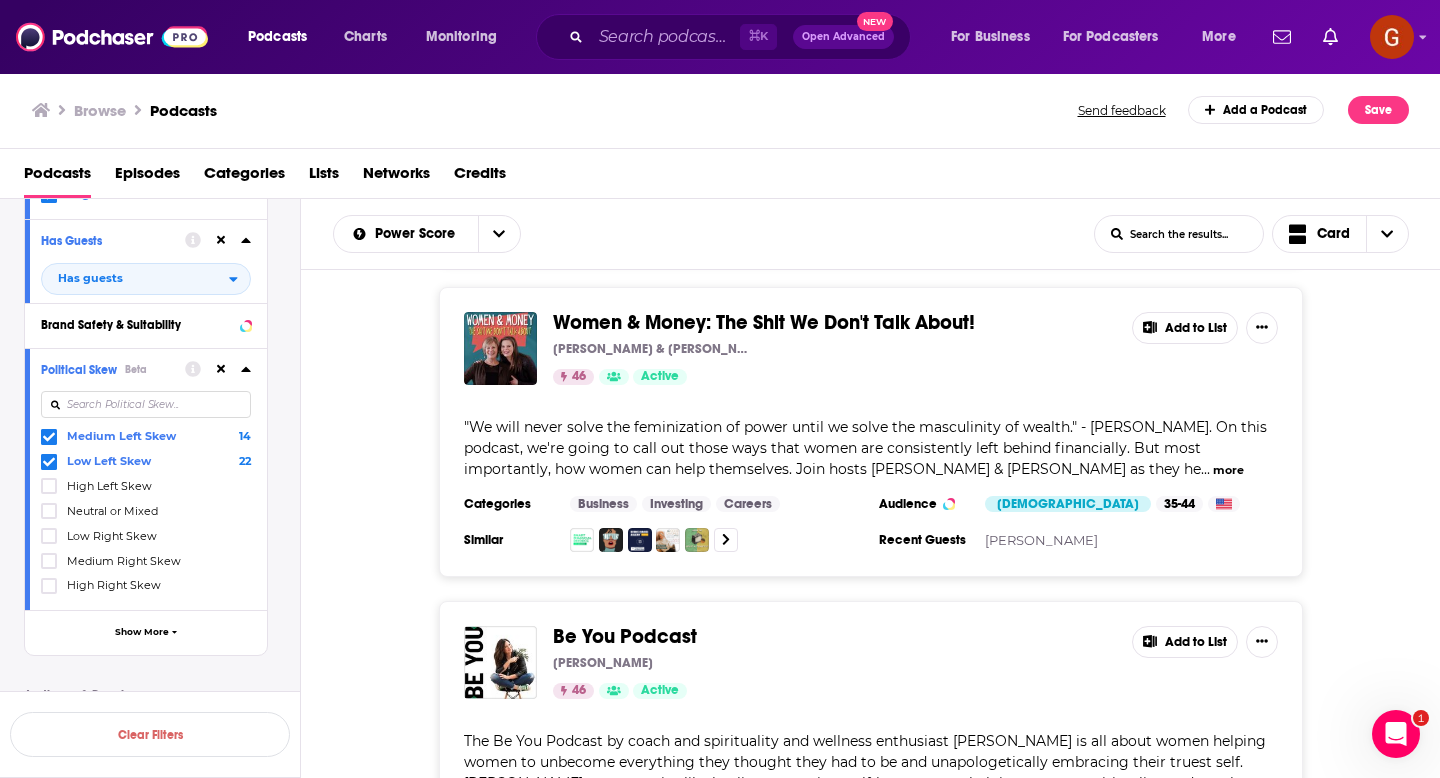 click 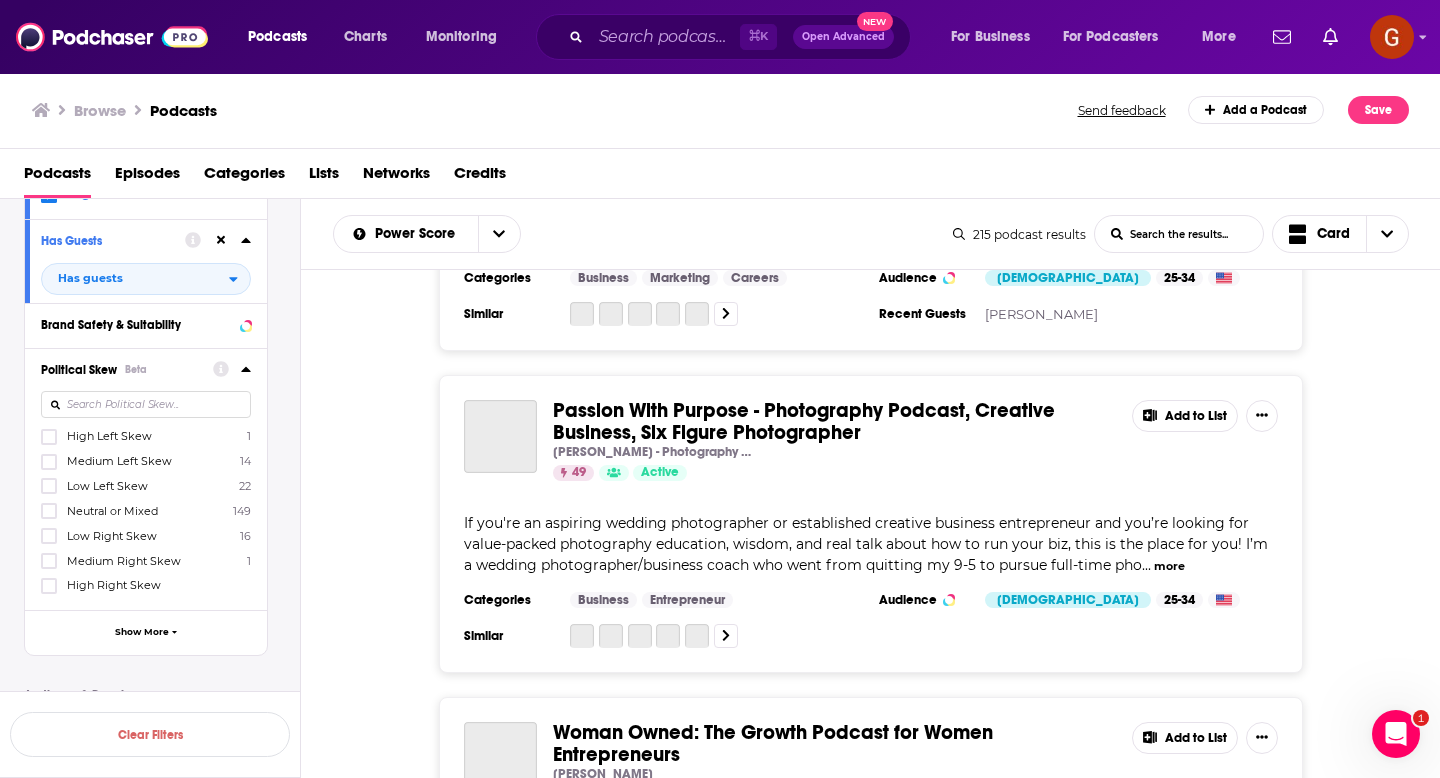 scroll, scrollTop: 5973, scrollLeft: 0, axis: vertical 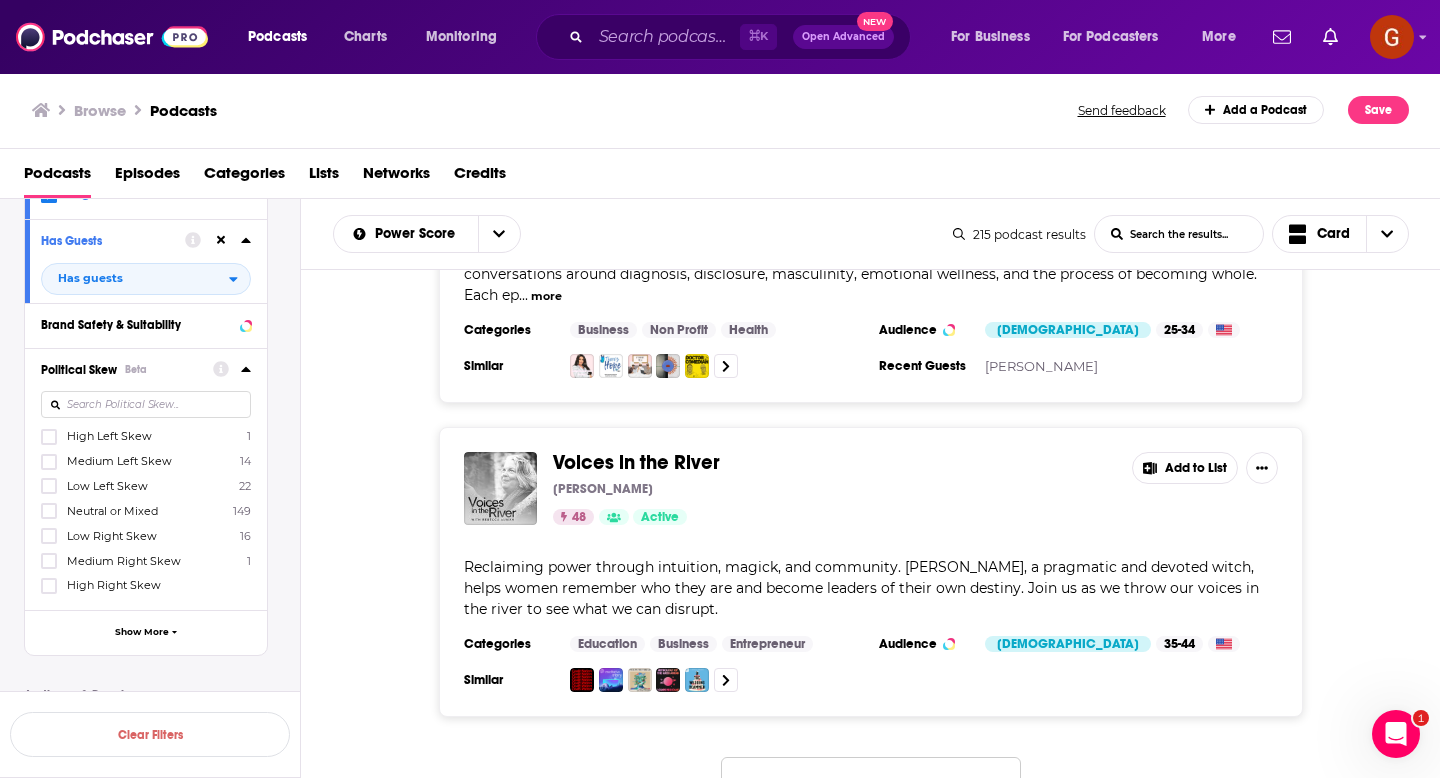 click 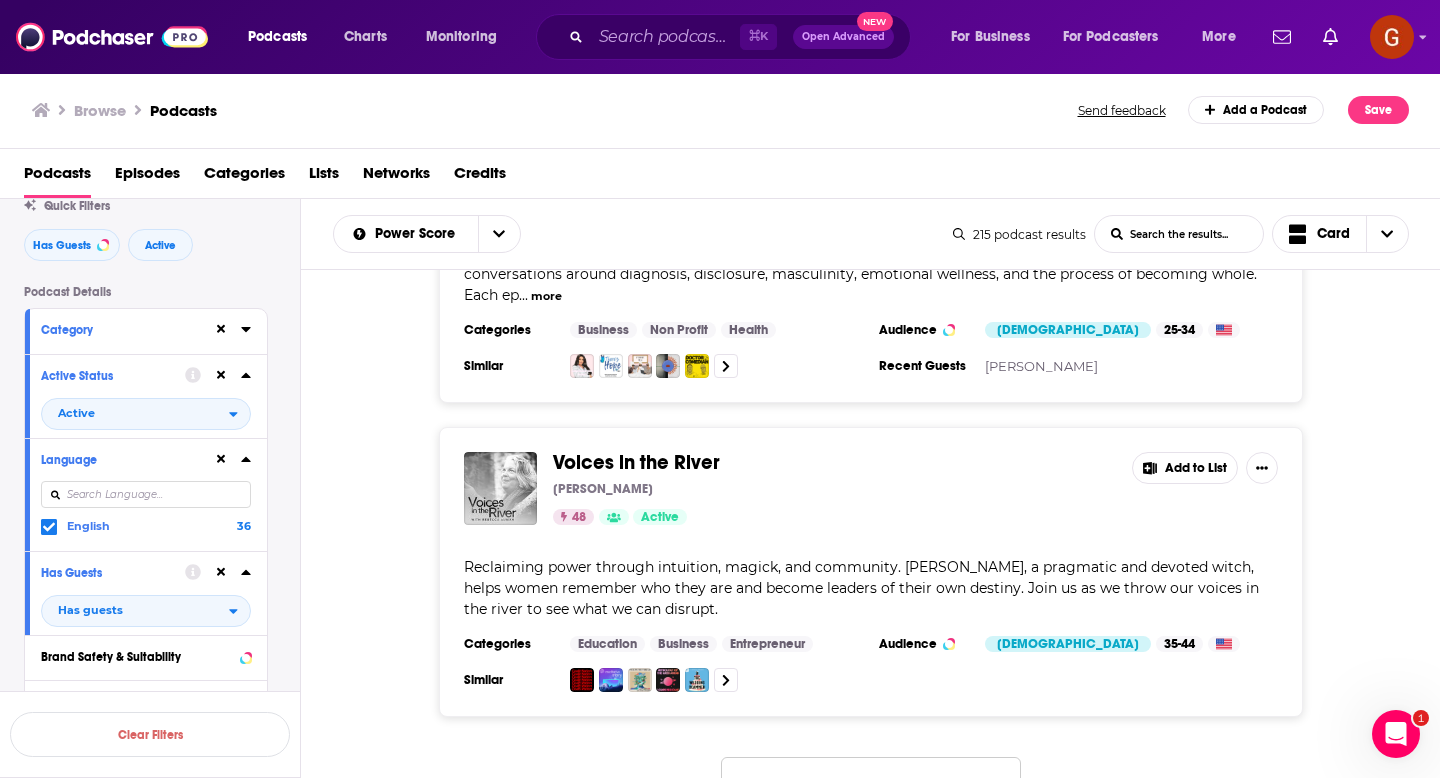 scroll, scrollTop: 0, scrollLeft: 0, axis: both 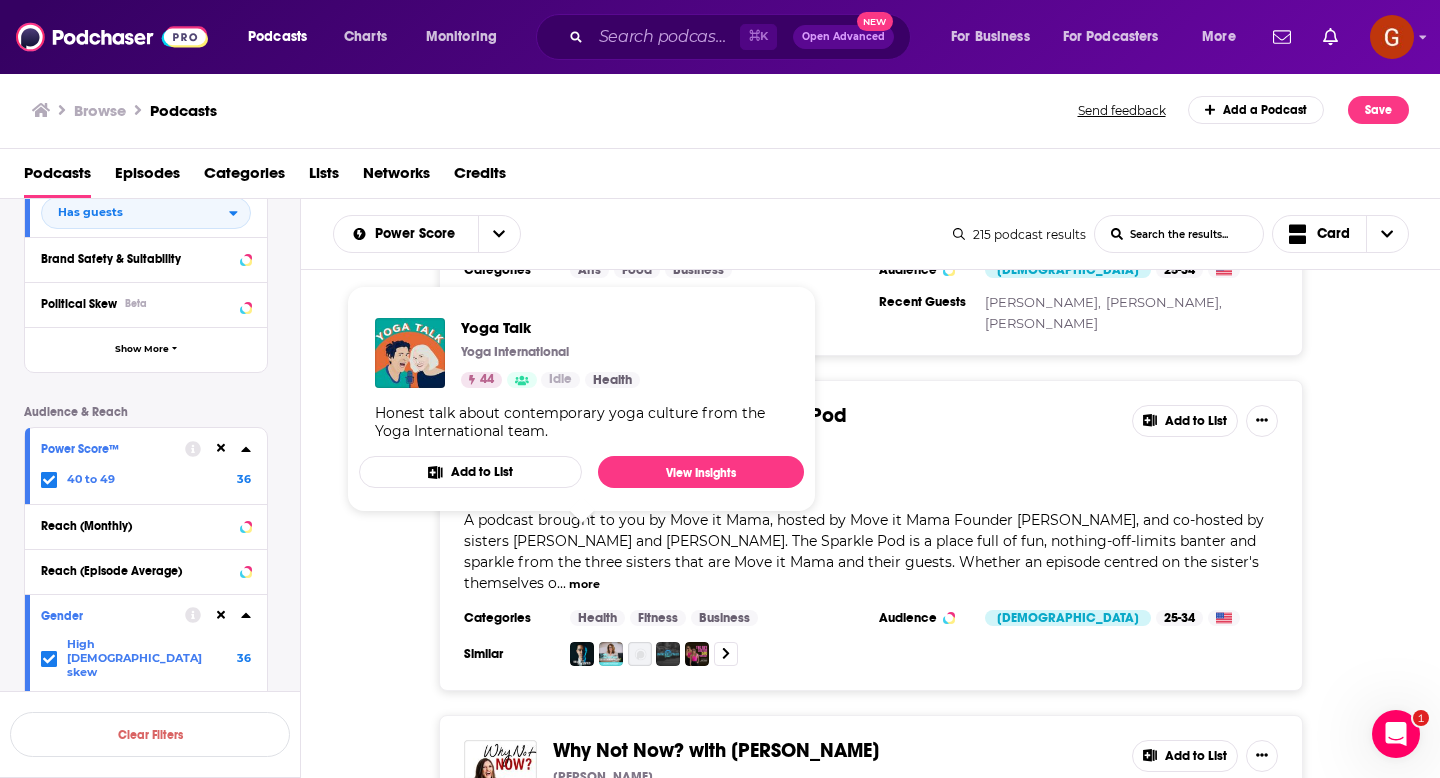 click 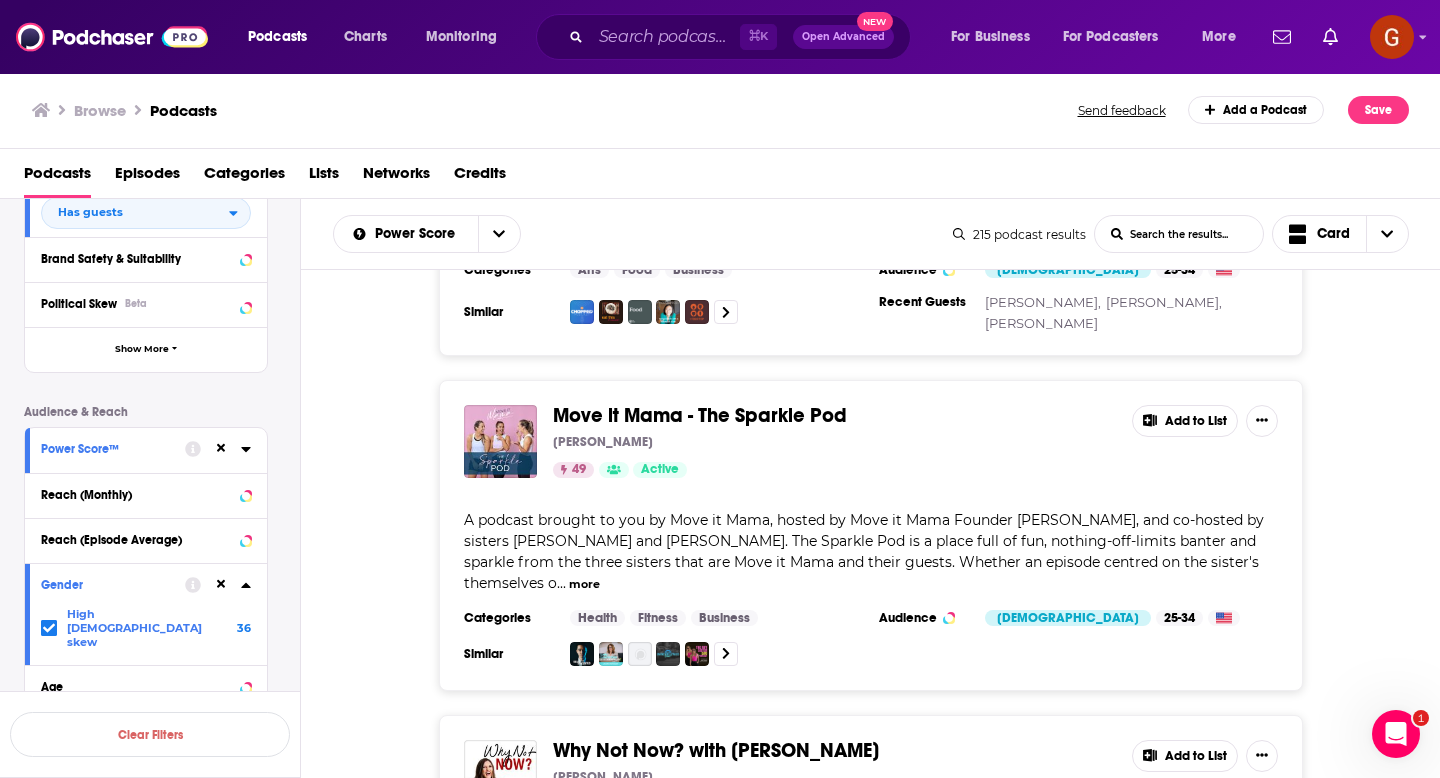 click 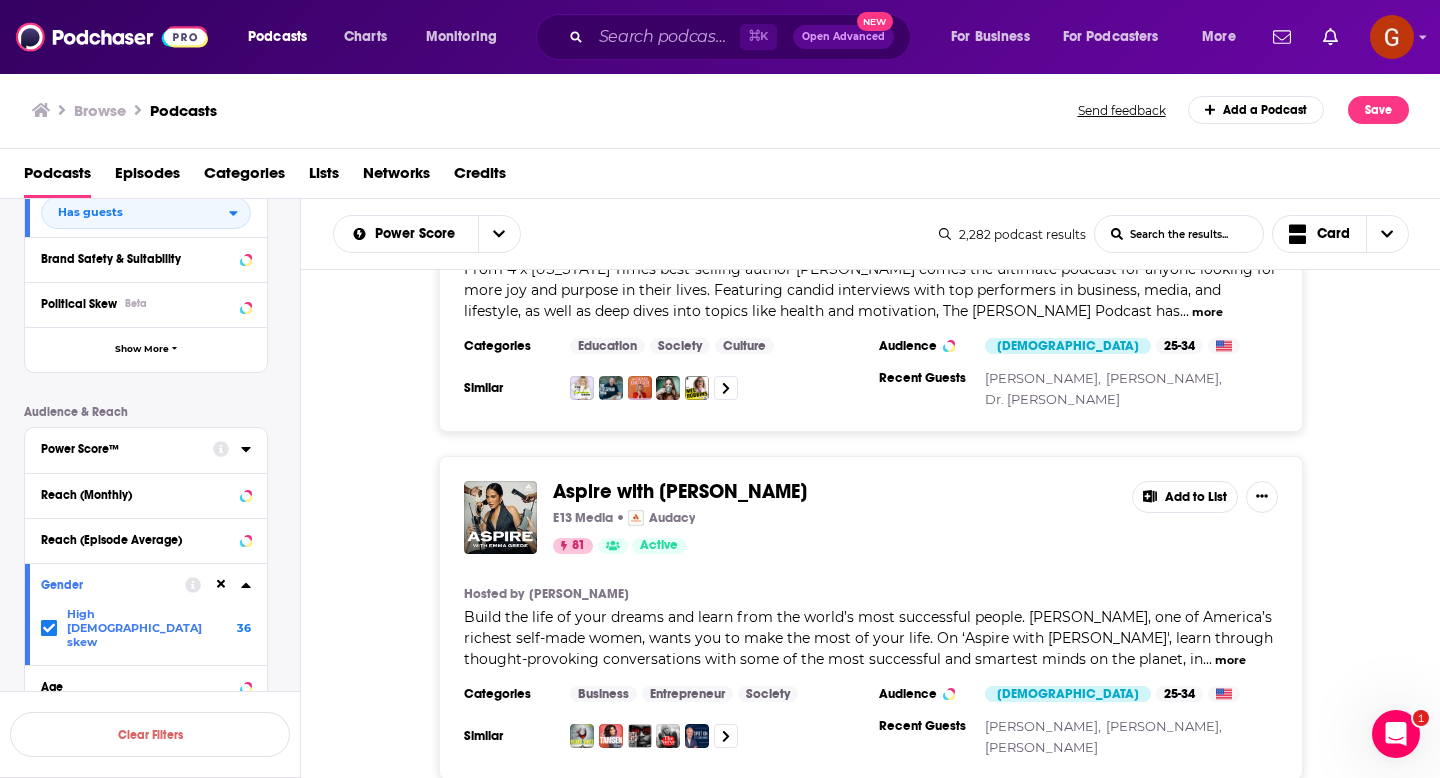 click 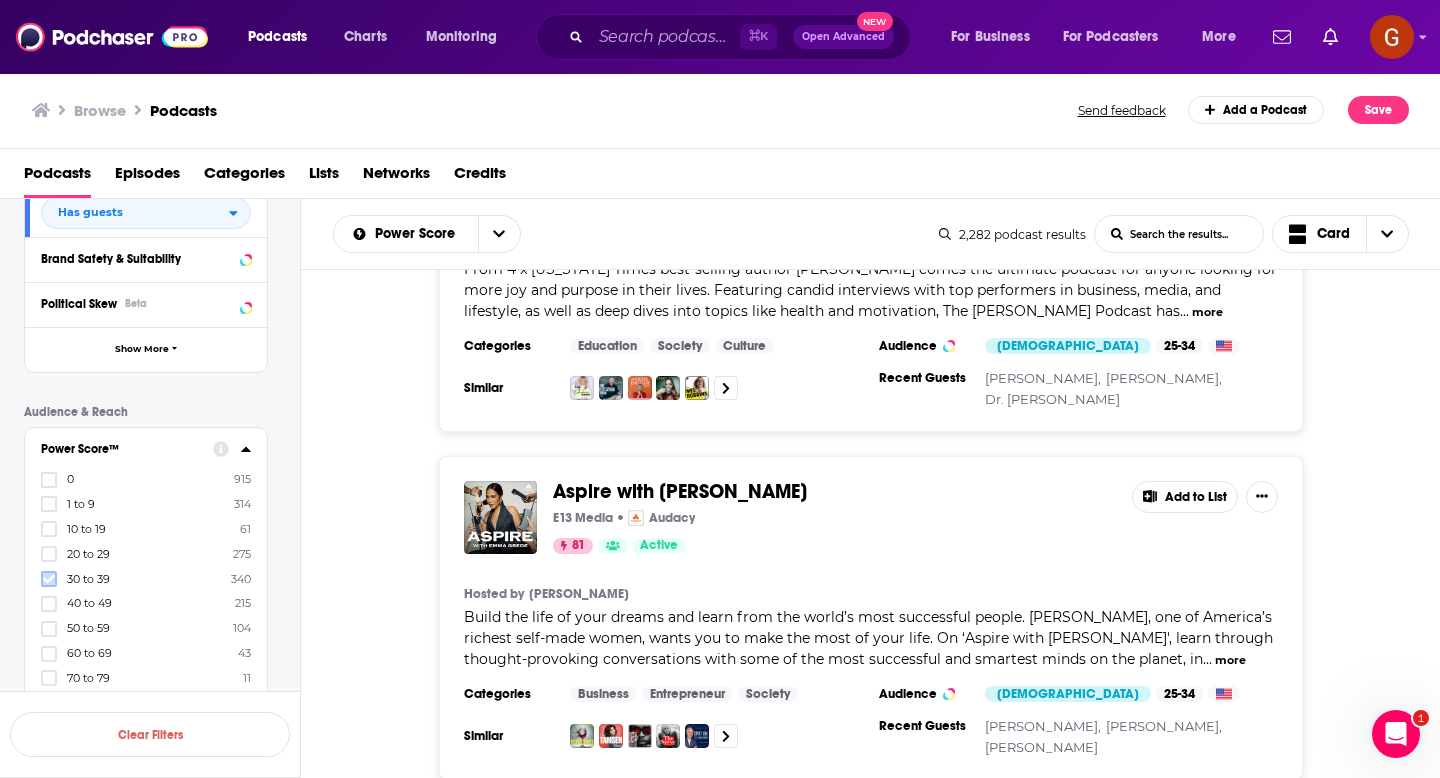 click 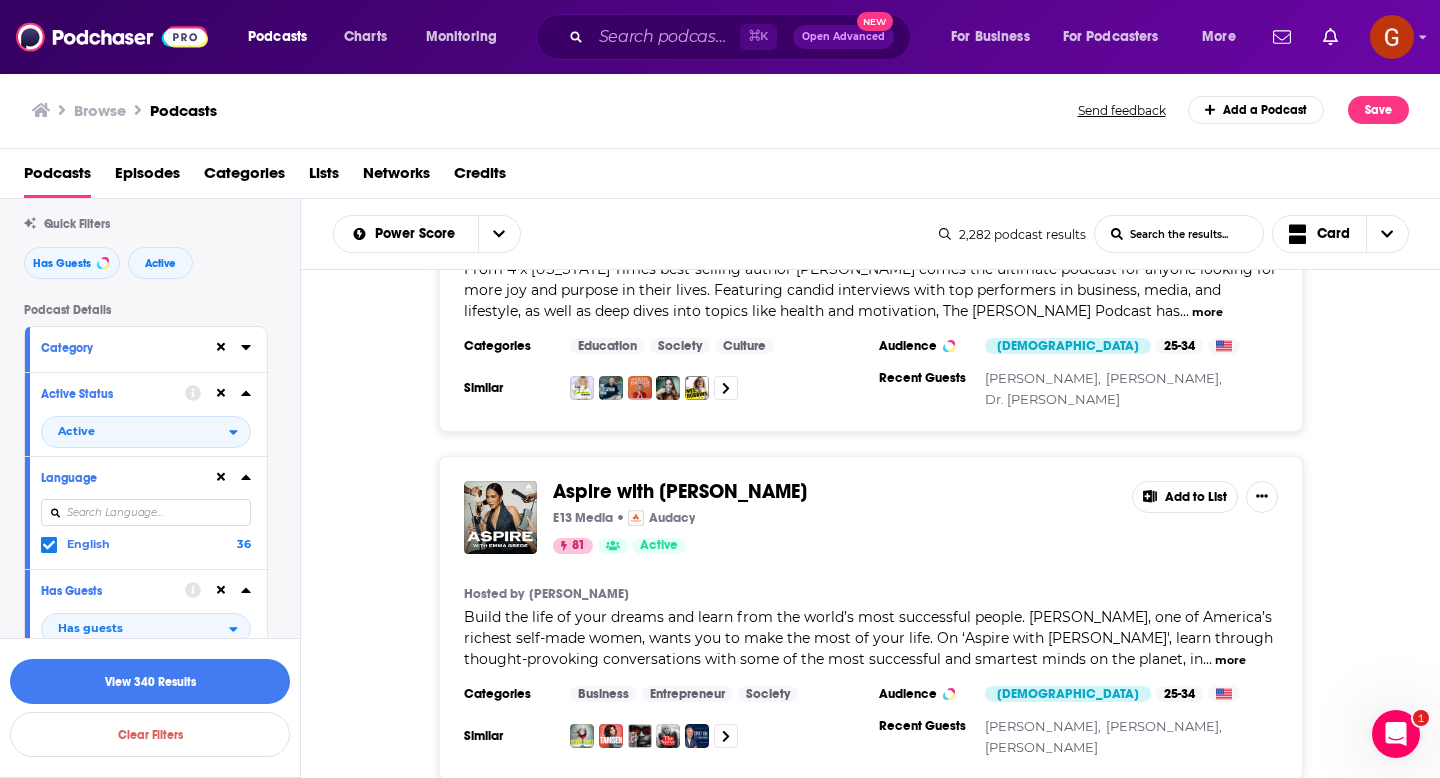 scroll, scrollTop: 38, scrollLeft: 0, axis: vertical 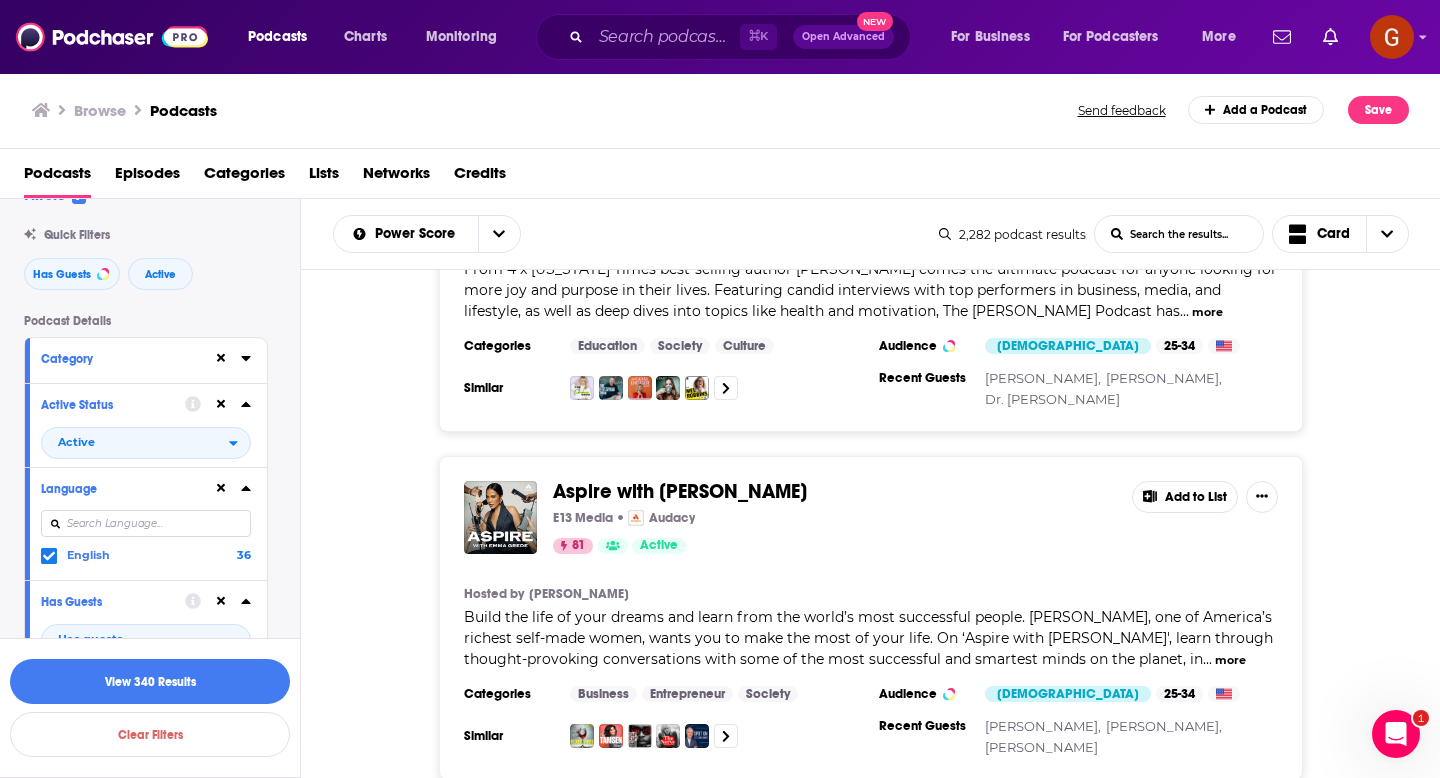 click 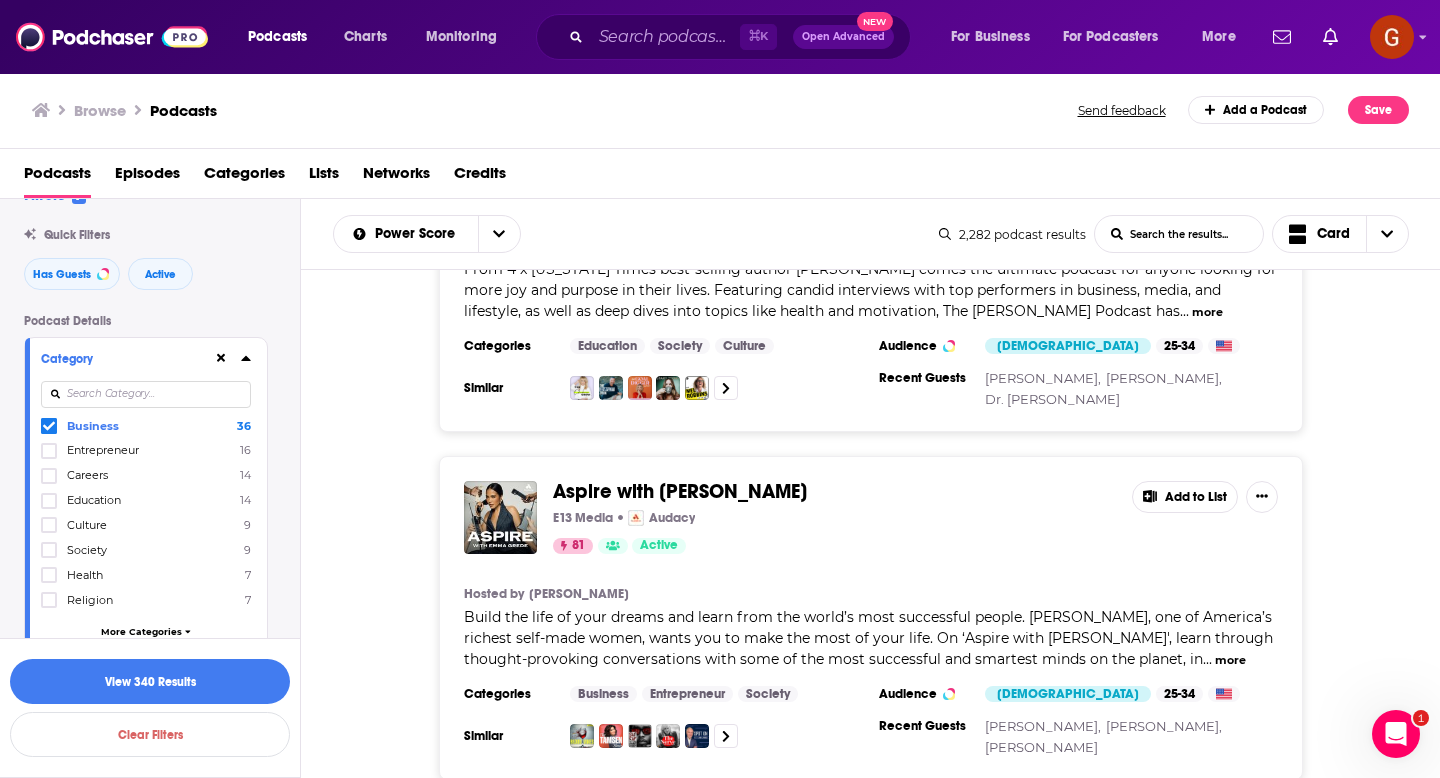 click on "Category Business 36 Entrepreneur 16 Careers 14 Education 14 Culture 9 Society 9 Health 7 Religion 7 More Categories" at bounding box center (146, 496) 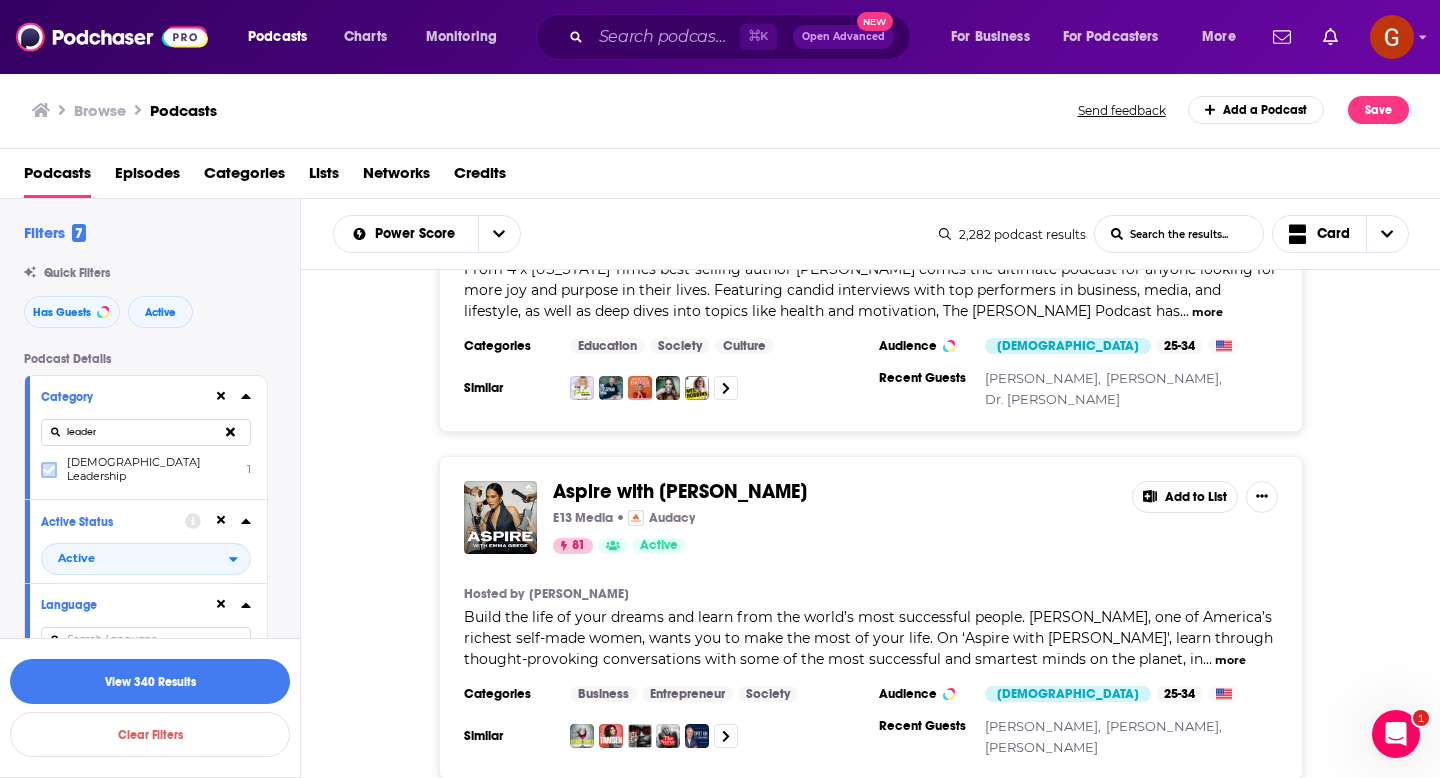 click 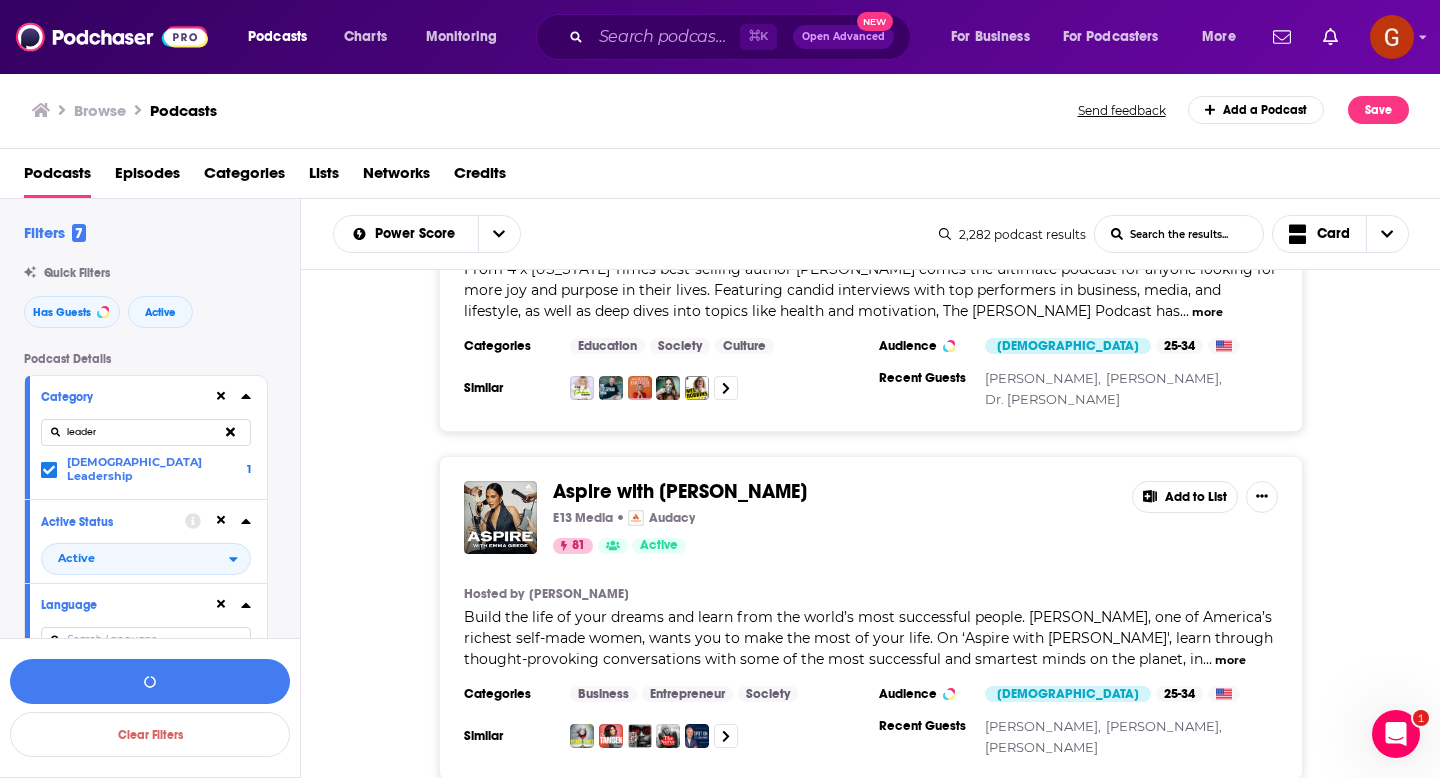 click on "leader" at bounding box center (146, 432) 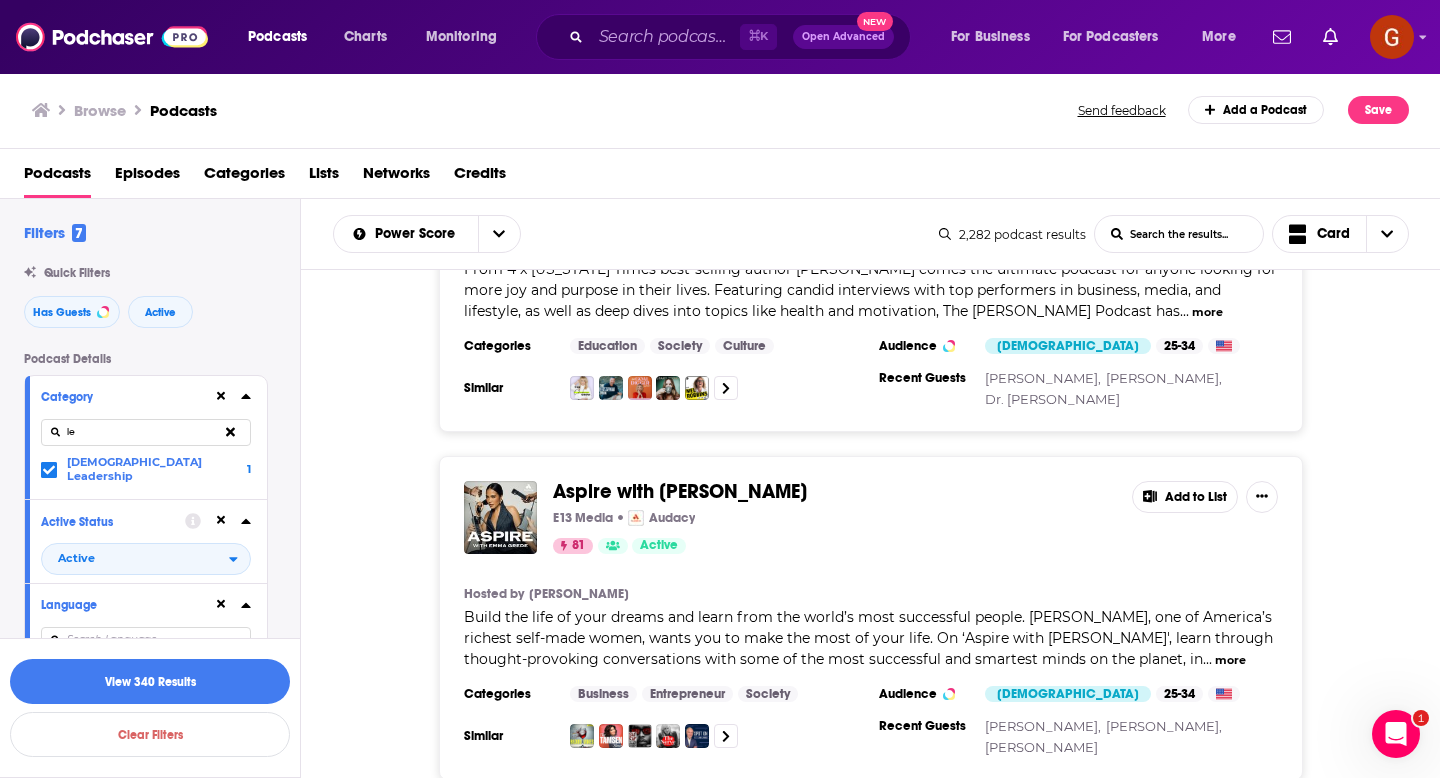 type on "l" 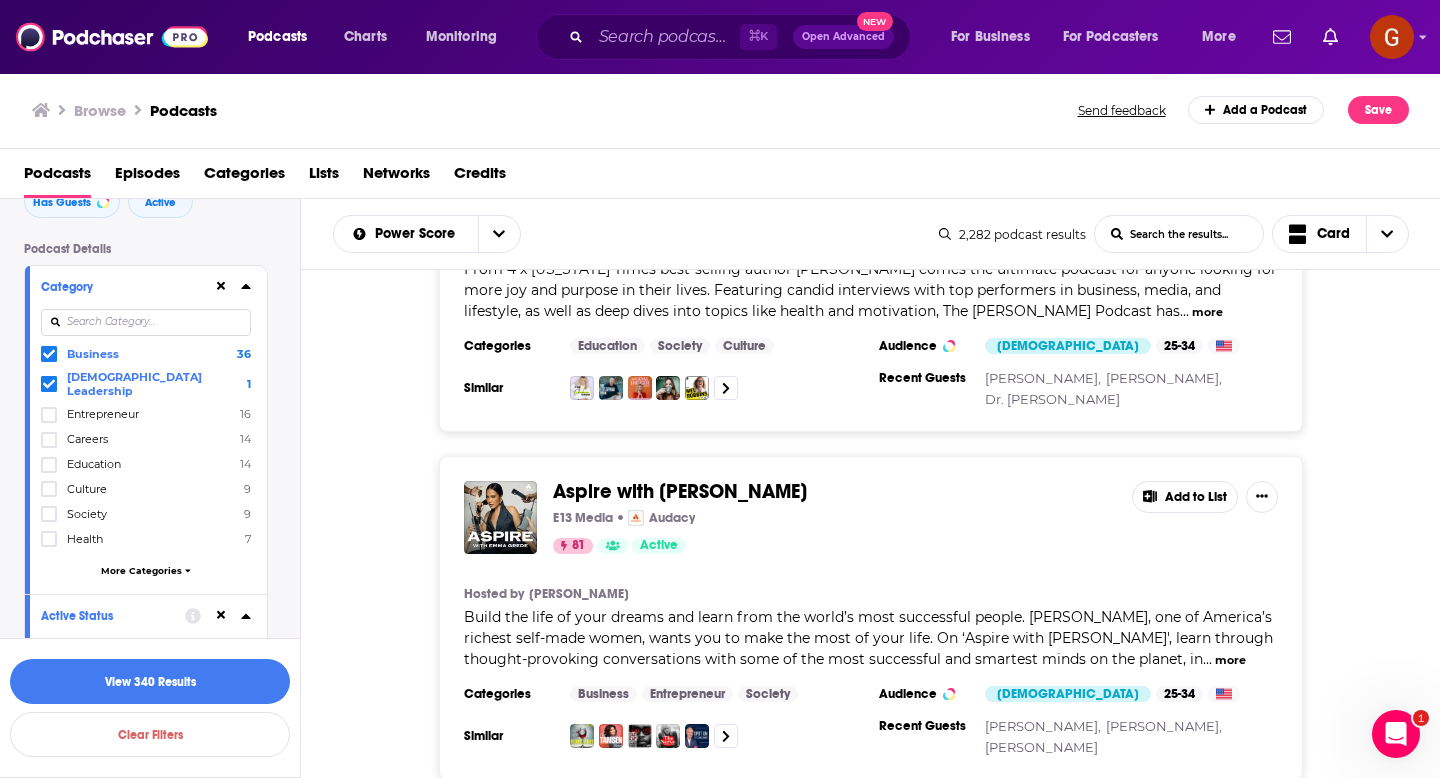 scroll, scrollTop: 113, scrollLeft: 0, axis: vertical 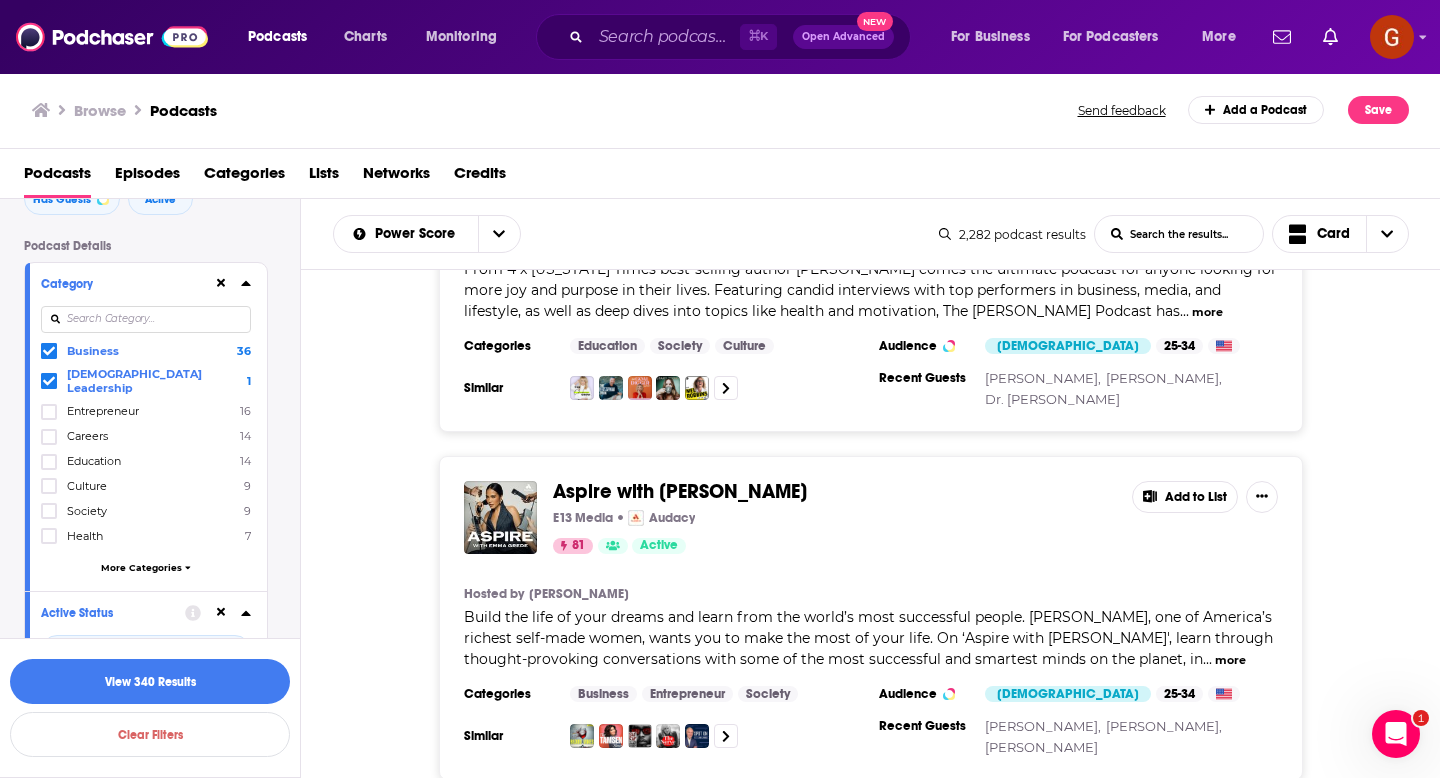 type 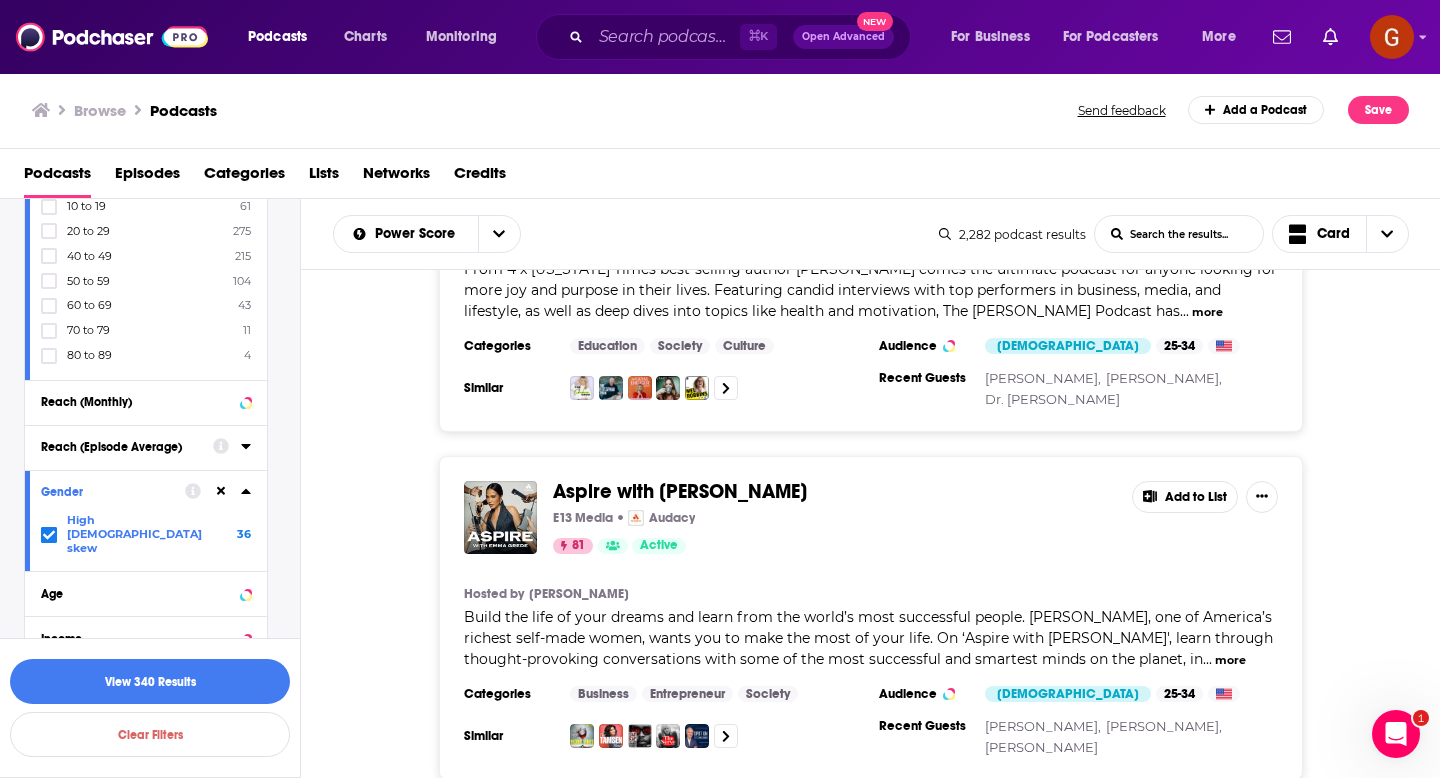 scroll, scrollTop: 1742, scrollLeft: 0, axis: vertical 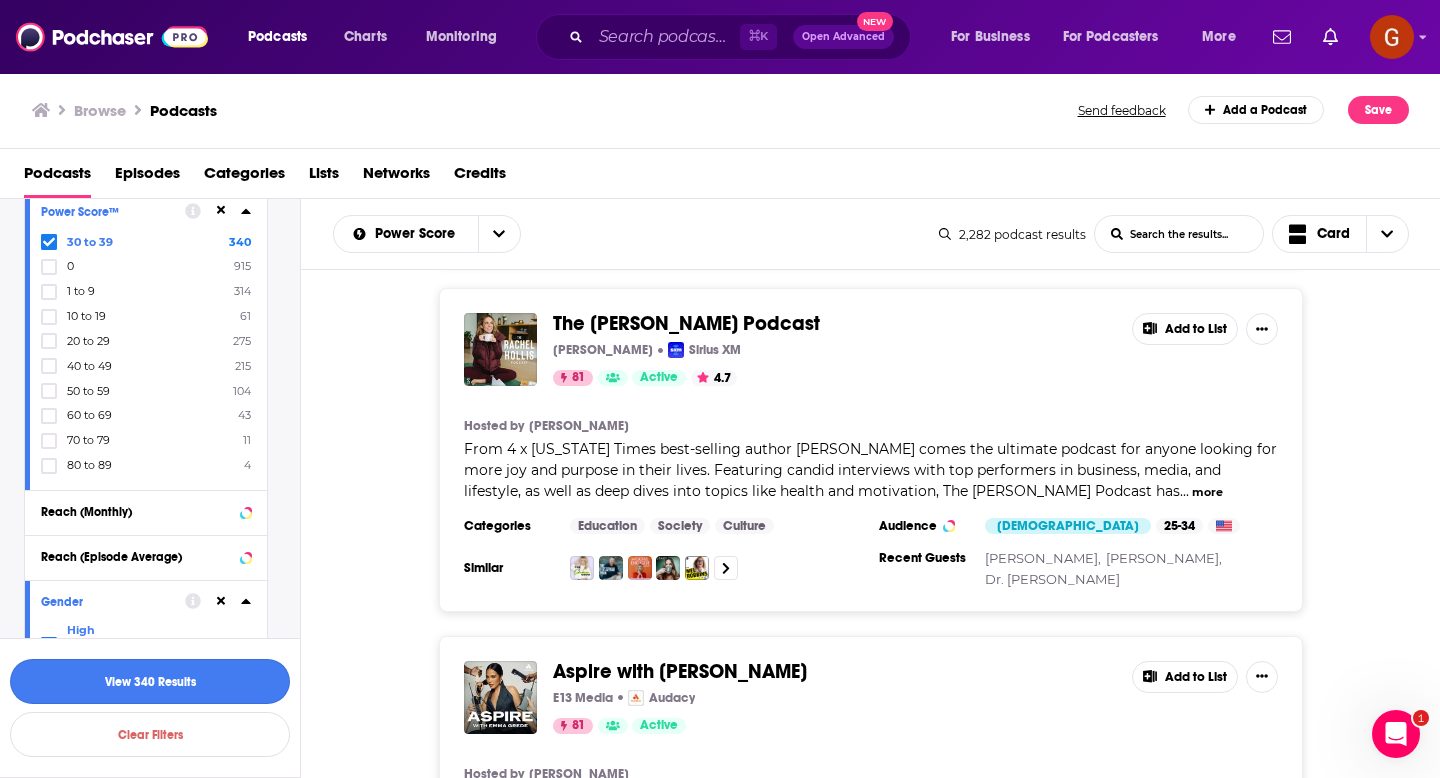 click on "View 340 Results" at bounding box center (150, 681) 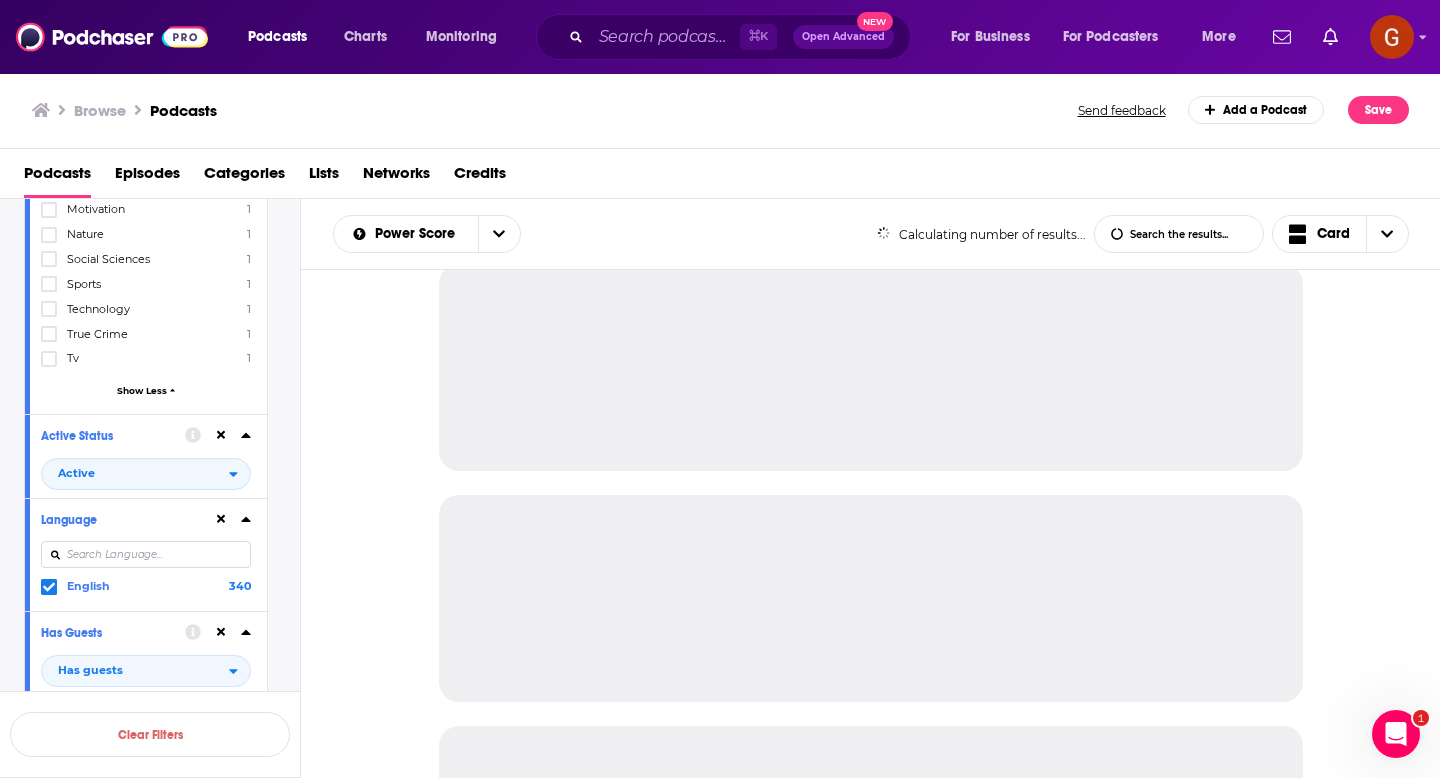scroll, scrollTop: 2205, scrollLeft: 0, axis: vertical 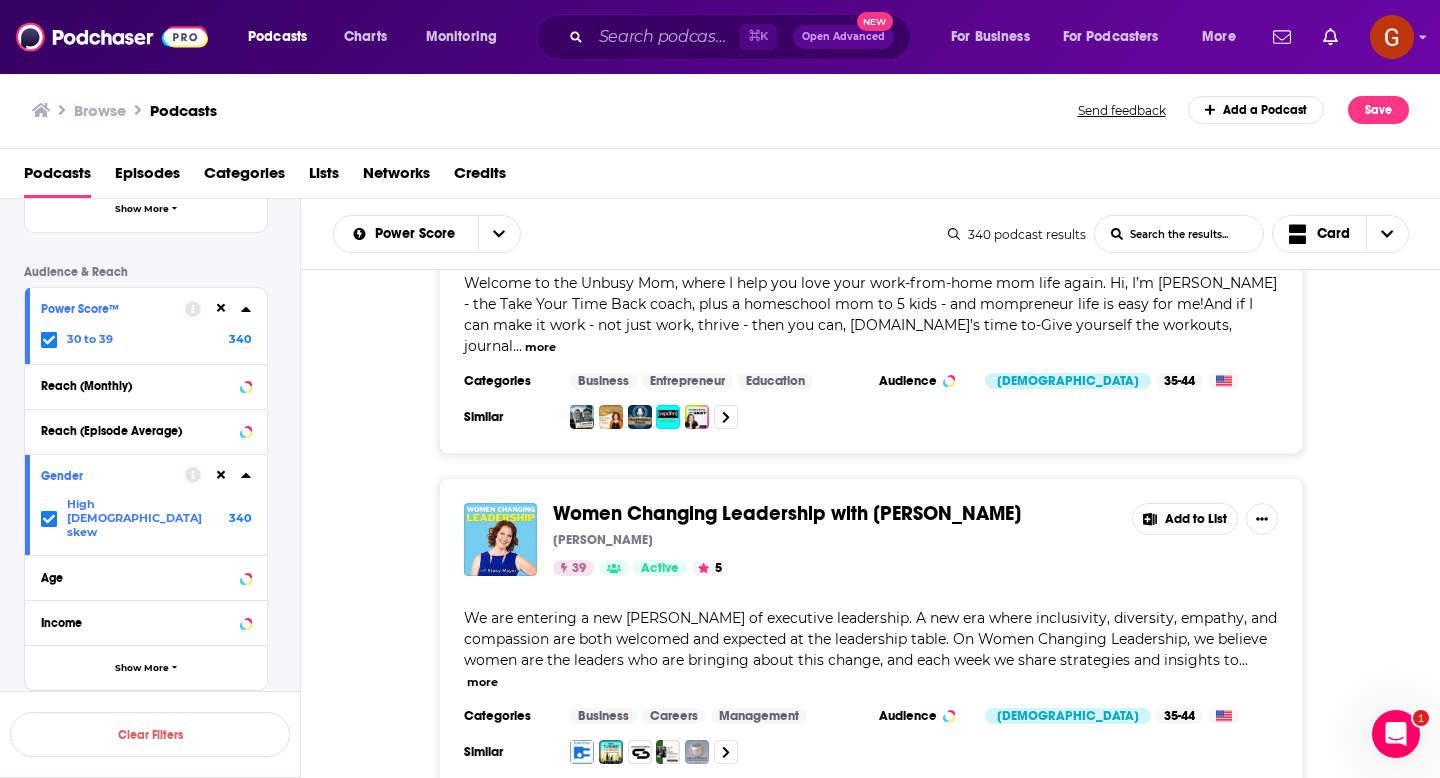 click on "Women Changing Leadership with [PERSON_NAME]" at bounding box center [787, 513] 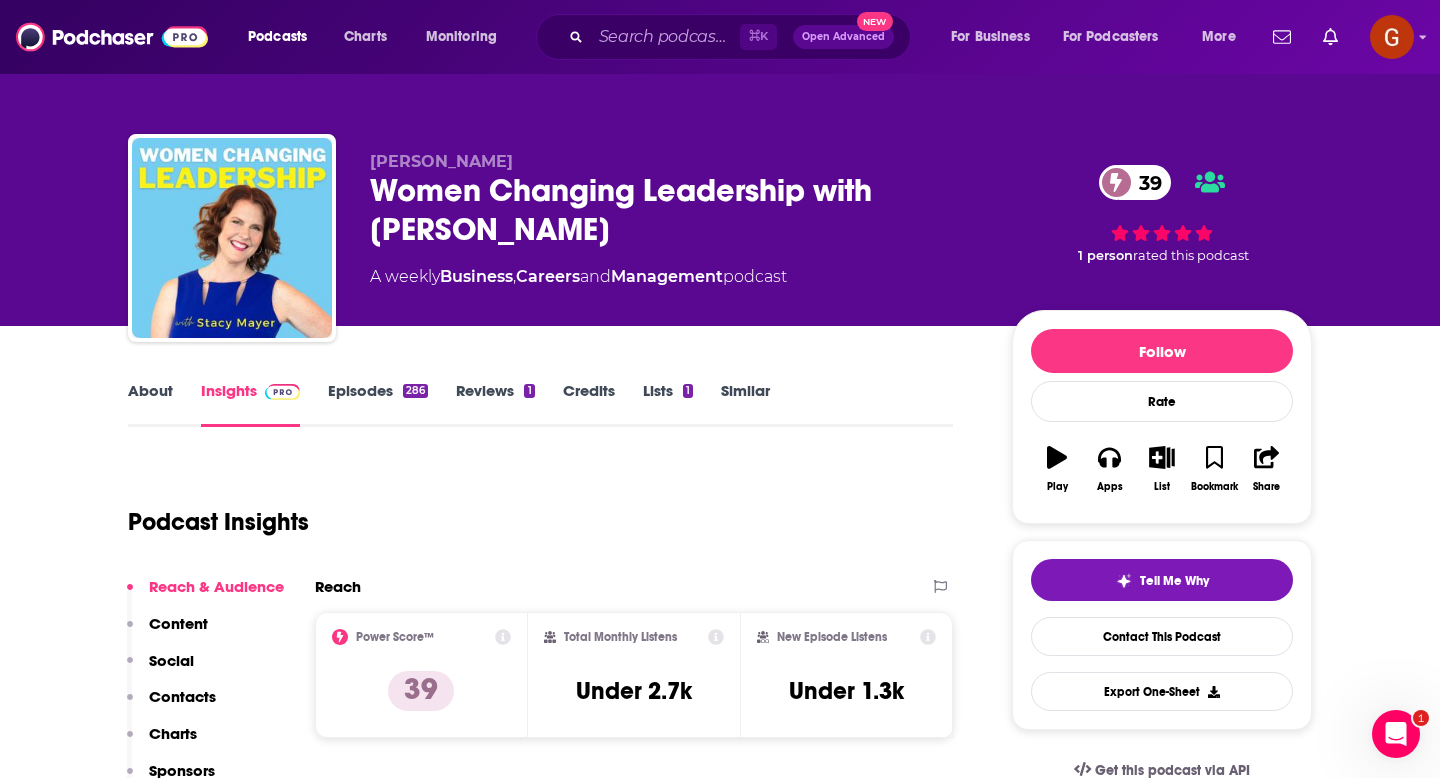 click on "Women Changing Leadership with Stacy Mayer 39" at bounding box center (675, 210) 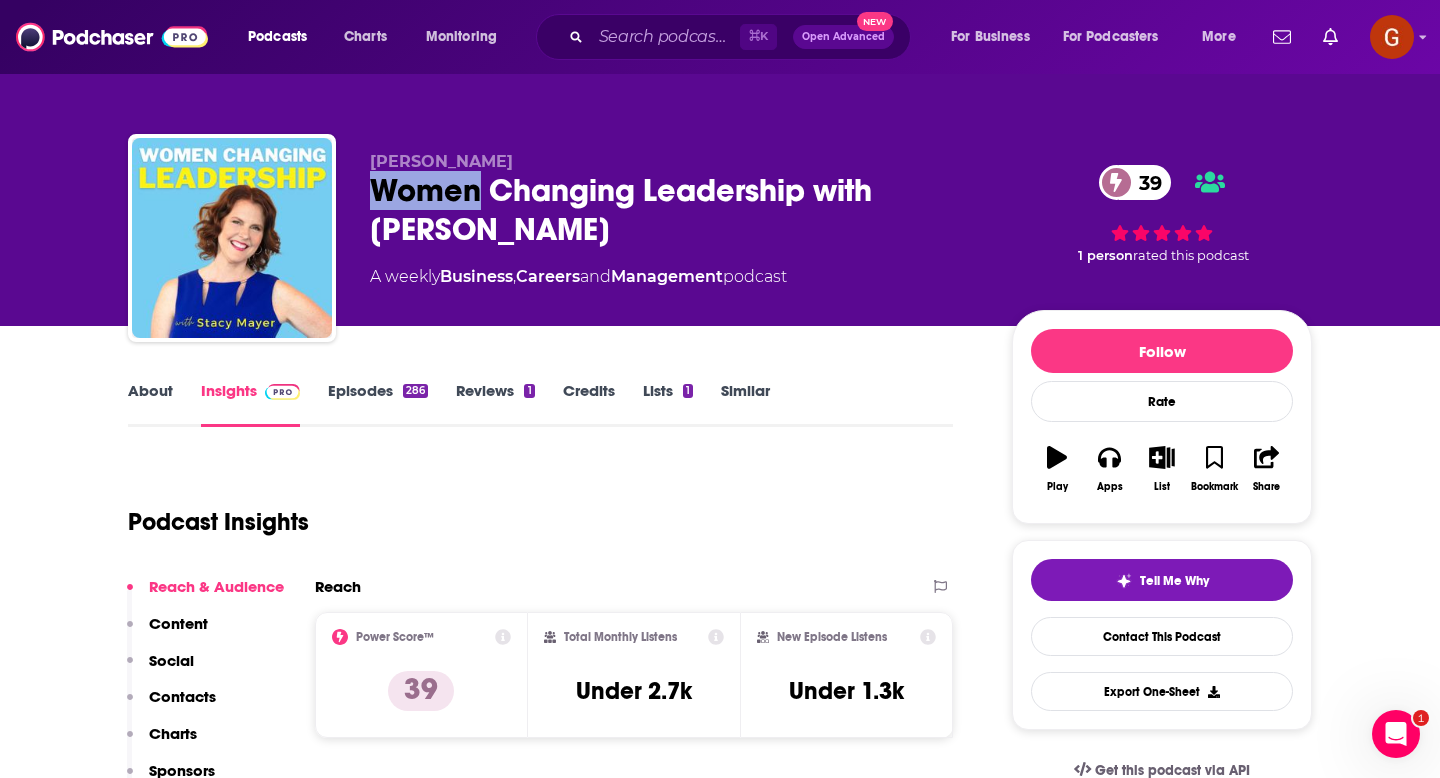 click on "Women Changing Leadership with Stacy Mayer 39" at bounding box center [675, 210] 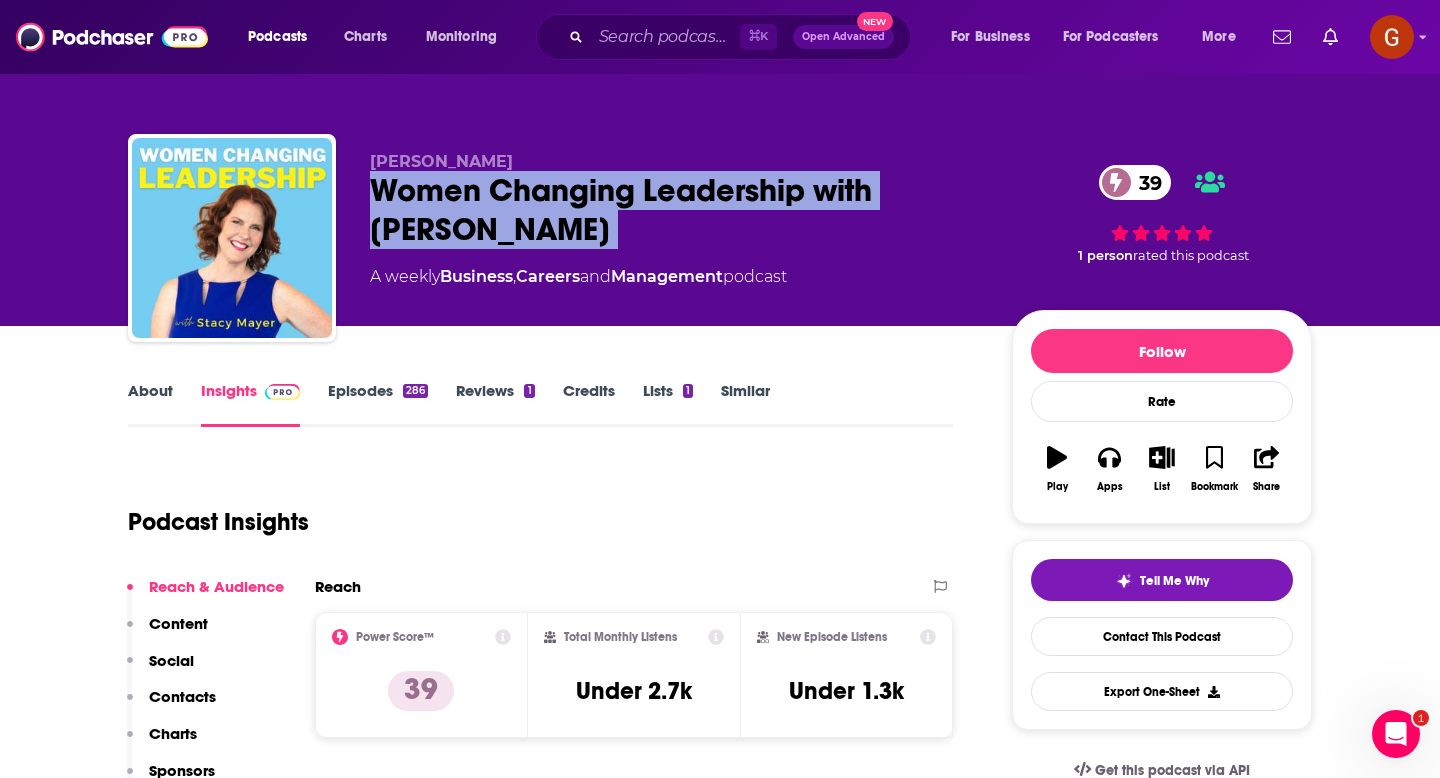 click on "Women Changing Leadership with Stacy Mayer 39" at bounding box center [675, 210] 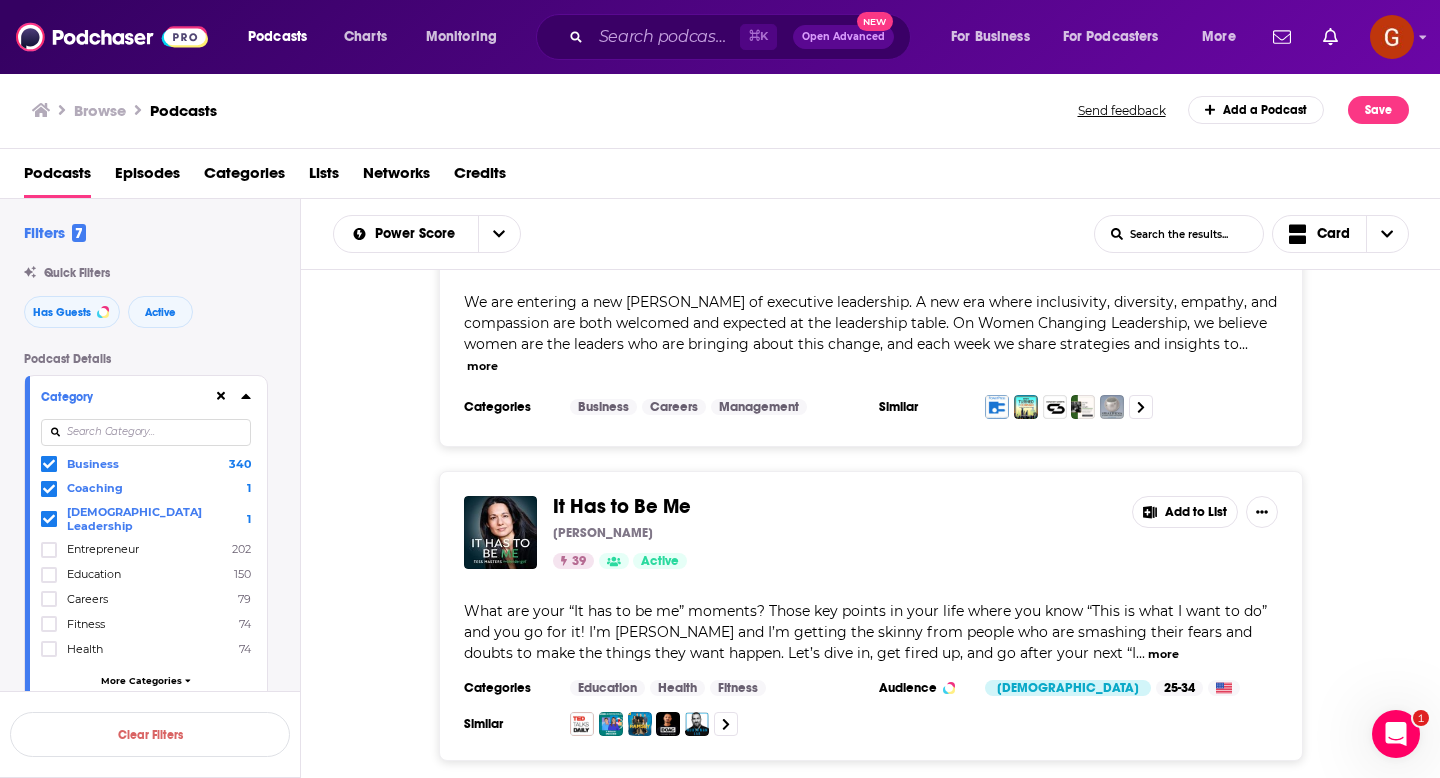 scroll, scrollTop: 485, scrollLeft: 0, axis: vertical 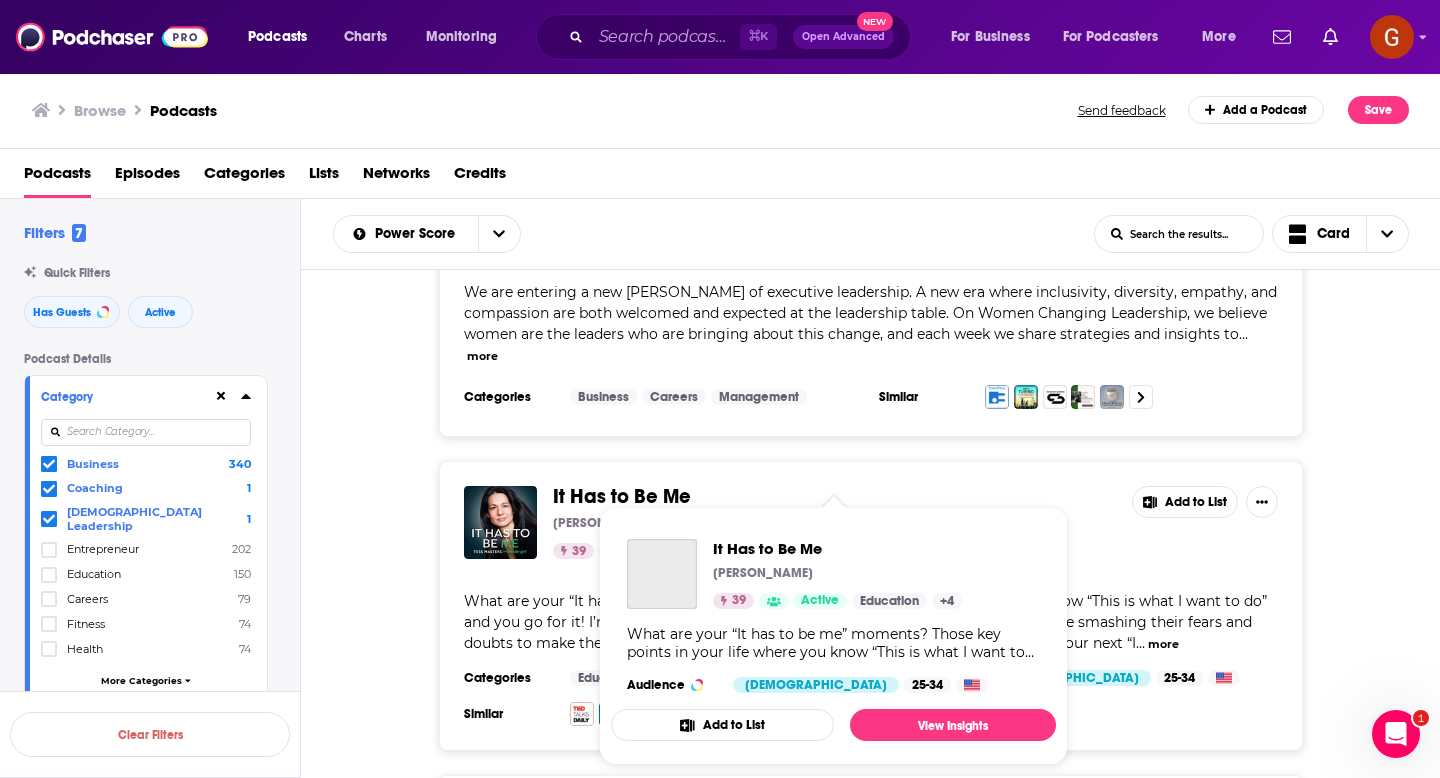 click on "It Has to Be Me" at bounding box center (622, 496) 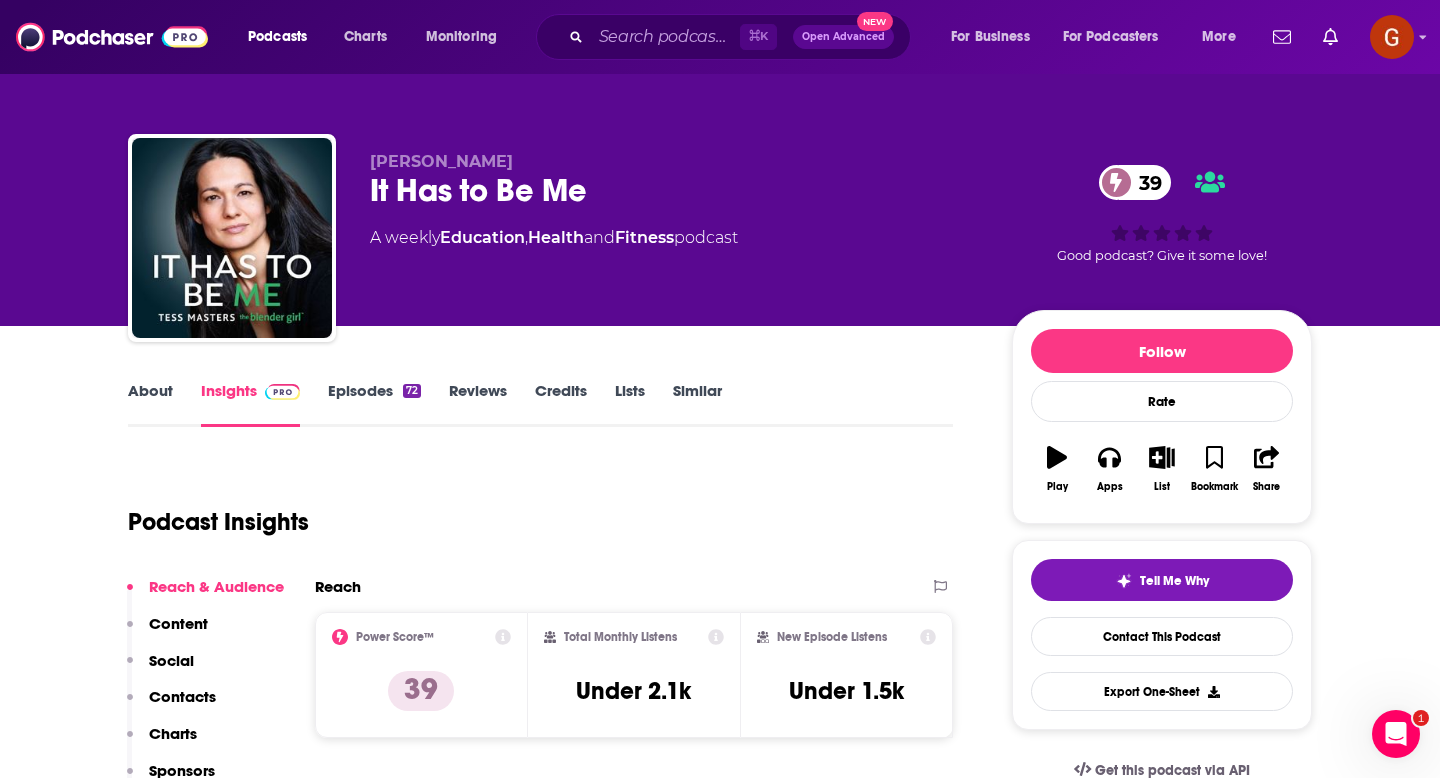 click on "It Has to Be Me 39" at bounding box center [675, 190] 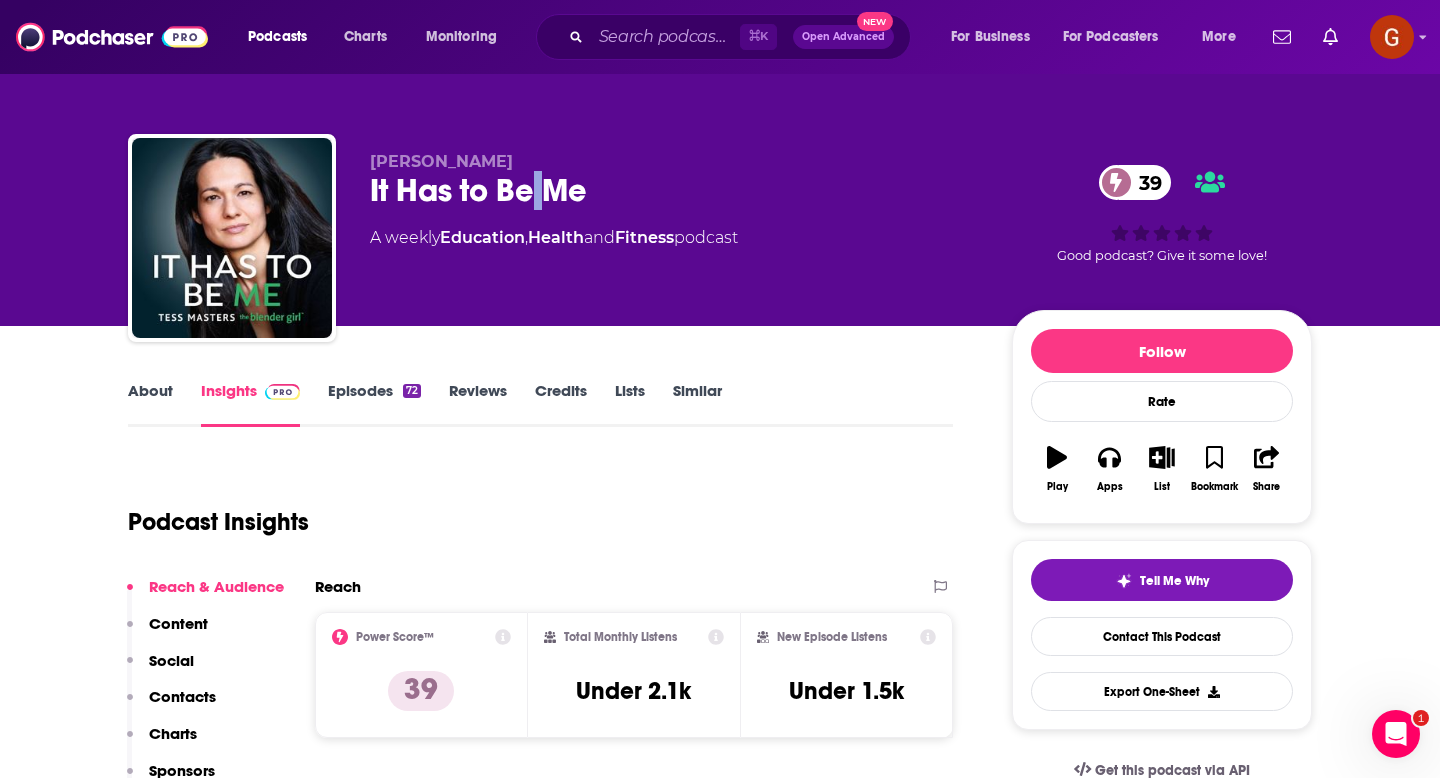 click on "It Has to Be Me 39" at bounding box center [675, 190] 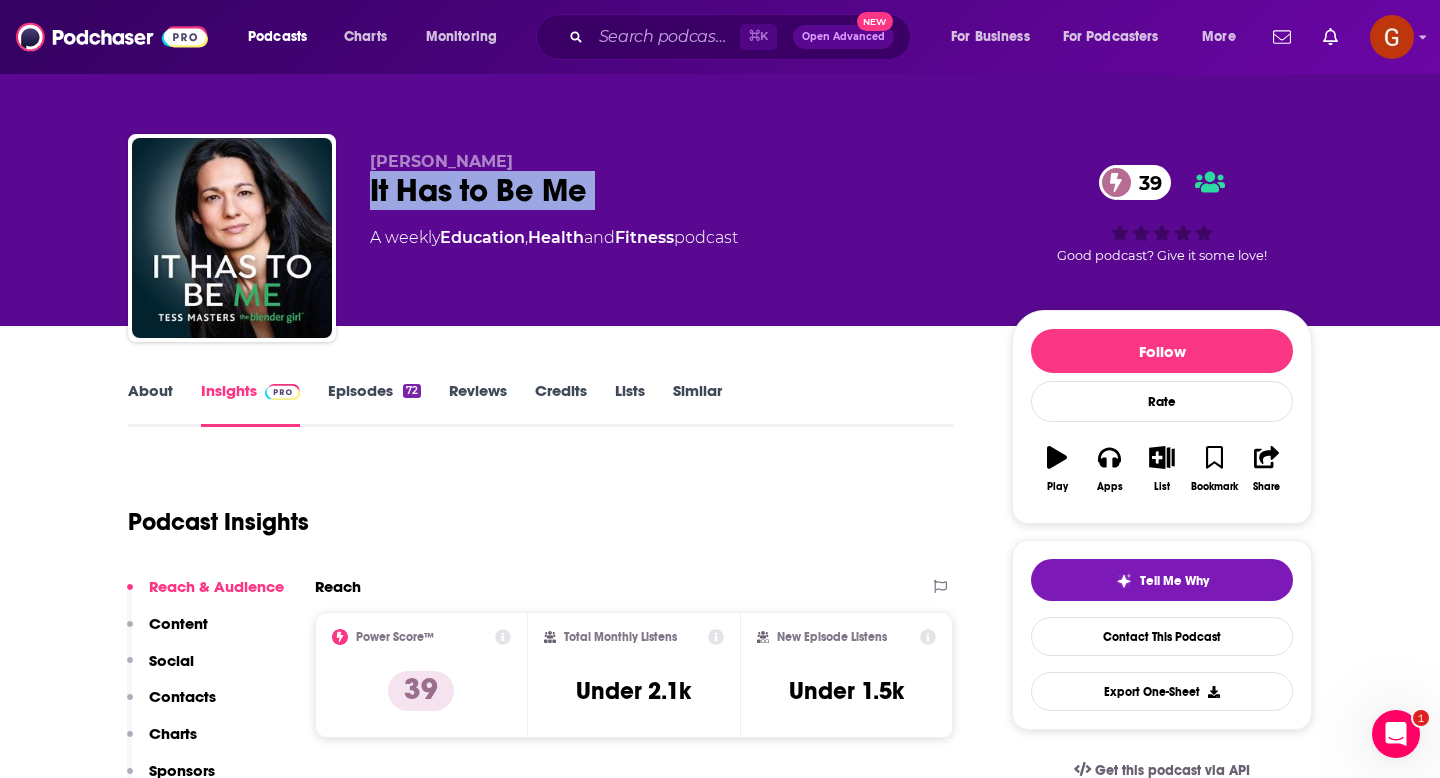 click on "It Has to Be Me 39" at bounding box center [675, 190] 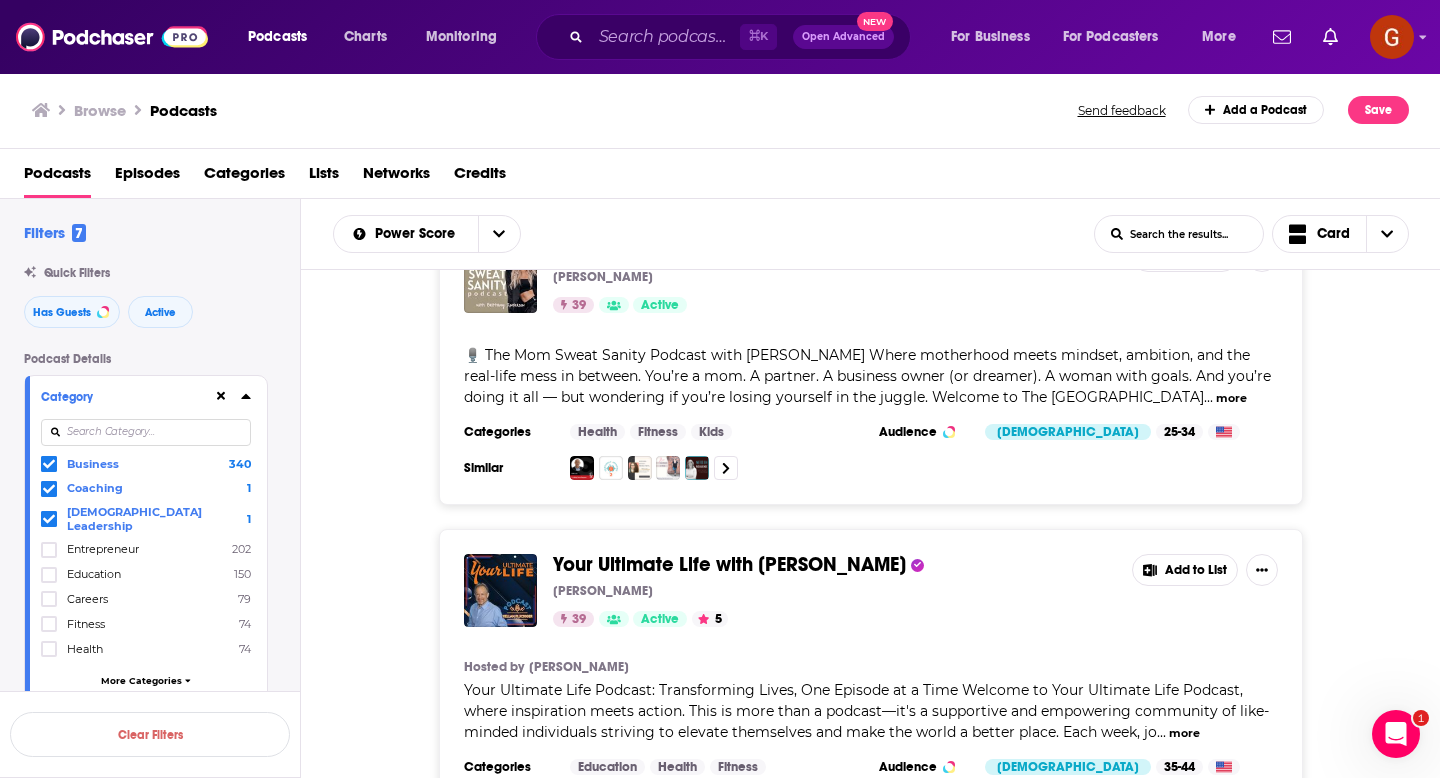 scroll, scrollTop: 3636, scrollLeft: 0, axis: vertical 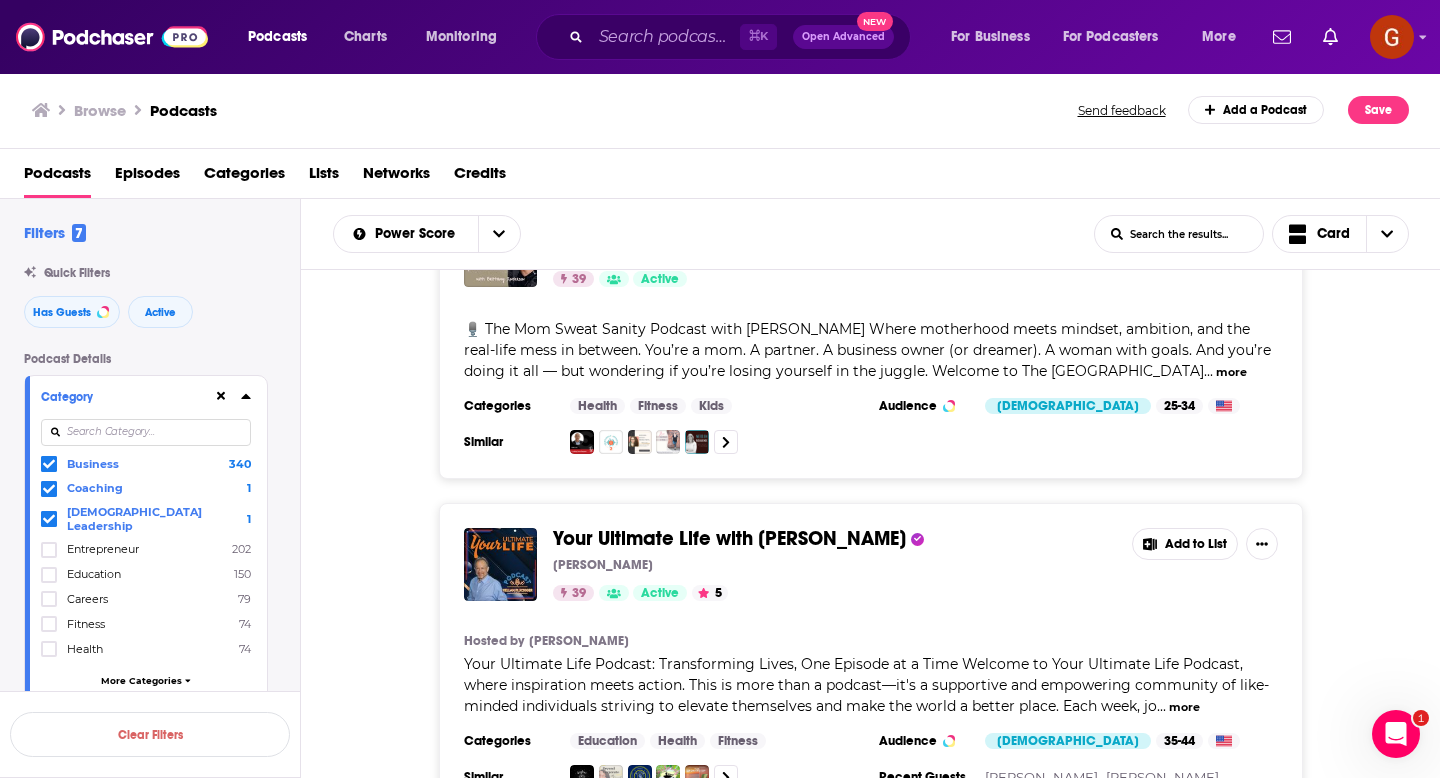 click on "Your Ultimate Life with [PERSON_NAME]" at bounding box center [729, 538] 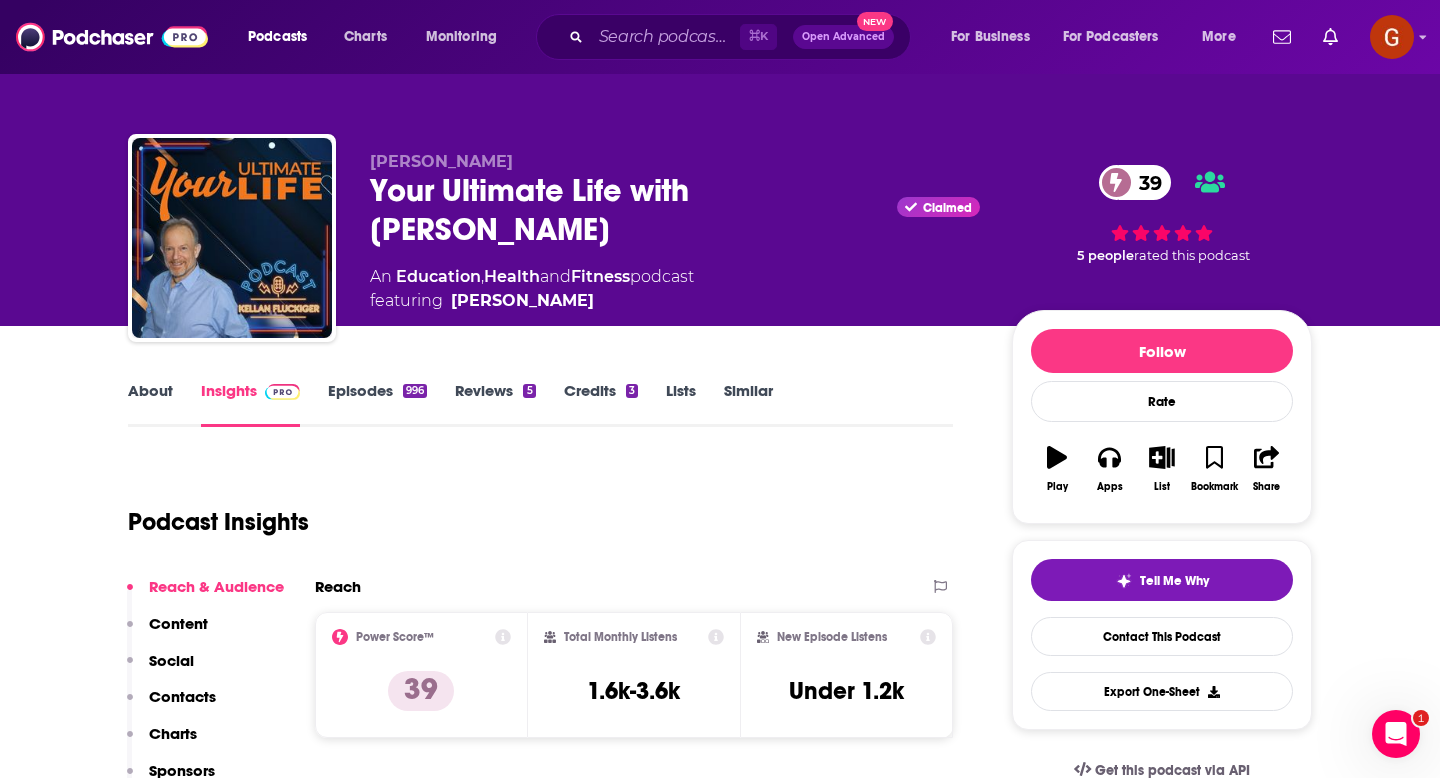 click on "Your Ultimate Life with Kellan Fluckiger Claimed 39" at bounding box center (675, 210) 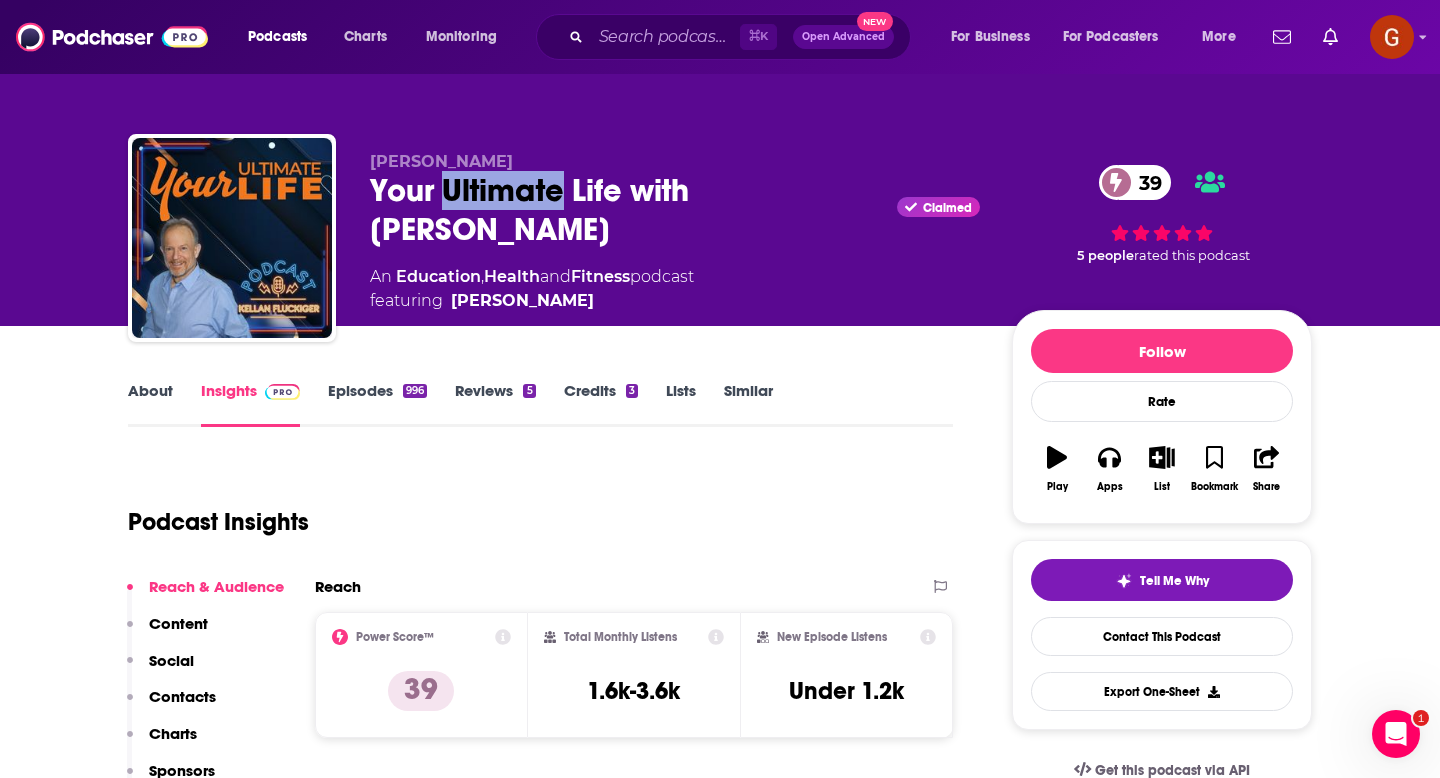 click on "Your Ultimate Life with Kellan Fluckiger Claimed 39" at bounding box center (675, 210) 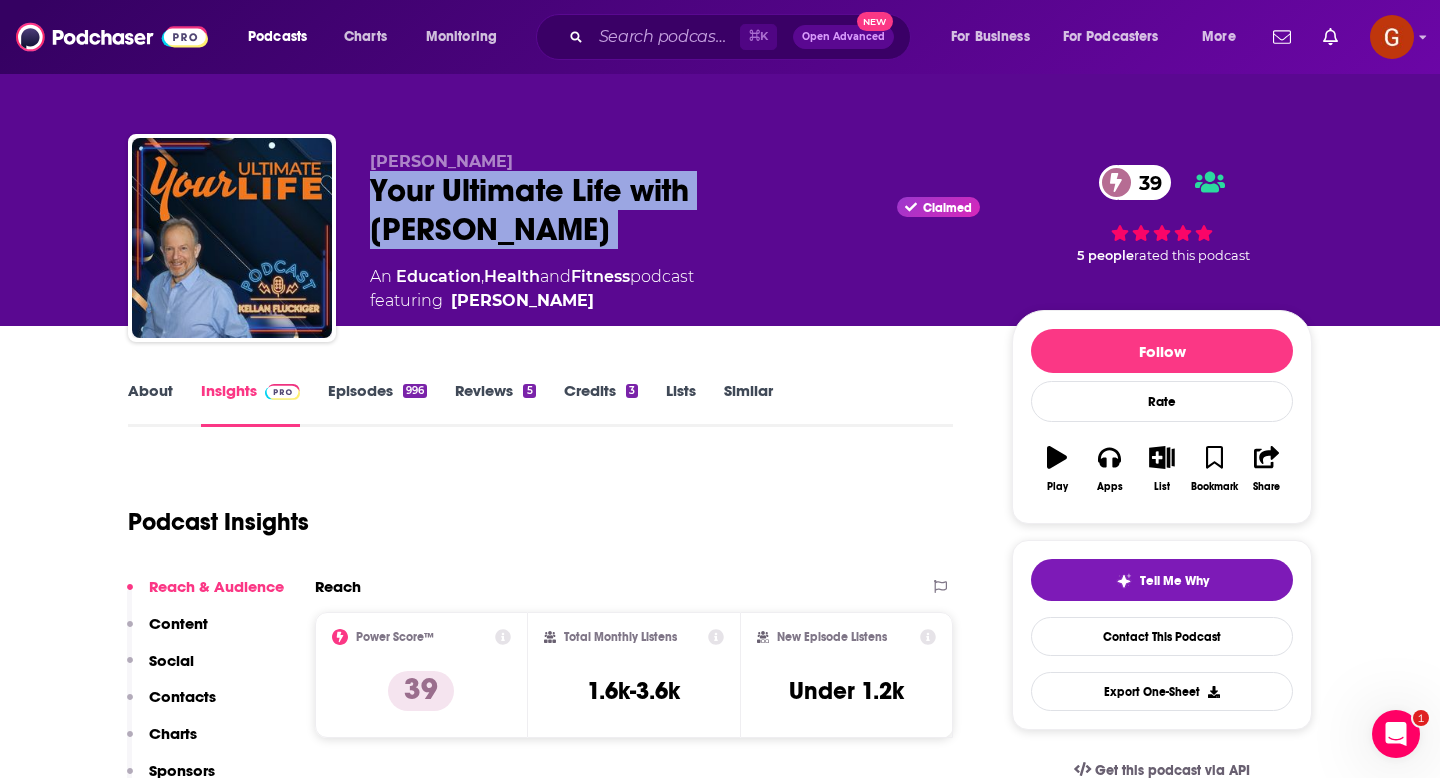 click on "Your Ultimate Life with Kellan Fluckiger Claimed 39" at bounding box center (675, 210) 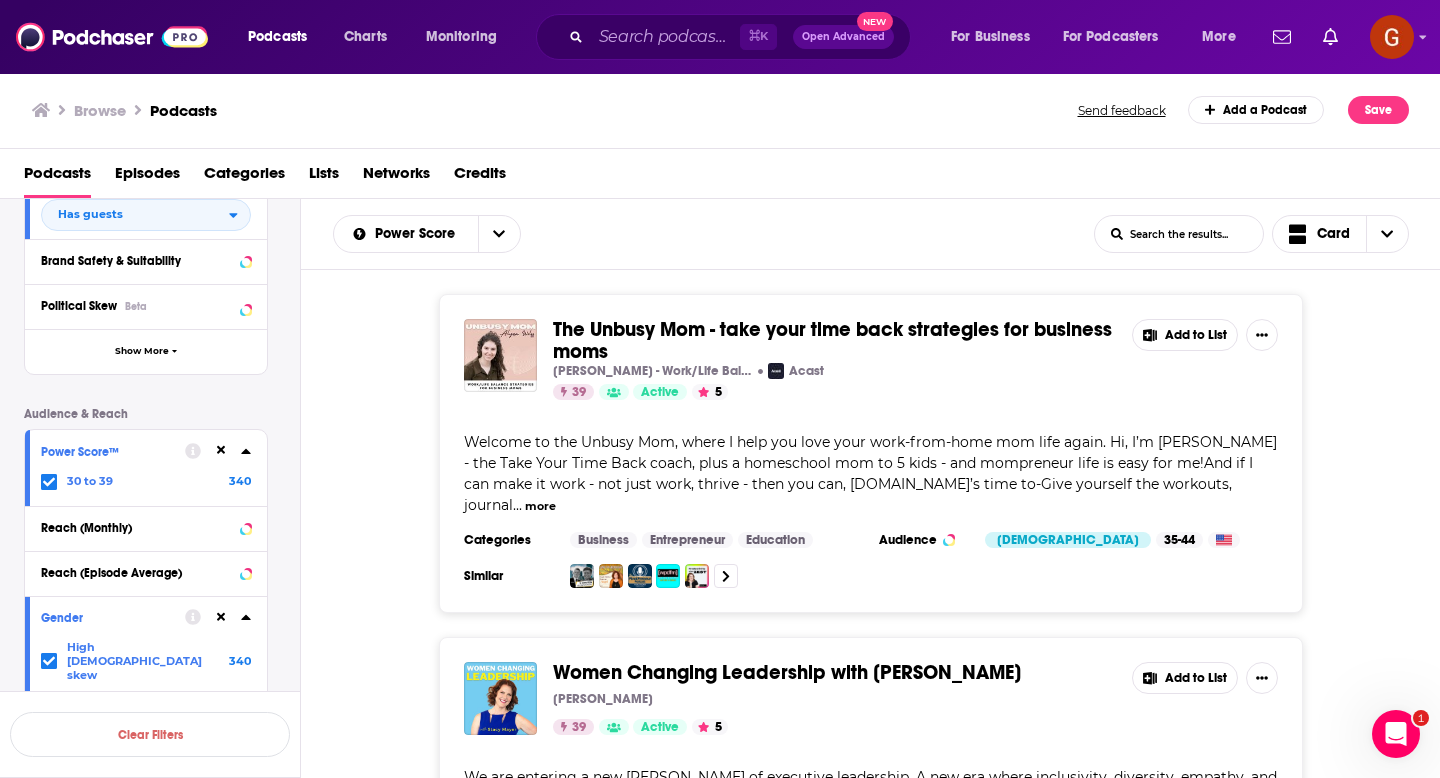 scroll, scrollTop: 767, scrollLeft: 0, axis: vertical 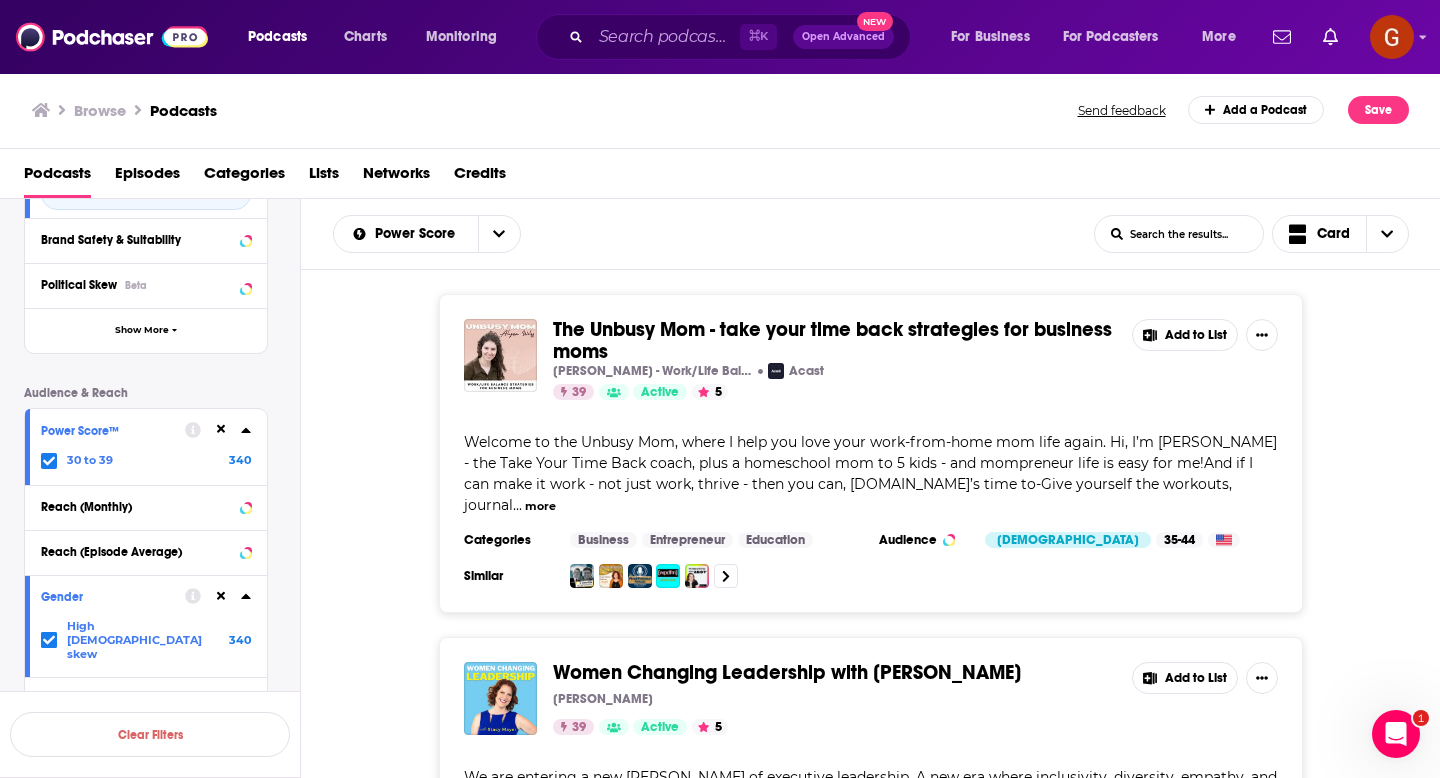 click 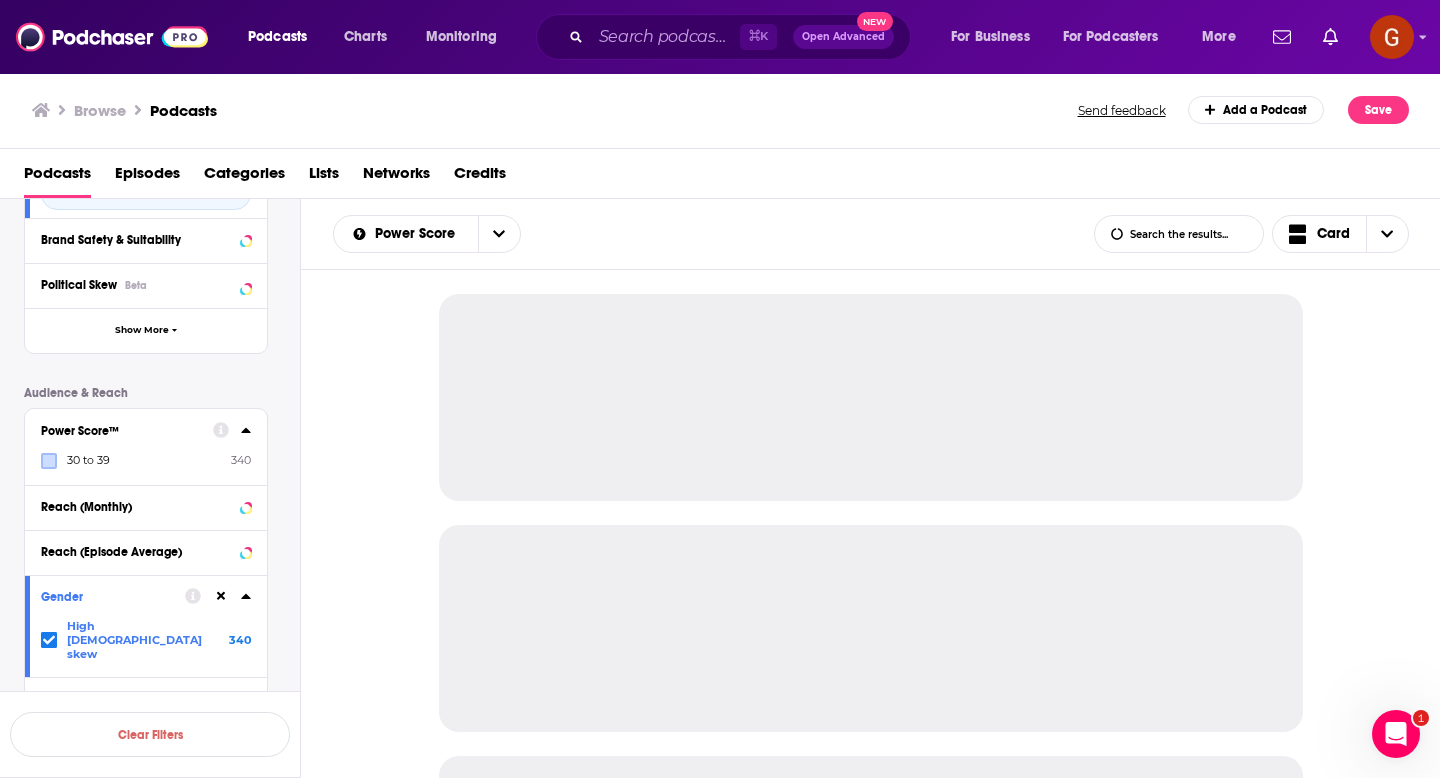 click 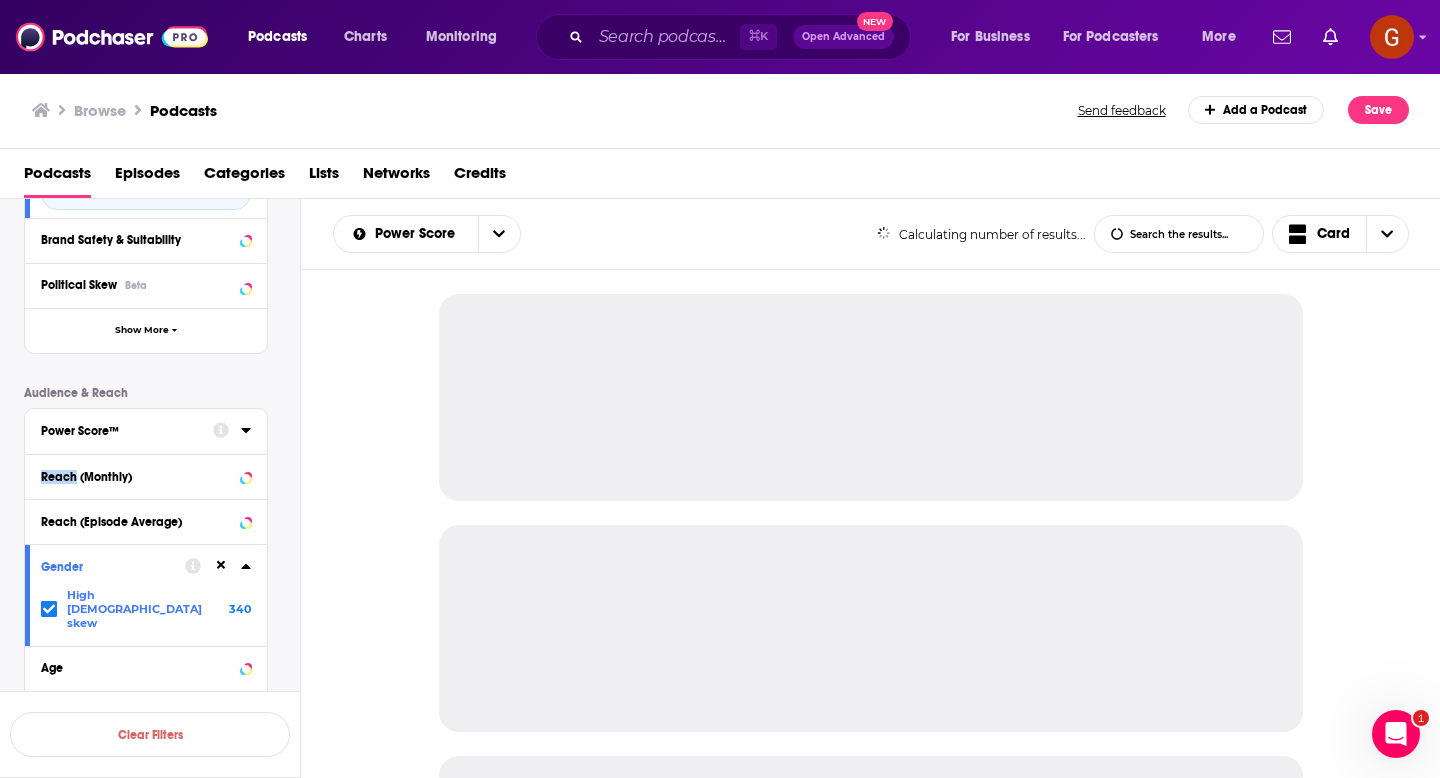 click 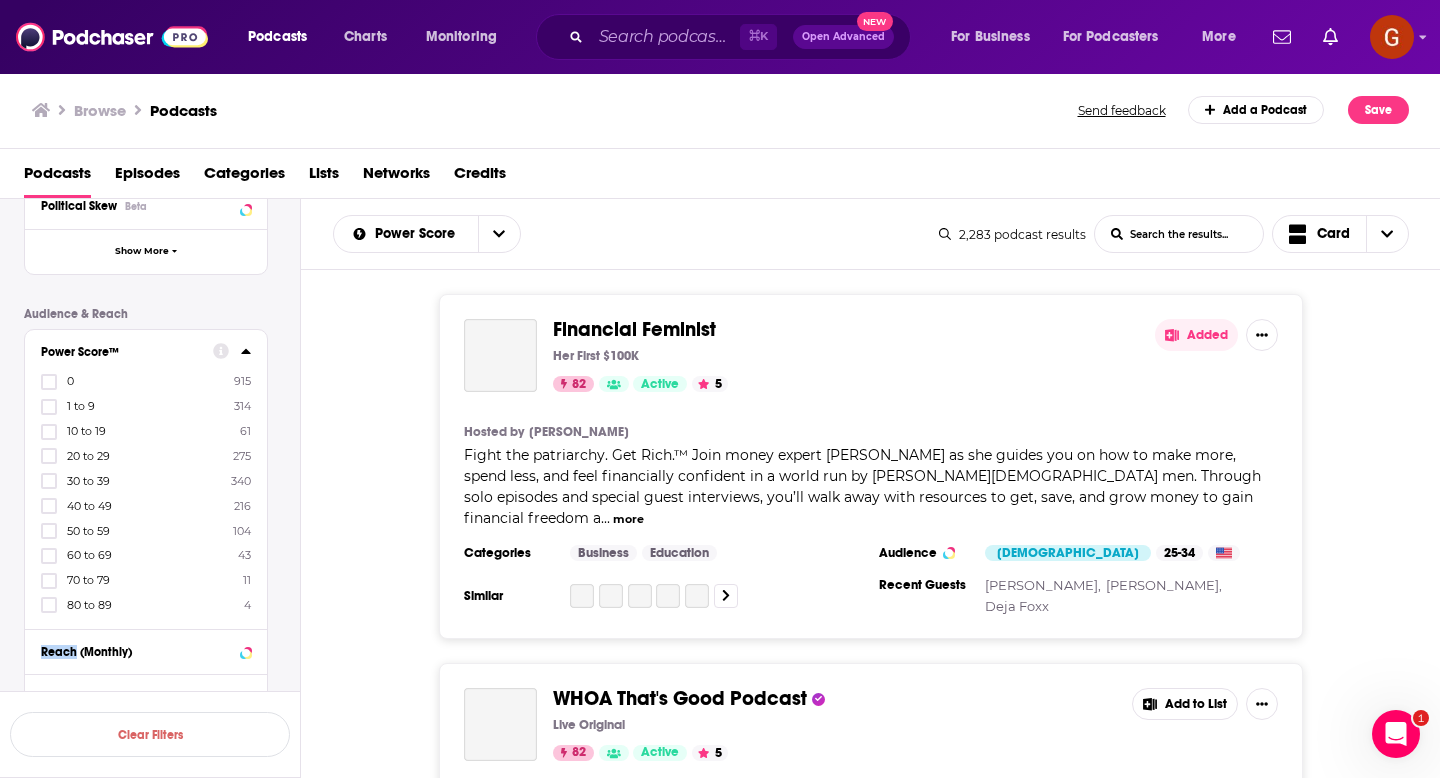 scroll, scrollTop: 894, scrollLeft: 0, axis: vertical 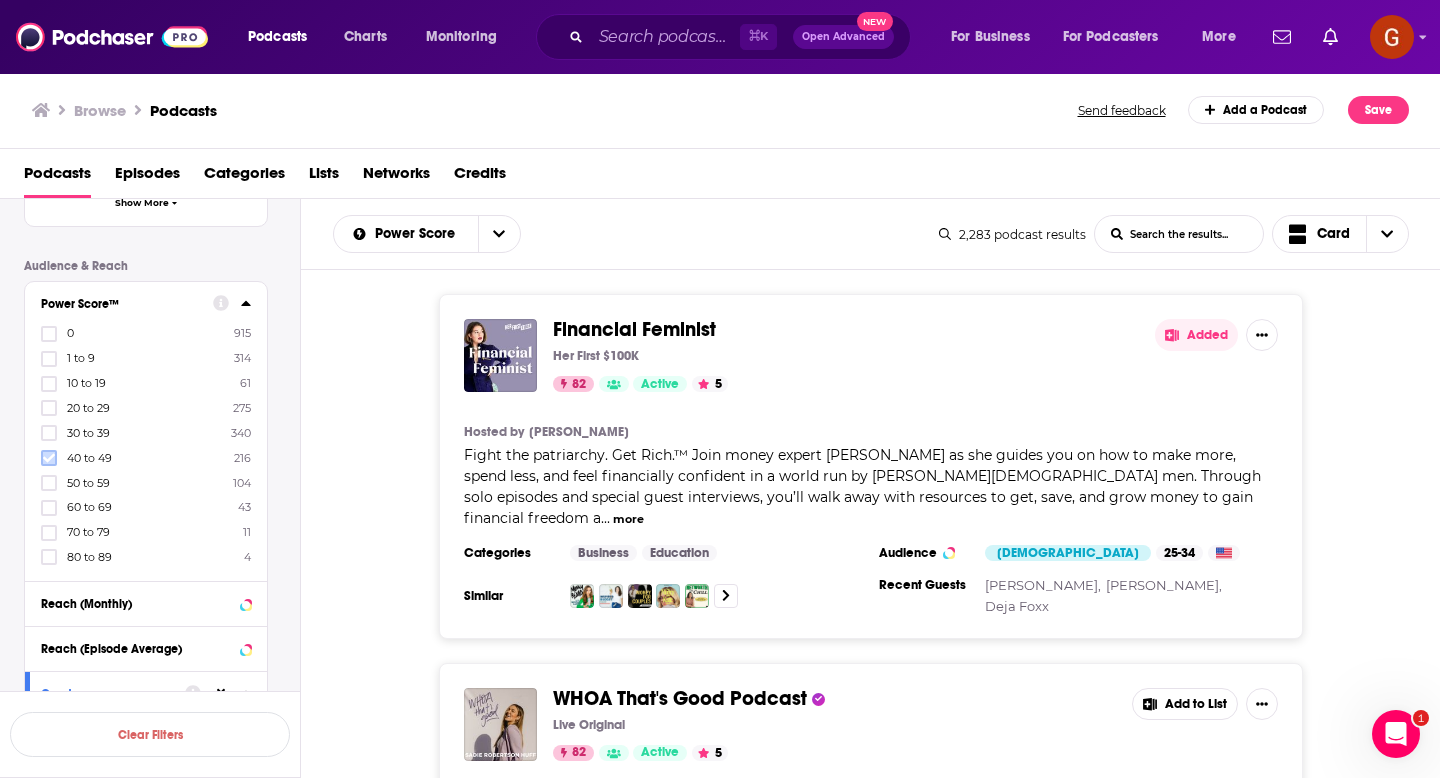 click 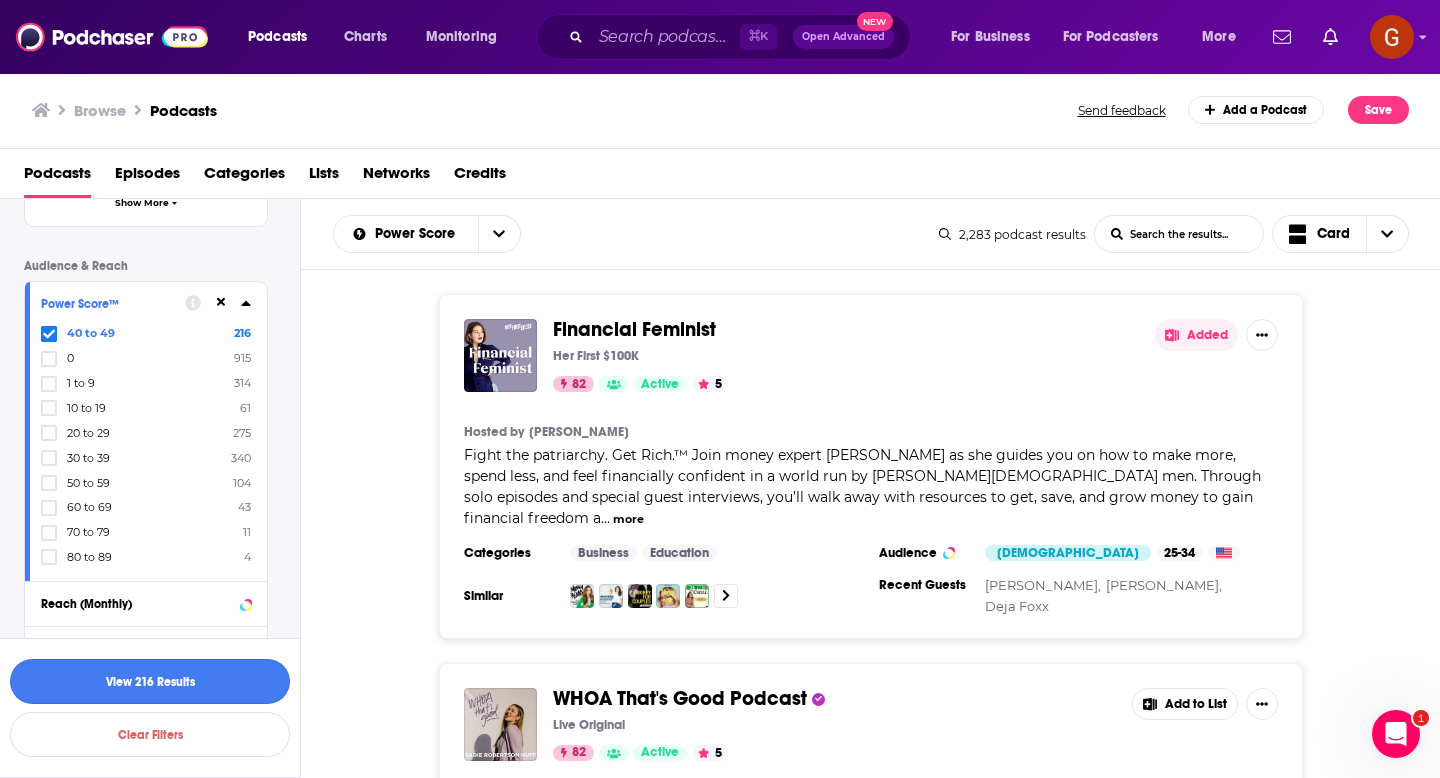 click on "View 216 Results" at bounding box center (150, 681) 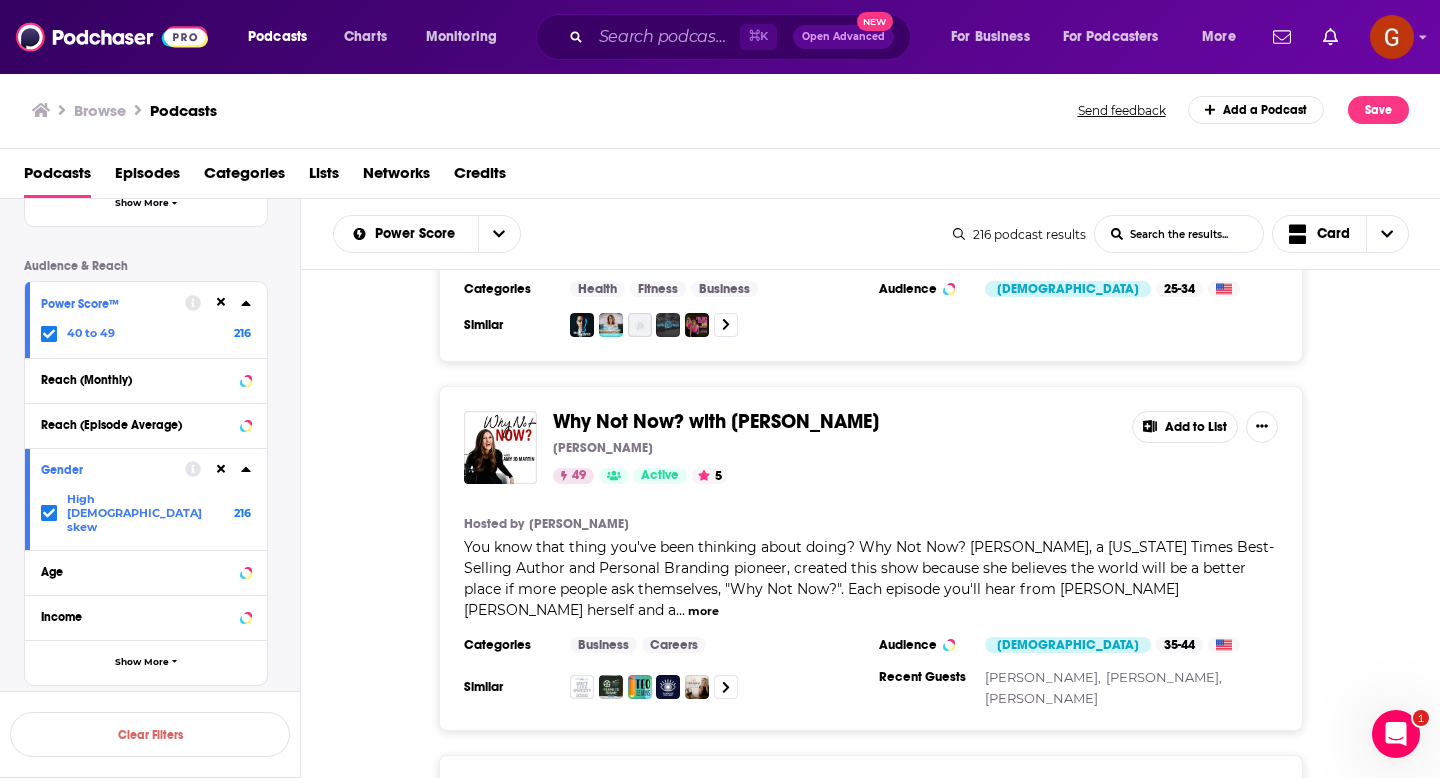 scroll, scrollTop: 1263, scrollLeft: 0, axis: vertical 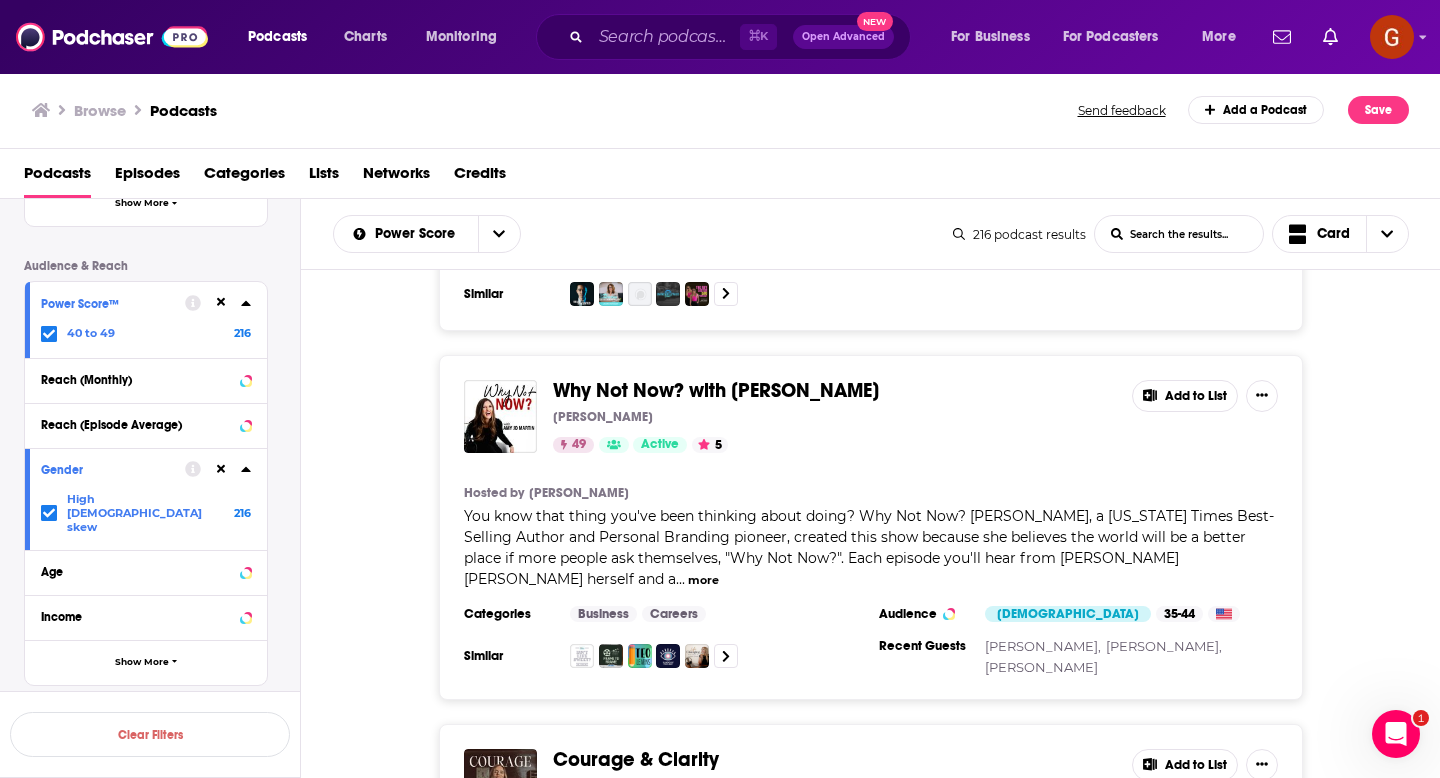 click on "Why Not Now? with [PERSON_NAME]" at bounding box center (716, 390) 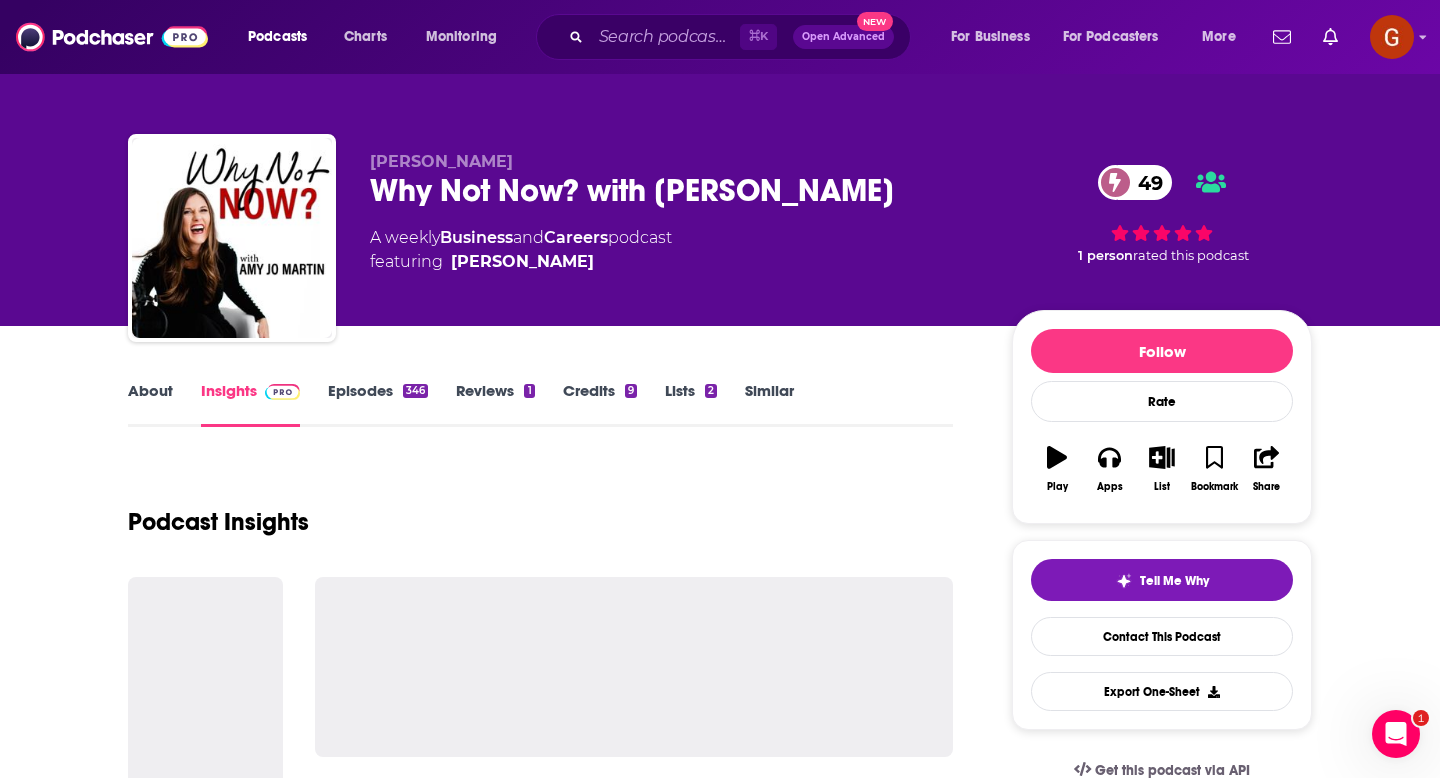 click on "Why Not Now? with Amy Jo Martin 49" at bounding box center (675, 190) 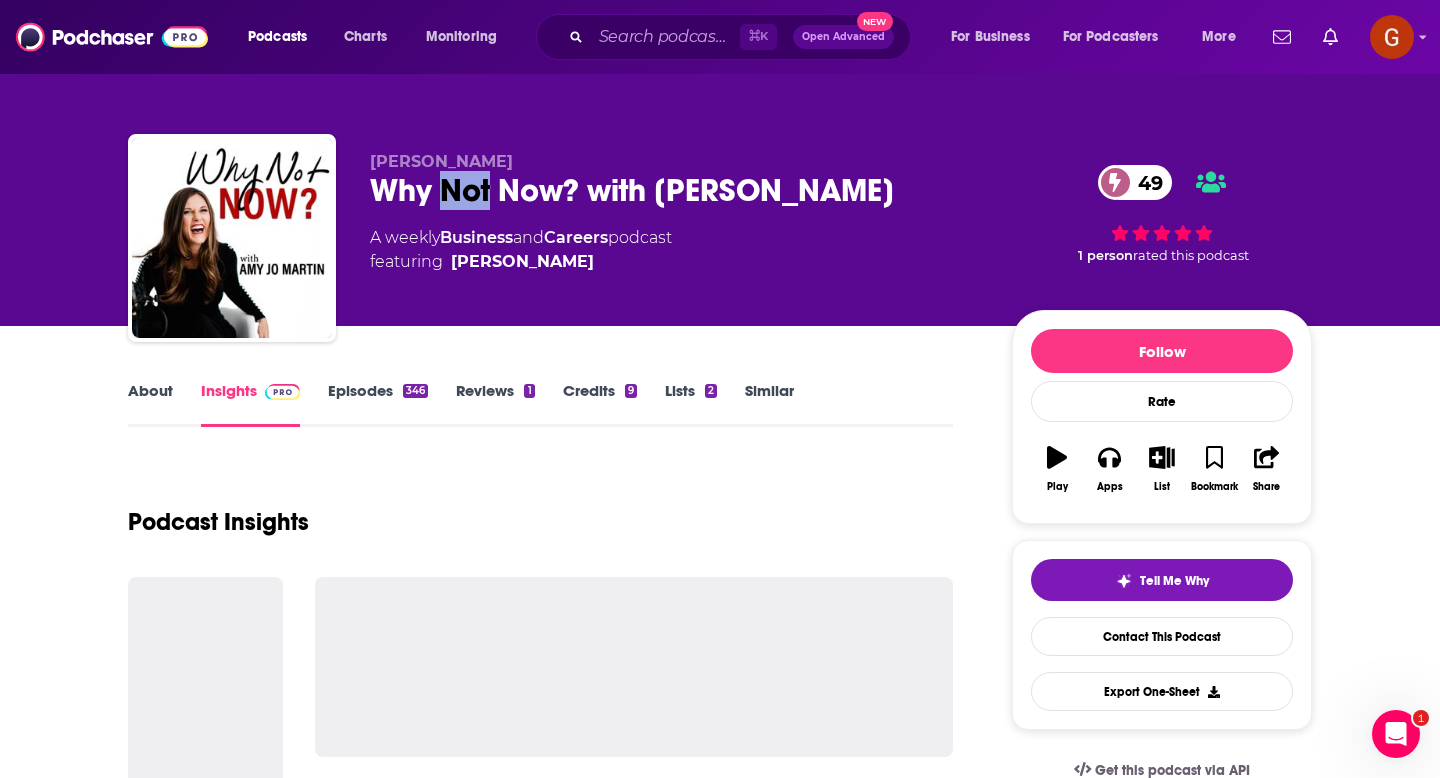 click on "Why Not Now? with Amy Jo Martin 49" at bounding box center [675, 190] 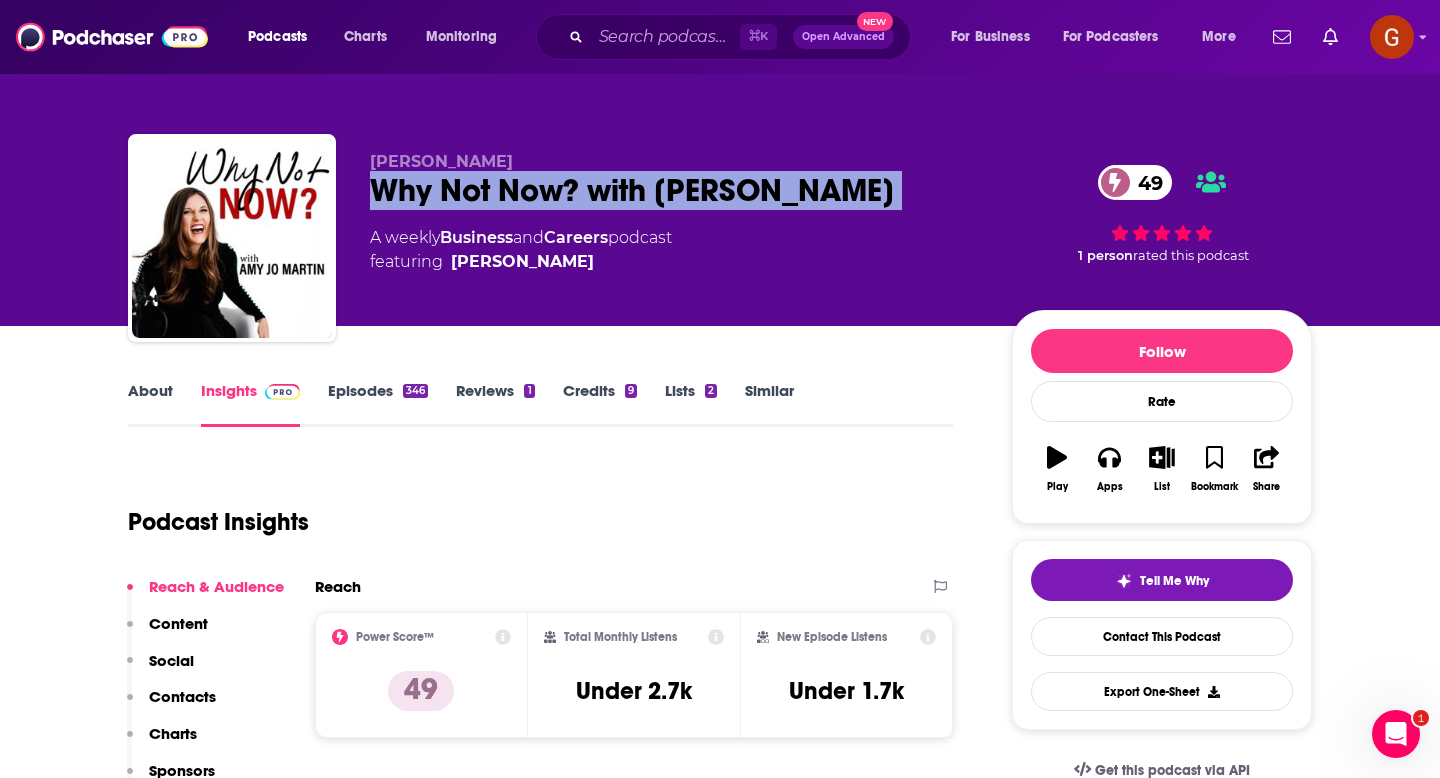 click on "Why Not Now? with Amy Jo Martin 49" at bounding box center [675, 190] 